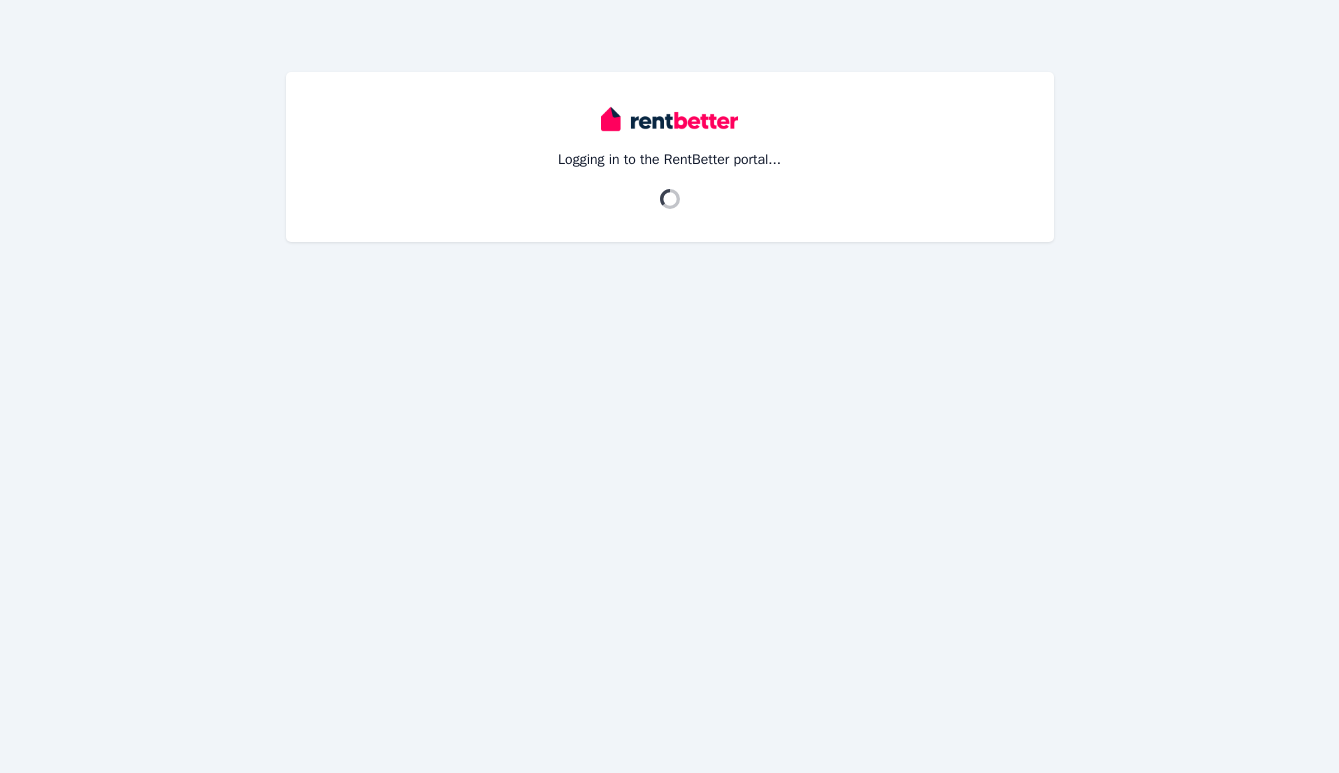 scroll, scrollTop: 0, scrollLeft: 0, axis: both 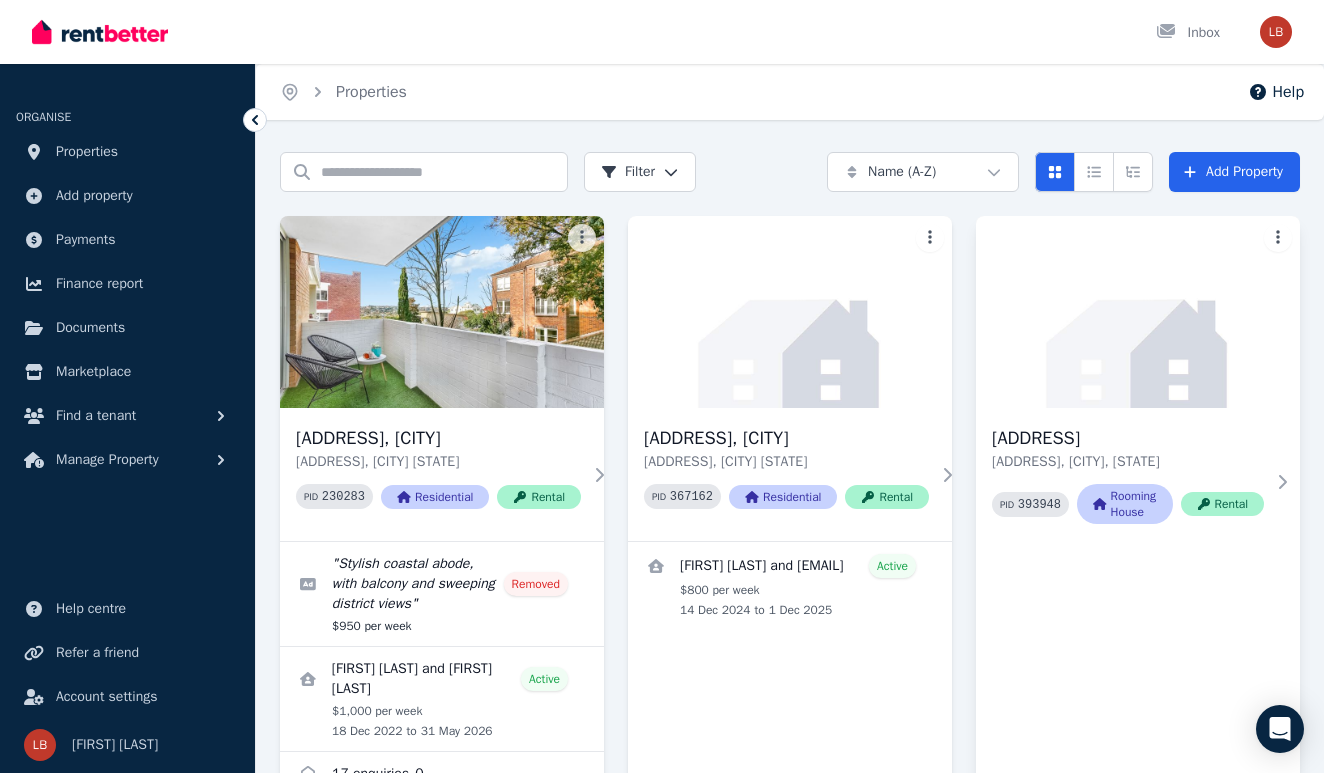 click on "Open main menu Inbox Open user menu ORGANISE Properties Add property Payments Finance report Documents Marketplace Find a tenant Manage Property Help centre Refer a friend Account settings Your profile [FIRST] [LAST] Home Properties Help Search properties Filter Name (A-Z) Add Property [ADDRESS], [CITY] [ADDRESS], [CITY] [STATE] PID   230283 Residential Rental " Stylish coastal abode, with balcony and sweeping district views " Removed $950 per week [FIRST] [LAST] and [FIRST] [LAST] Active $1,000 per week [DATE] to [DATE] 17   enquiries 0 [ADDRESS], [CITY] [ADDRESS], [CITY] [STATE] PID   367162 Residential Rental [FIRST] [LAST] and [EMAIL] Active $800 per week [DATE] to [DATE] [ADDRESS], [CITY] [ADDRESS], [CITY], [STATE] PID   393948 Rooming House Rental /portal" at bounding box center (662, 386) 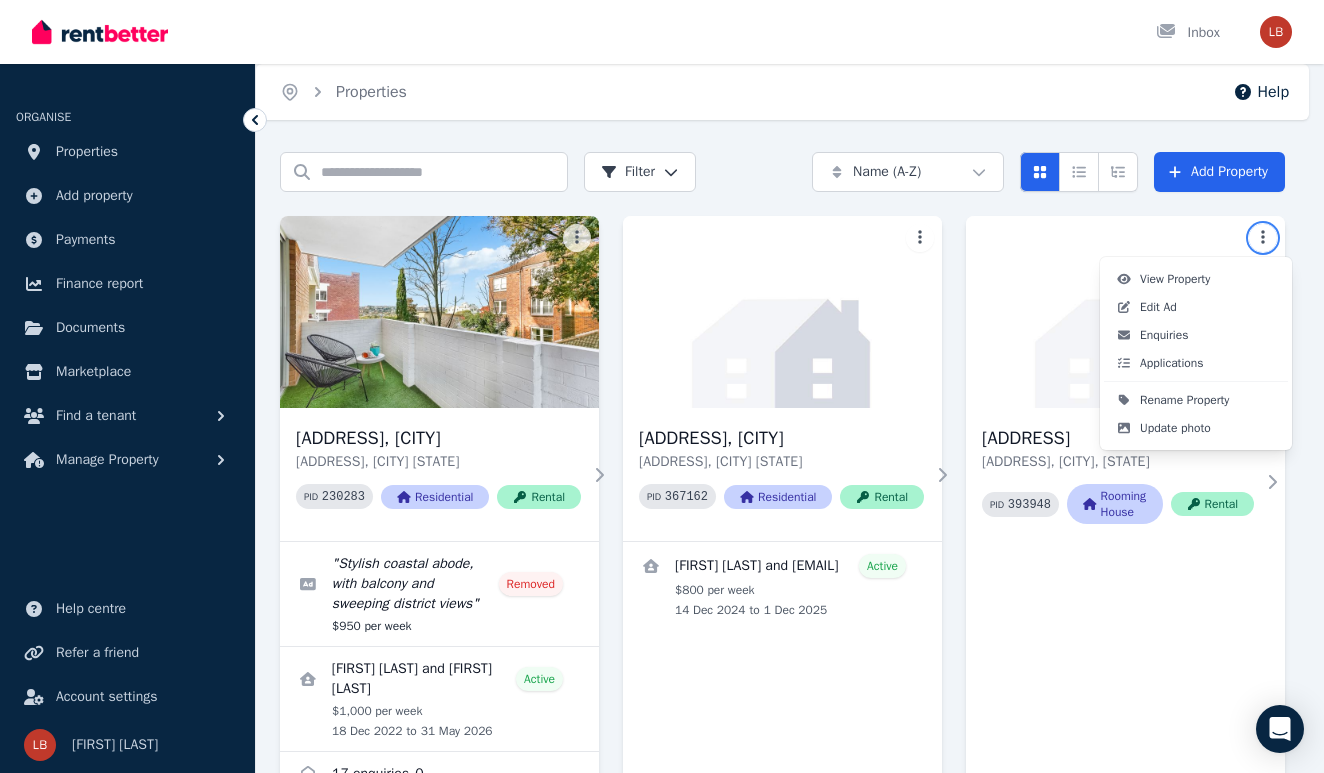 click on "Open main menu Inbox Open user menu ORGANISE Properties Add property Payments Finance report Documents Marketplace Find a tenant Manage Property Help centre Refer a friend Account settings Your profile [FIRST] [LAST] Home Properties Help Search properties Filter Name (A-Z) Add Property [ADDRESS], [CITY] [ADDRESS], [CITY] [STATE] PID   230283 Residential Rental " Stylish coastal abode, with balcony and sweeping district views " Removed $950 per week [FIRST] [LAST] and [FIRST] [LAST] Active $1,000 per week [DATE] to [DATE] 17   enquiries 0 [ADDRESS], [CITY] [ADDRESS], [CITY] [STATE] PID   367162 Residential Rental [FIRST] [LAST] and [EMAIL] Active $800 per week [DATE] to [DATE] [ADDRESS], [CITY] [ADDRESS], [CITY], [STATE] PID   393948 Rooming House Rental /portal
View Property Edit Ad Enquiries Applications Rename Property Update photo" at bounding box center [662, 386] 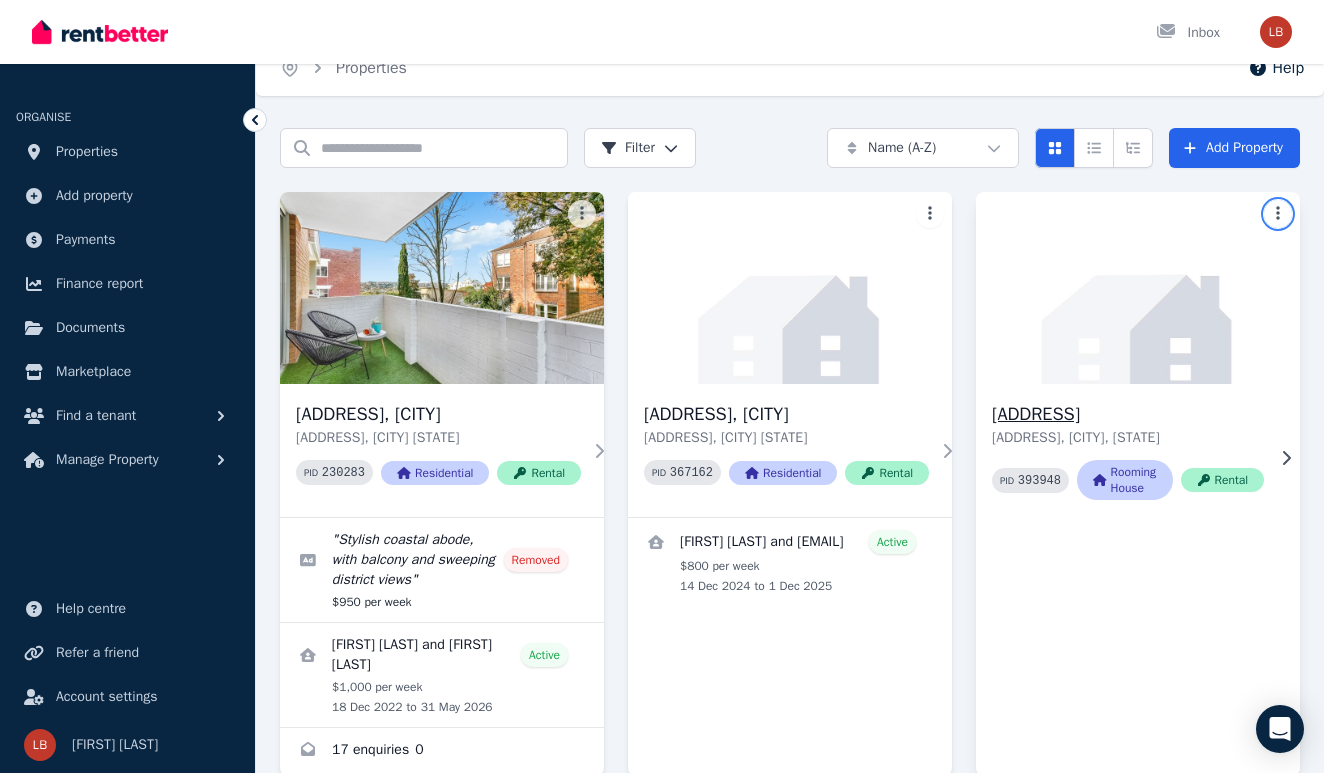 scroll, scrollTop: 0, scrollLeft: 0, axis: both 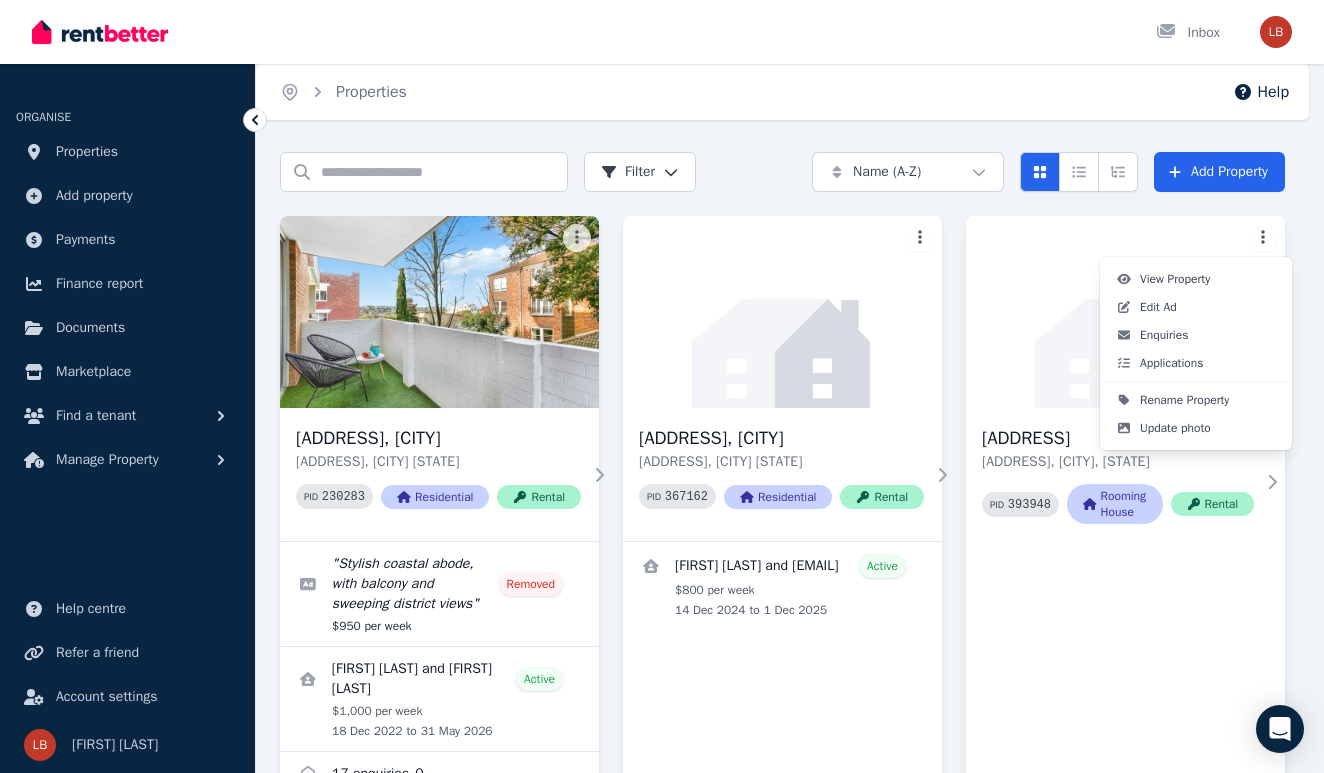 click on "Open main menu Inbox Open user menu ORGANISE Properties Add property Payments Finance report Documents Marketplace Find a tenant Manage Property Help centre Refer a friend Account settings Your profile [FIRST] [LAST] Home Properties Help Search properties Filter Name (A-Z) Add Property [ADDRESS], [CITY] [ADDRESS], [CITY] [STATE] PID   230283 Residential Rental " Stylish coastal abode, with balcony and sweeping district views " Removed $950 per week [FIRST] [LAST] and [FIRST] [LAST] Active $1,000 per week [DATE] to [DATE] 17   enquiries 0 [ADDRESS], [CITY] [ADDRESS], [CITY] [STATE] PID   367162 Residential Rental [FIRST] [LAST] and [EMAIL] Active $800 per week [DATE] to [DATE] [ADDRESS], [CITY] [ADDRESS], [CITY], [STATE] PID   393948 Rooming House Rental /portal
View Property Edit Ad Enquiries Applications Rename Property Update photo" at bounding box center (662, 386) 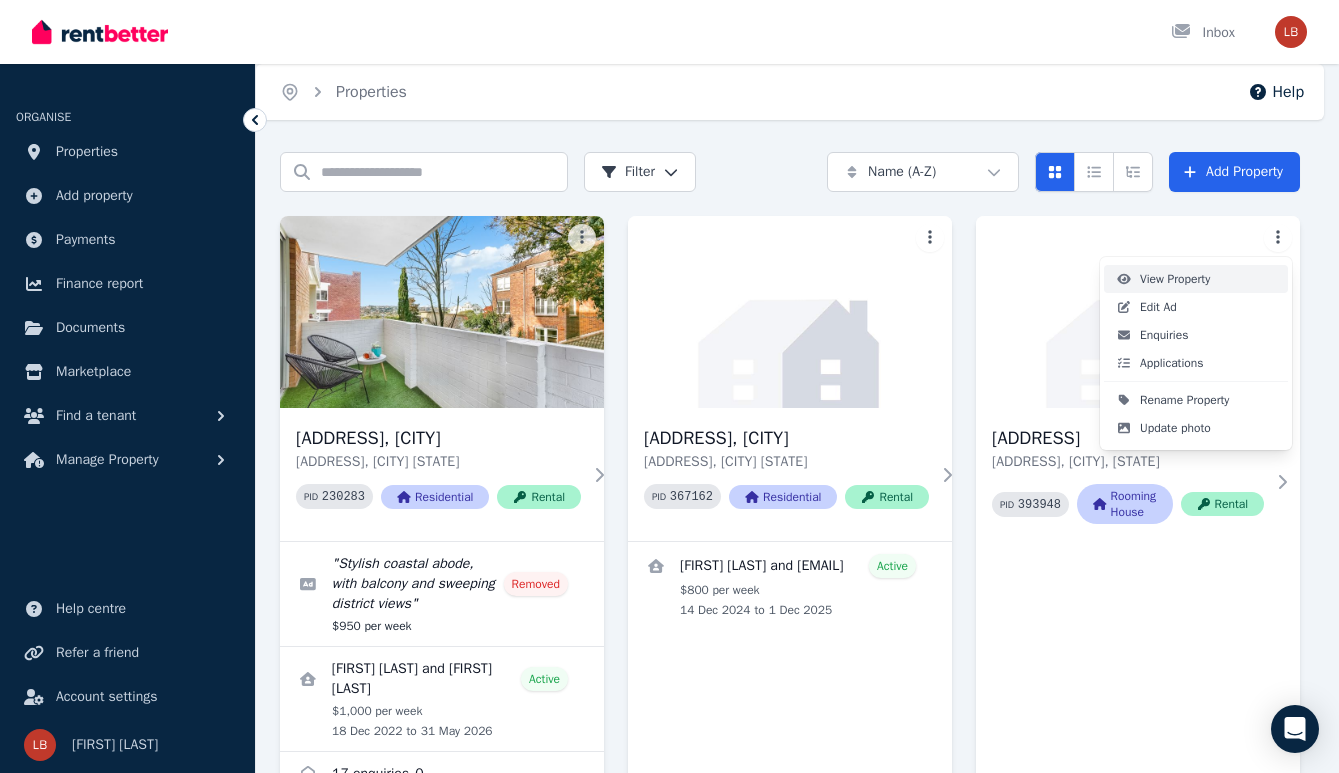 click on "View Property" at bounding box center [1196, 279] 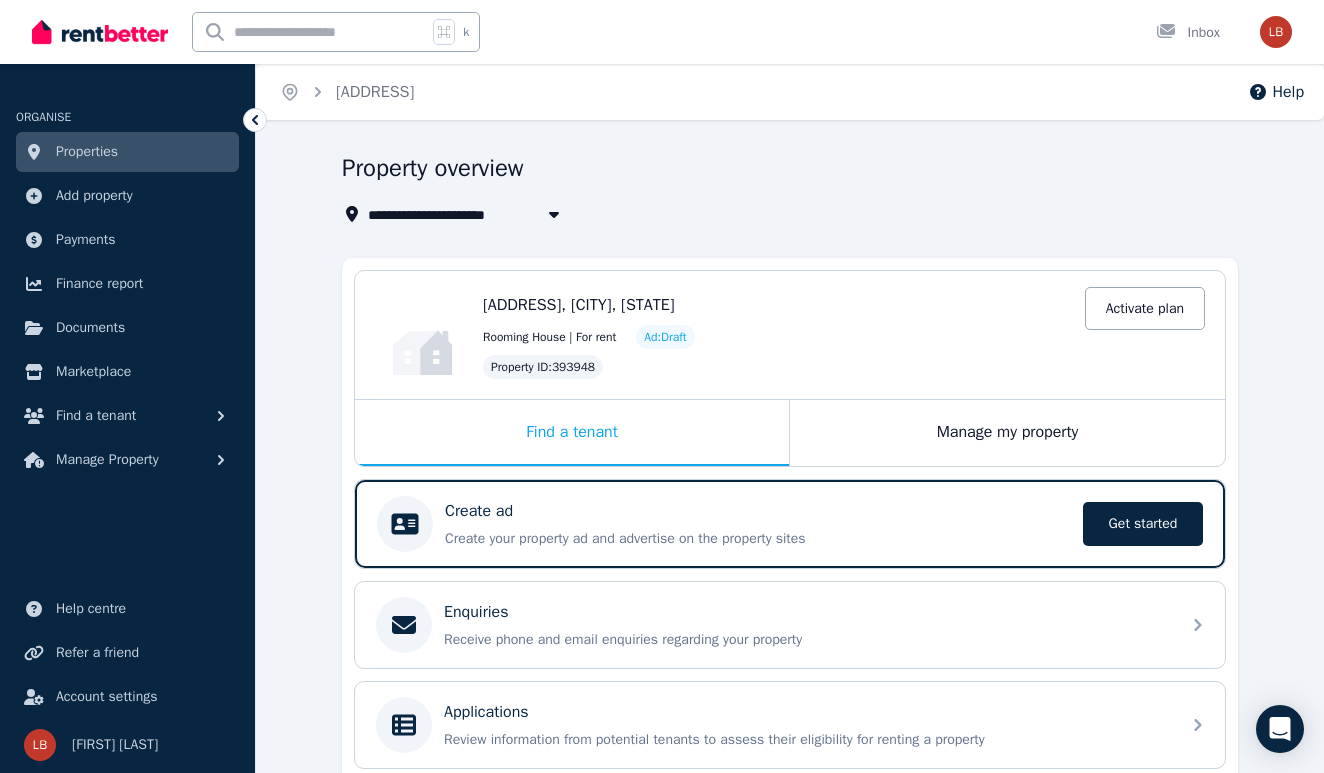 click 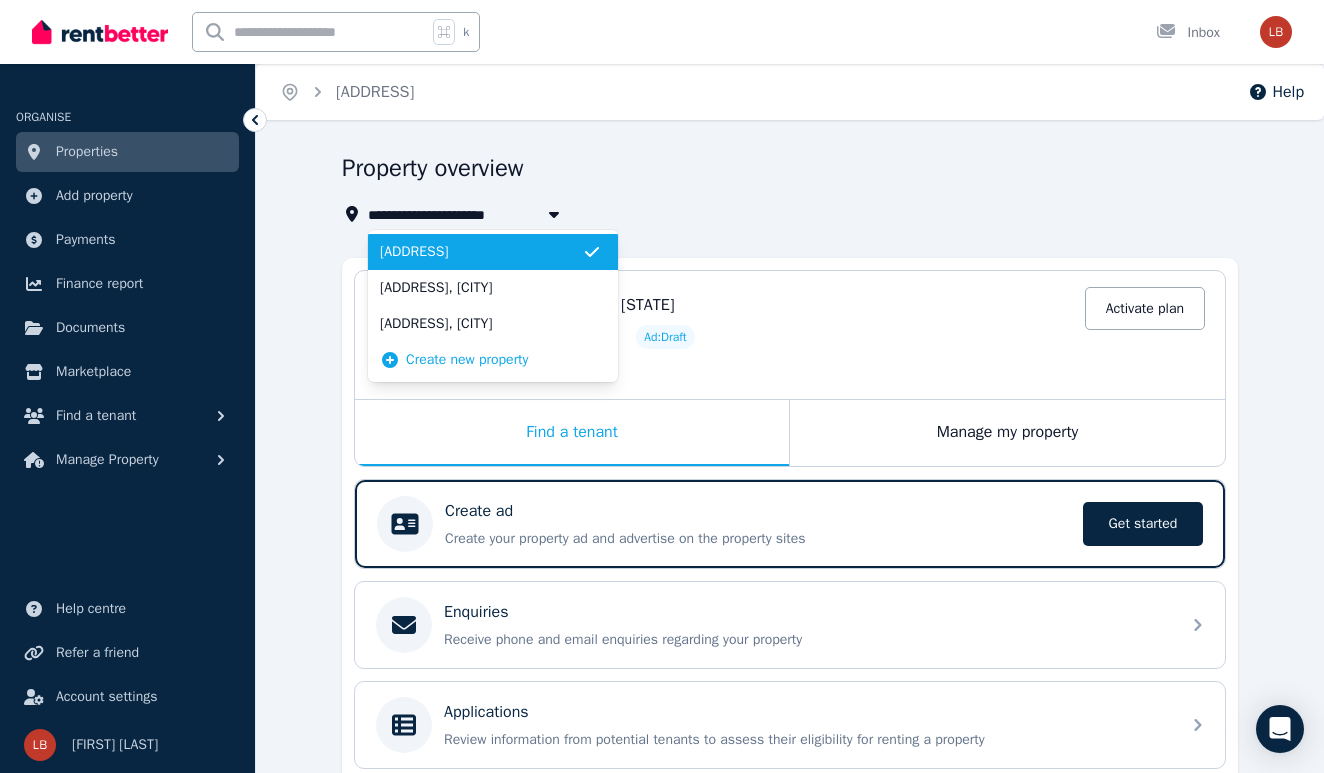 click on "**********" at bounding box center [784, 214] 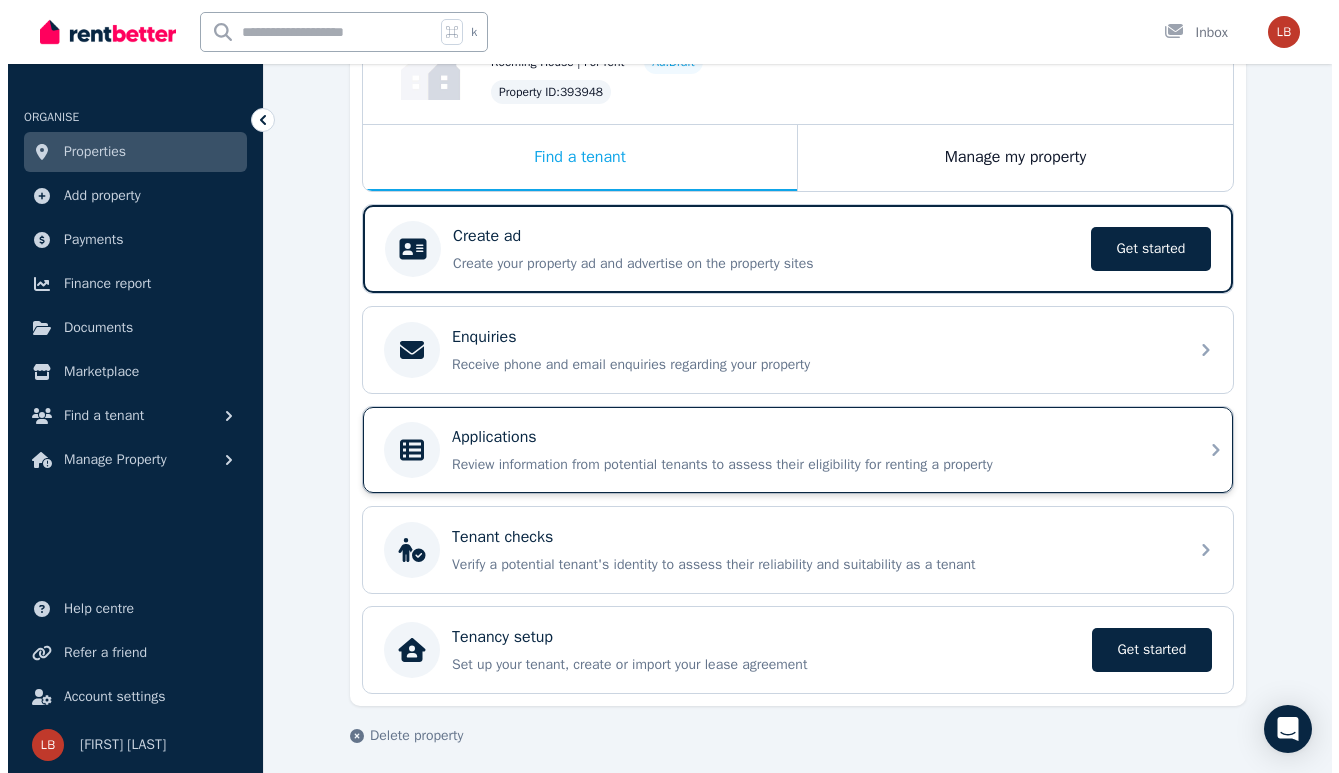 scroll, scrollTop: 284, scrollLeft: 0, axis: vertical 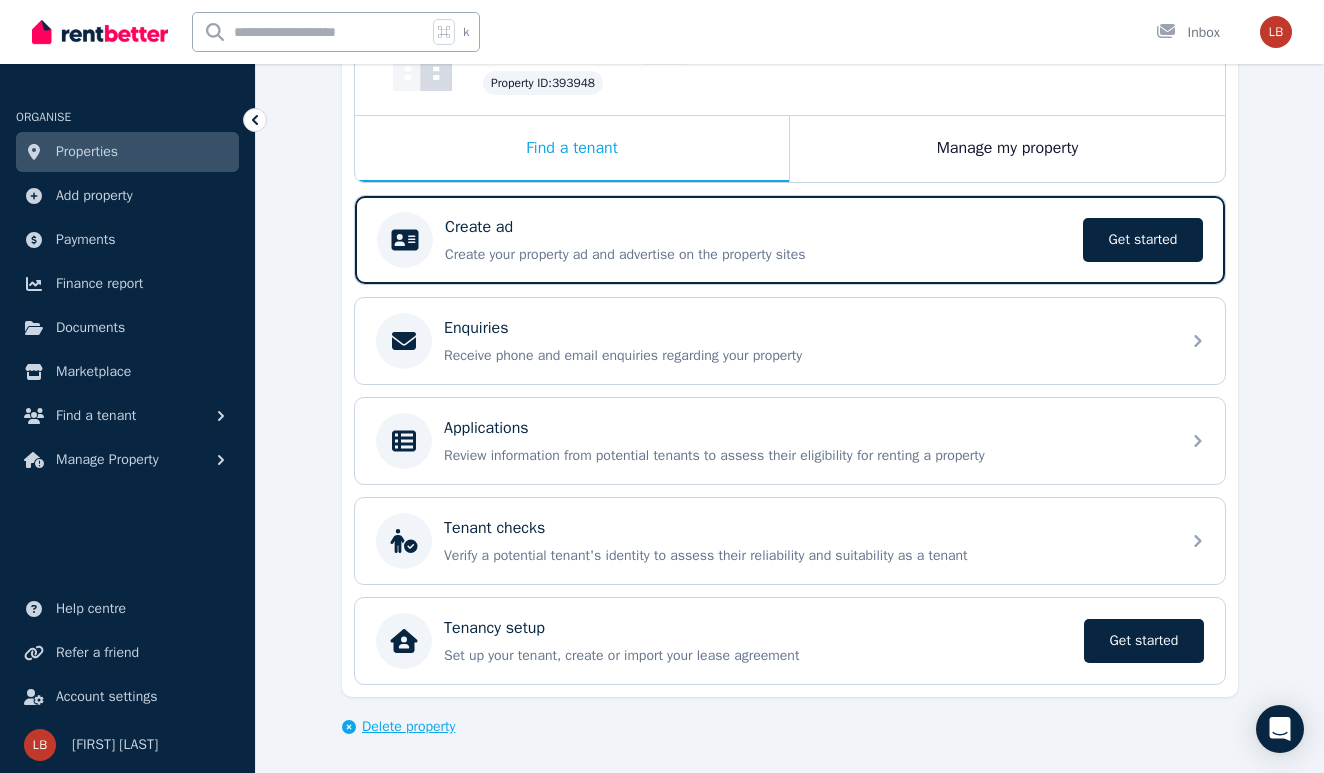 click on "Delete property" at bounding box center [408, 727] 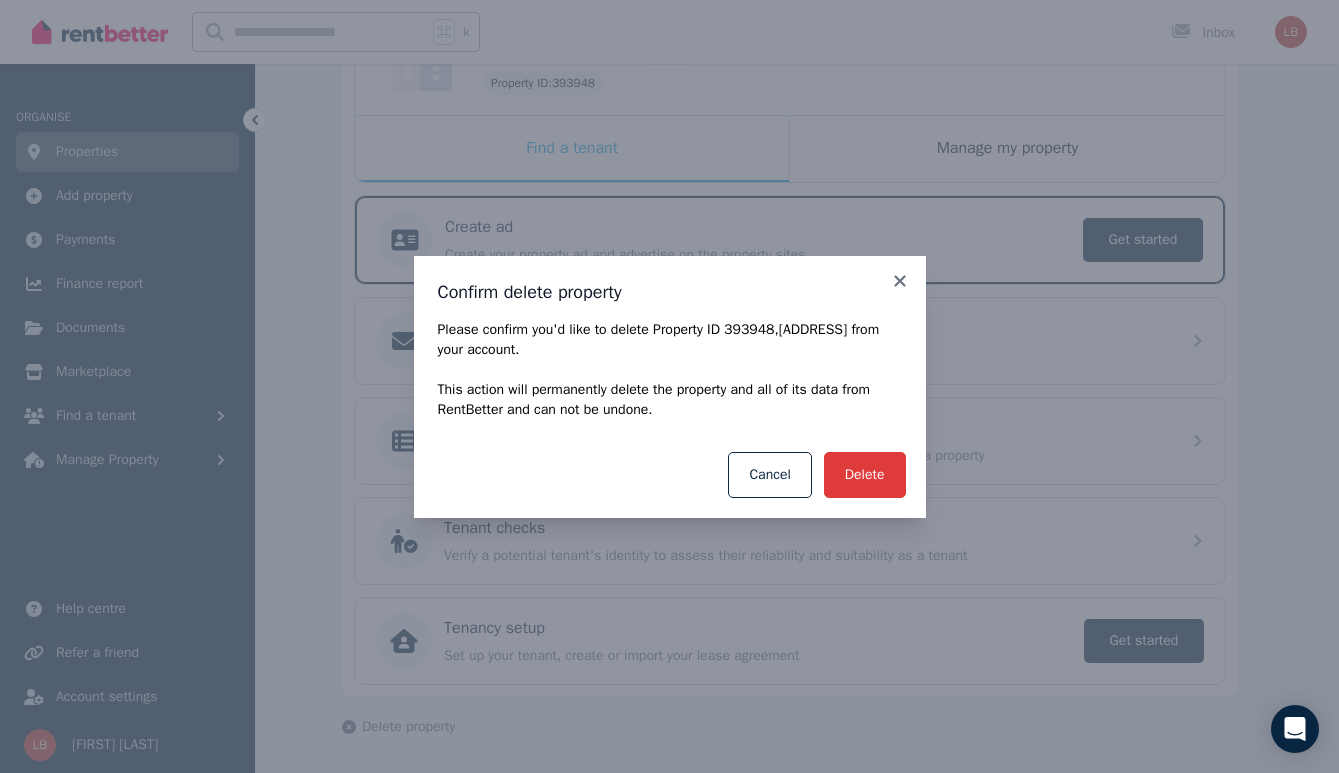 click on "Delete" at bounding box center [865, 475] 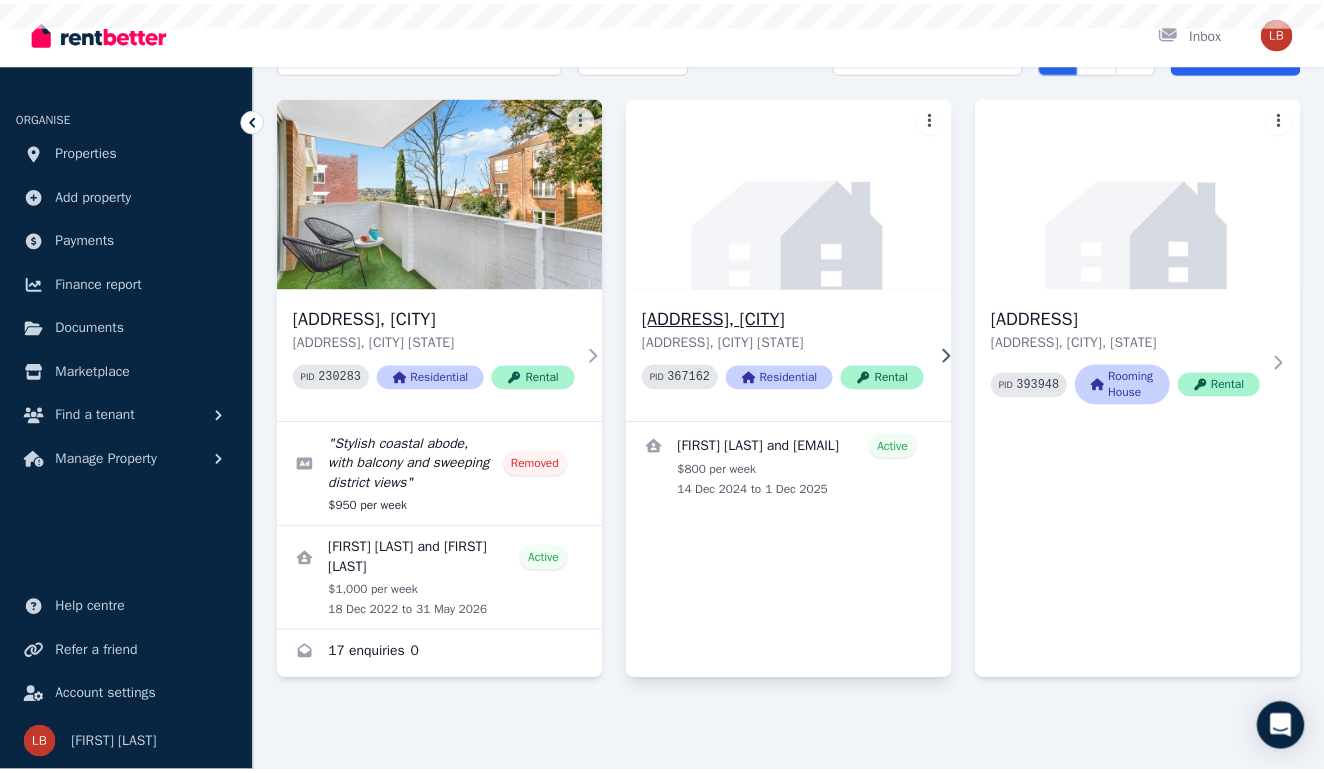 scroll, scrollTop: 0, scrollLeft: 0, axis: both 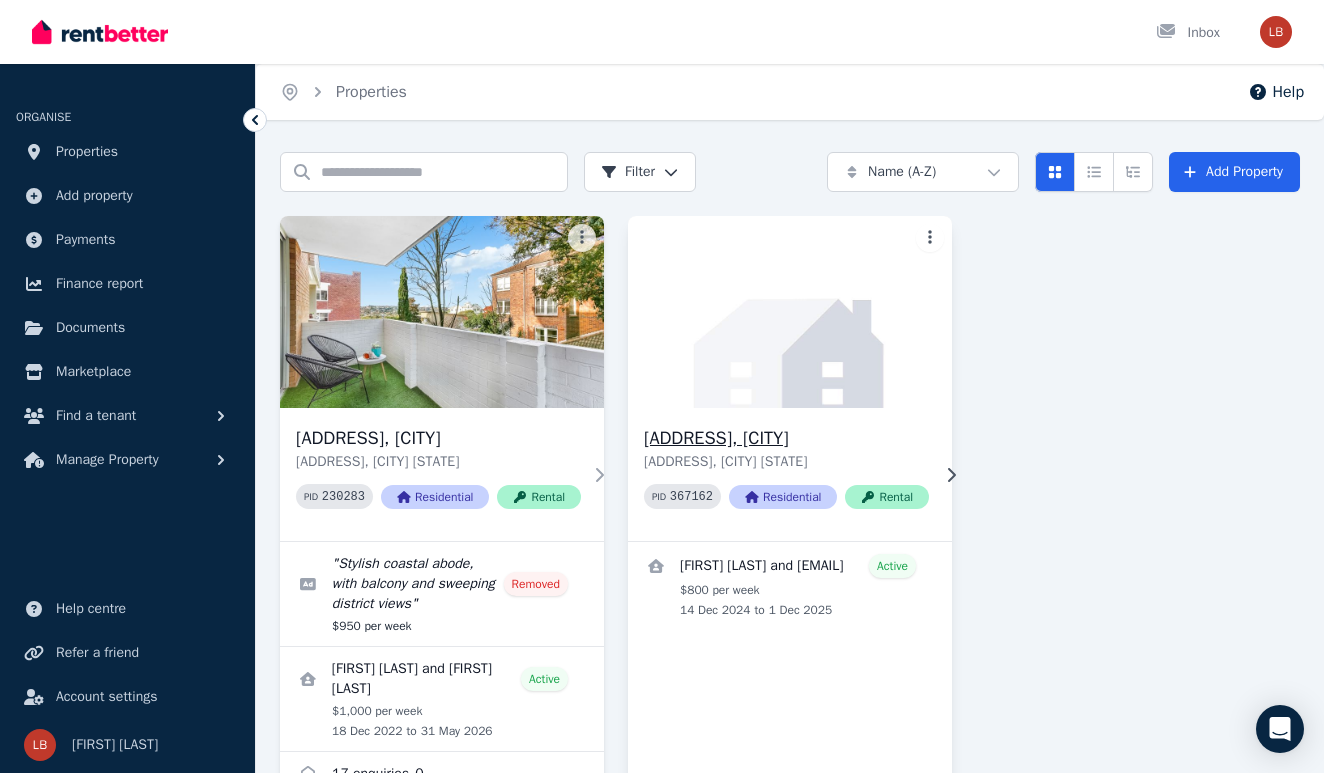 click at bounding box center [790, 312] 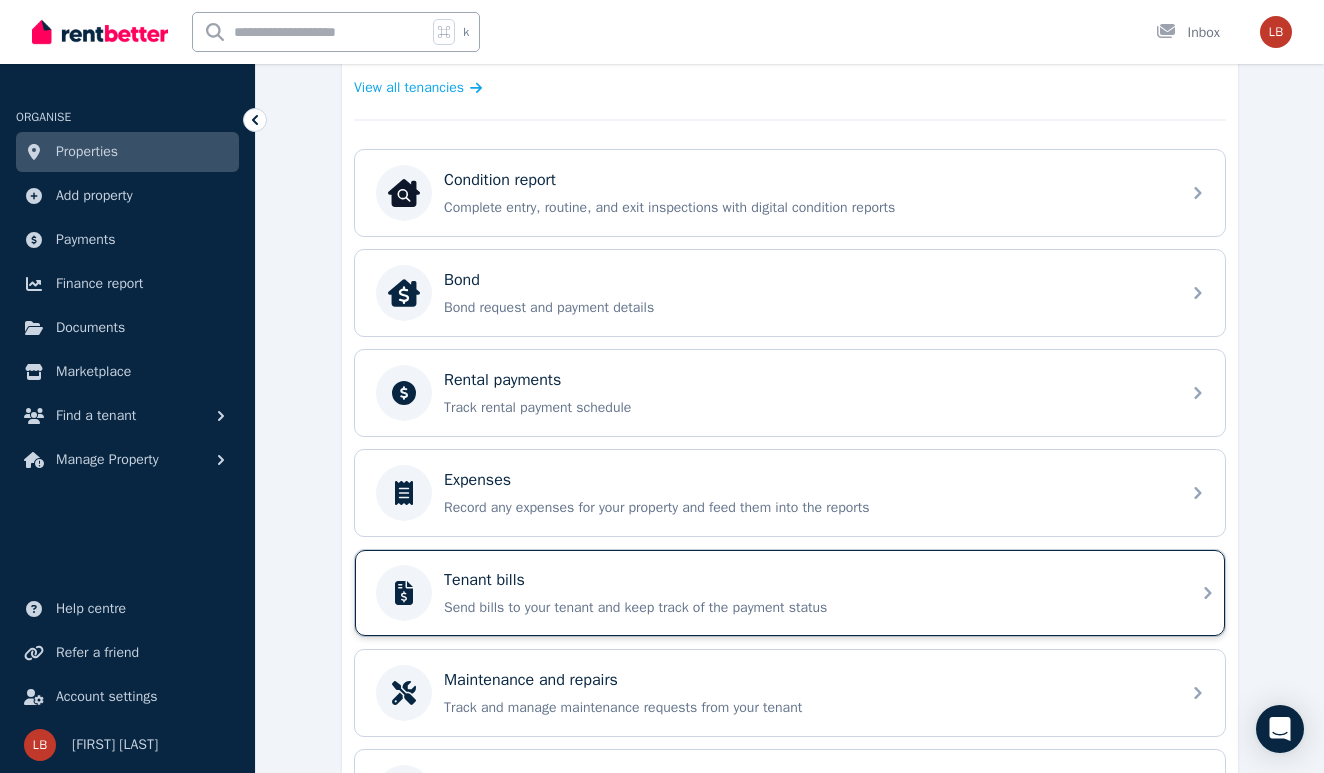 scroll, scrollTop: 649, scrollLeft: 0, axis: vertical 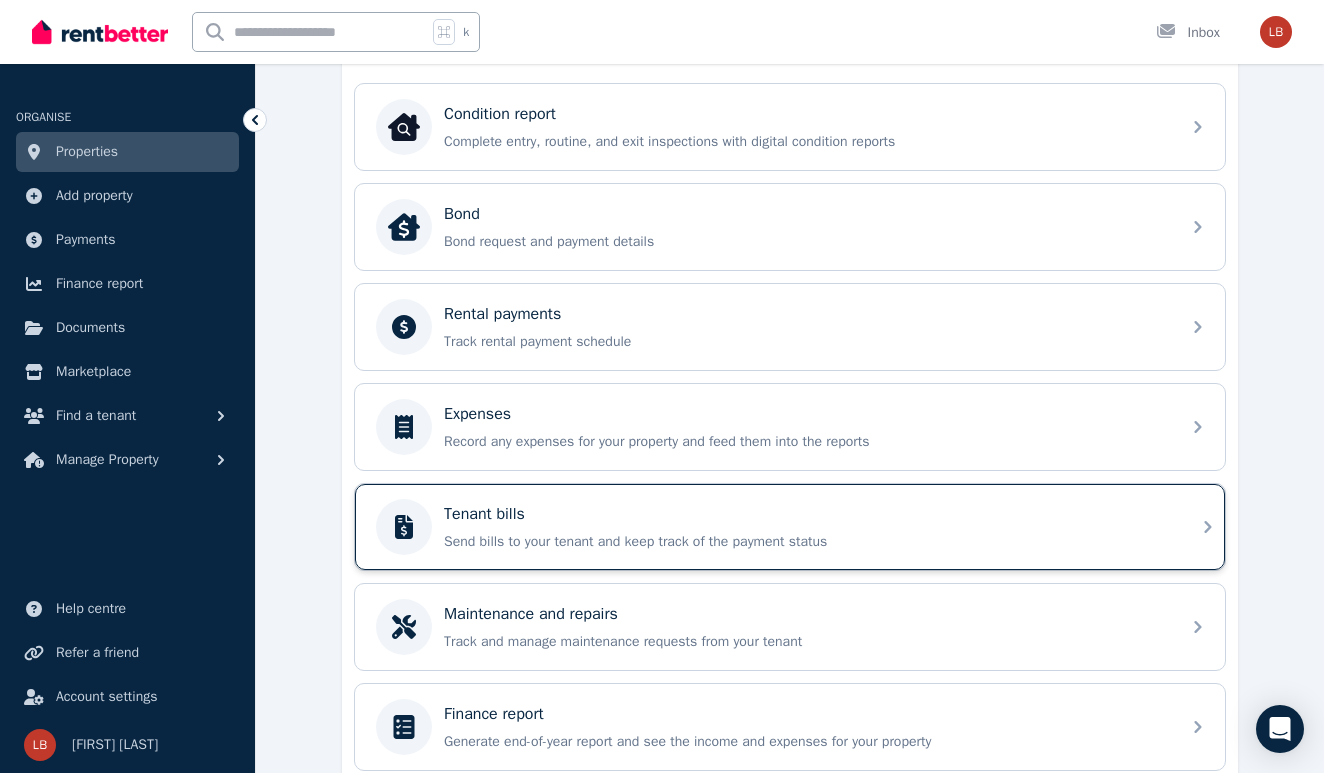 click on "Tenant bills Send bills to your tenant and keep track of the payment status" at bounding box center [806, 527] 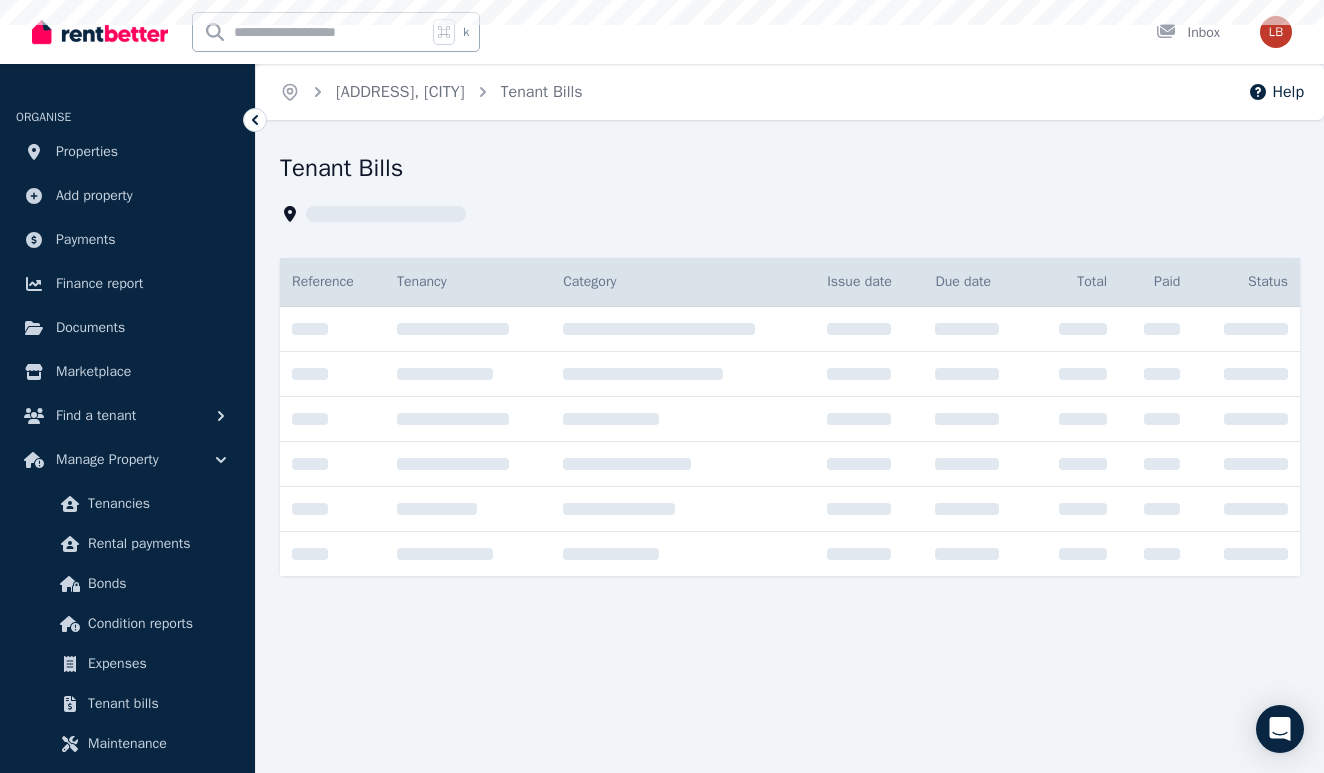 scroll, scrollTop: 0, scrollLeft: 0, axis: both 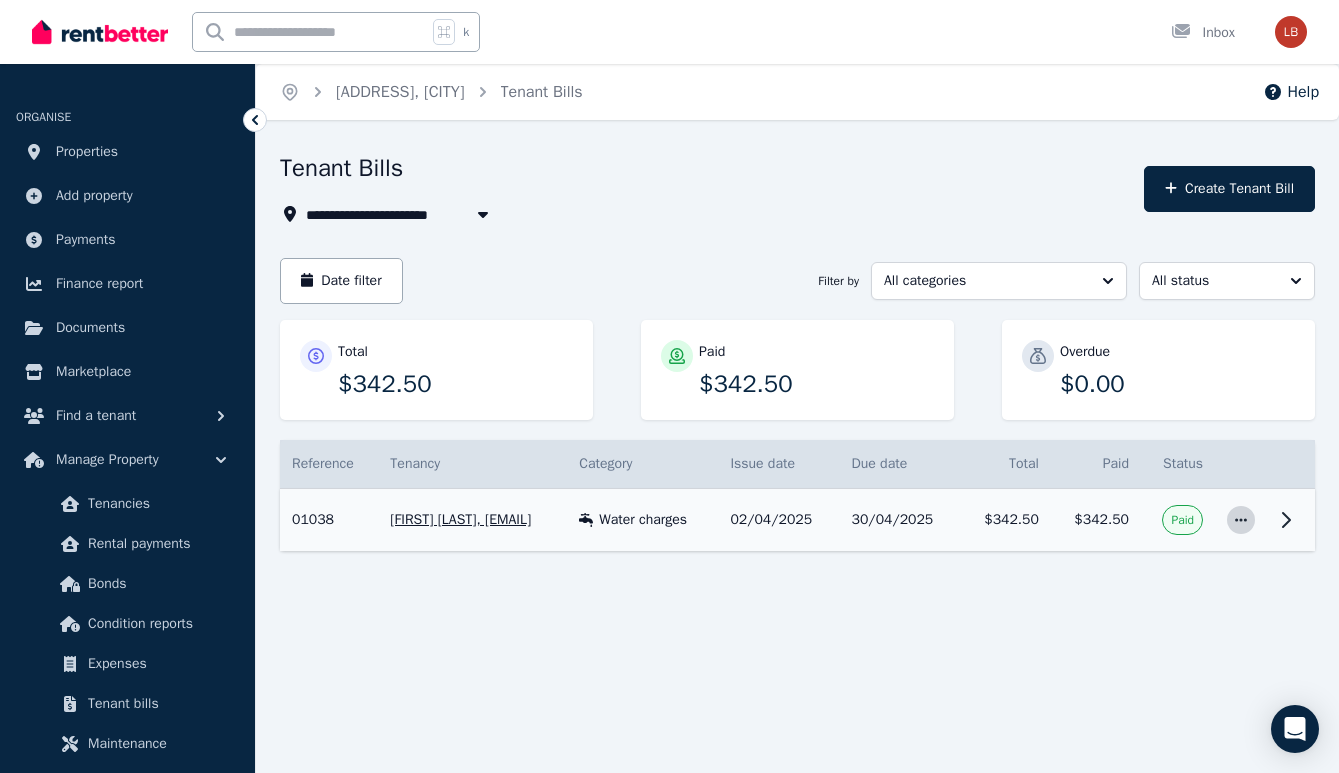 click 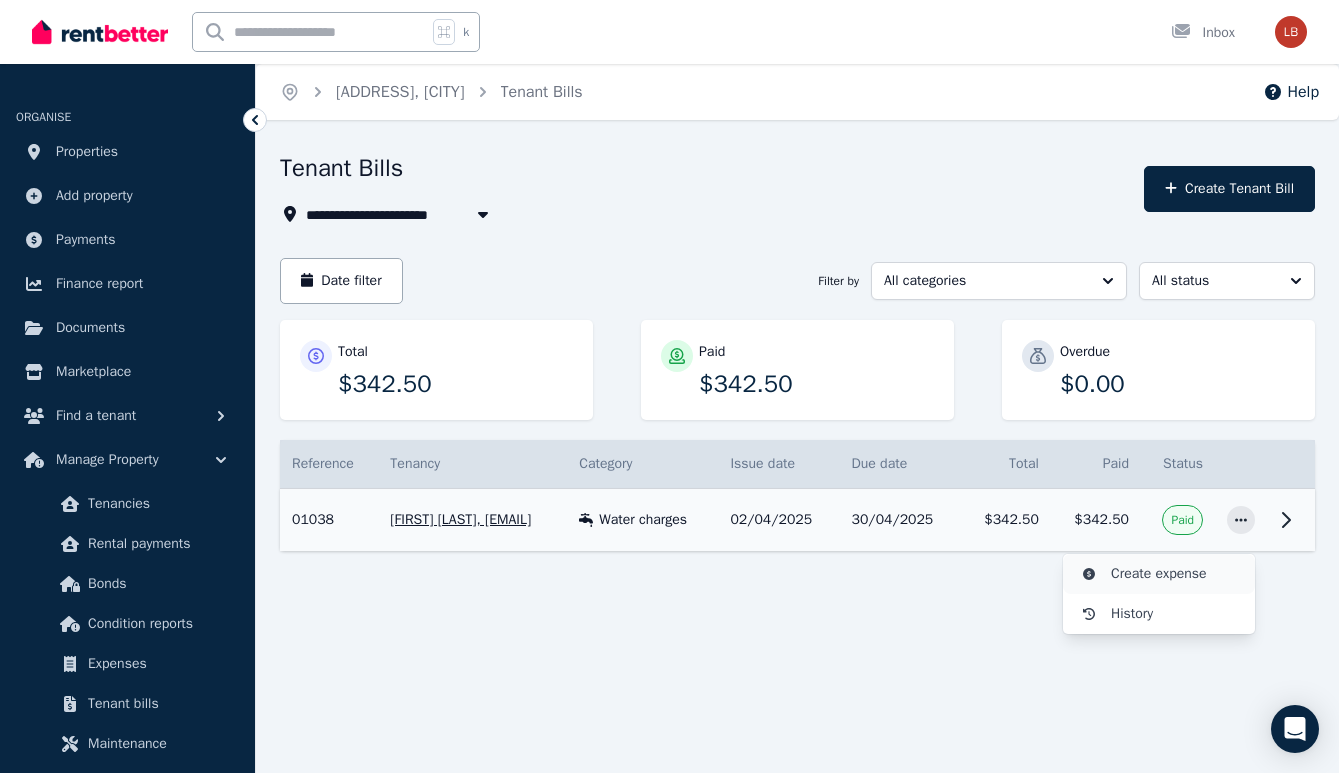 click on "Create expense" at bounding box center [1175, 574] 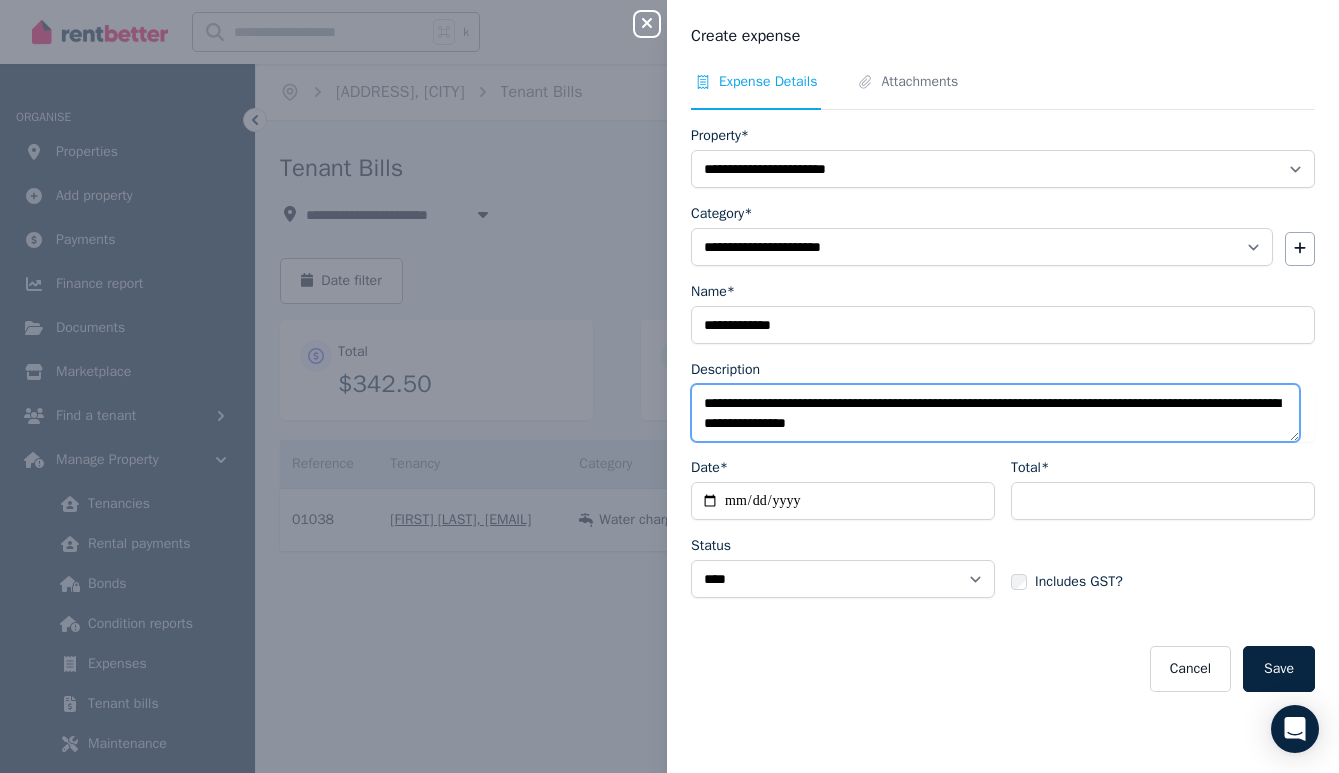 click on "**********" at bounding box center [995, 413] 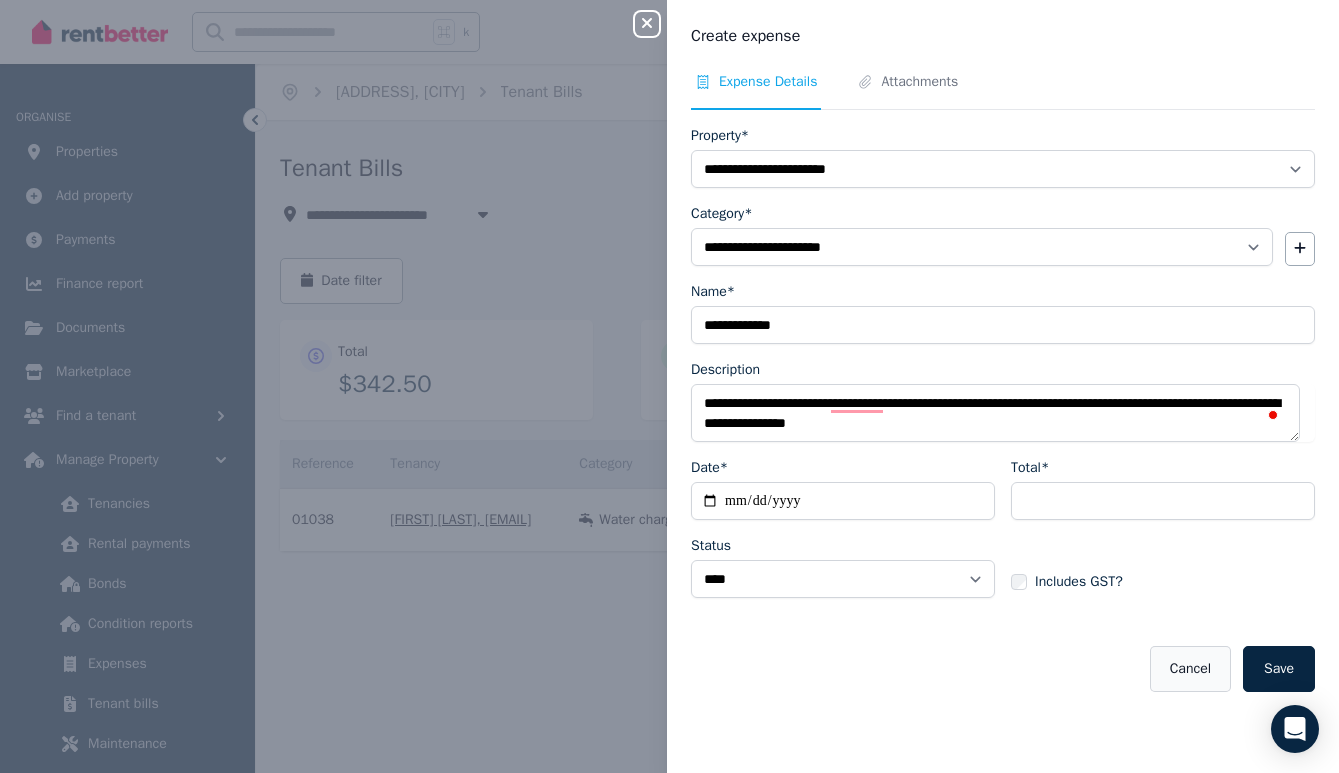 click on "Cancel" at bounding box center (1190, 669) 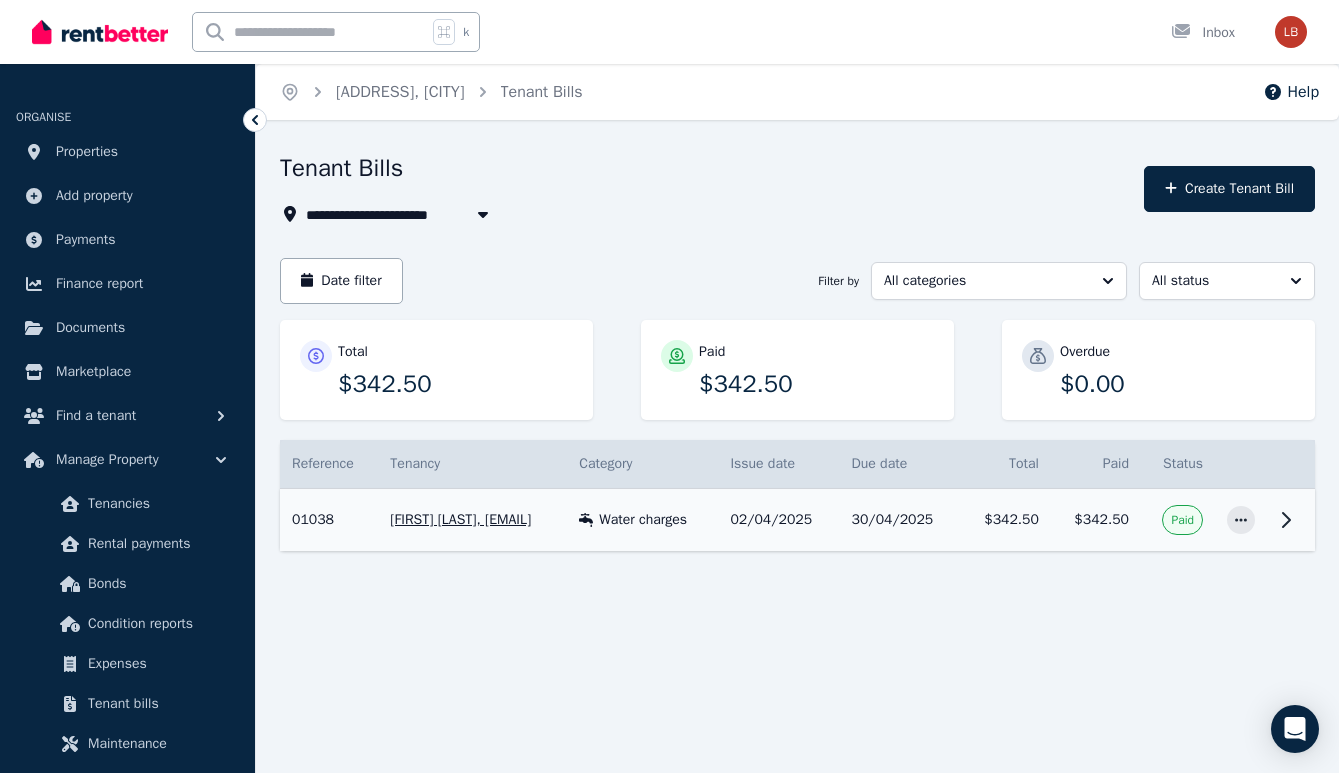 click on "**********" at bounding box center [797, 387] 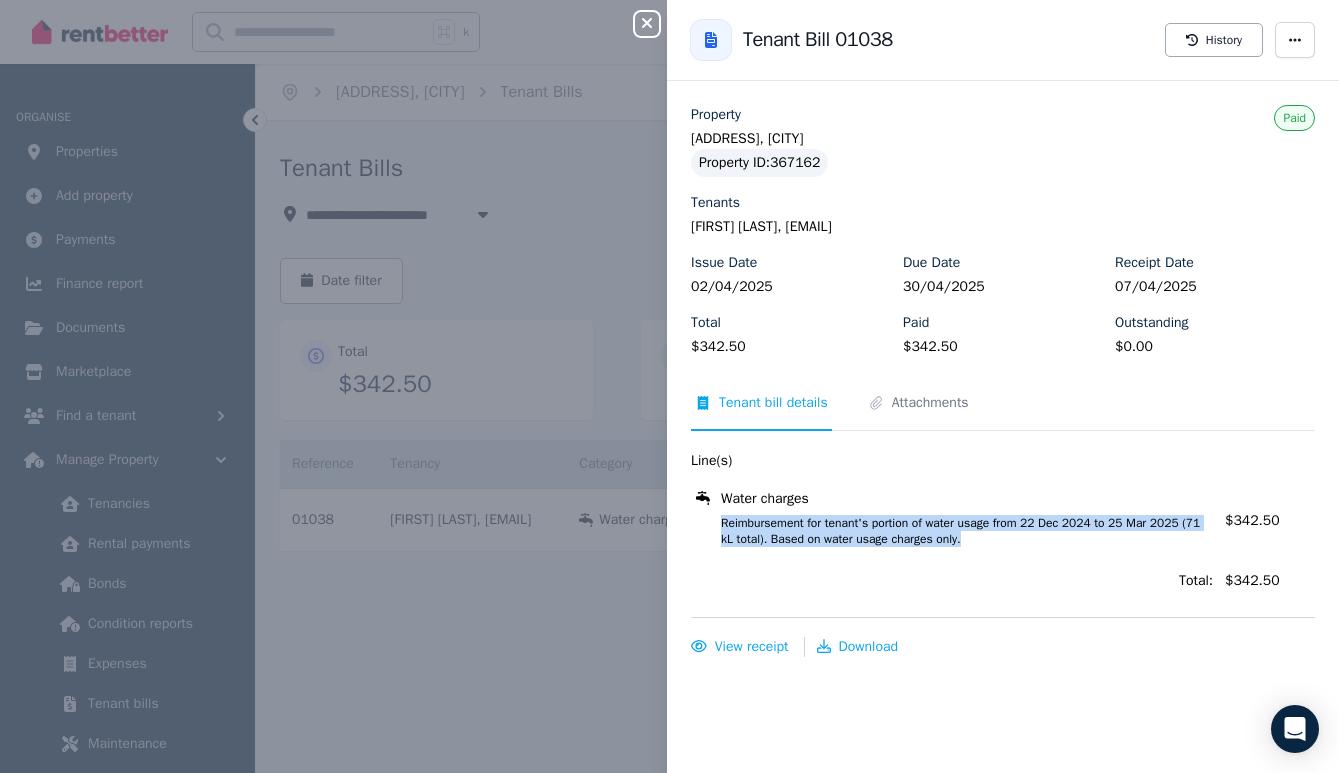 drag, startPoint x: 1040, startPoint y: 536, endPoint x: 720, endPoint y: 526, distance: 320.15622 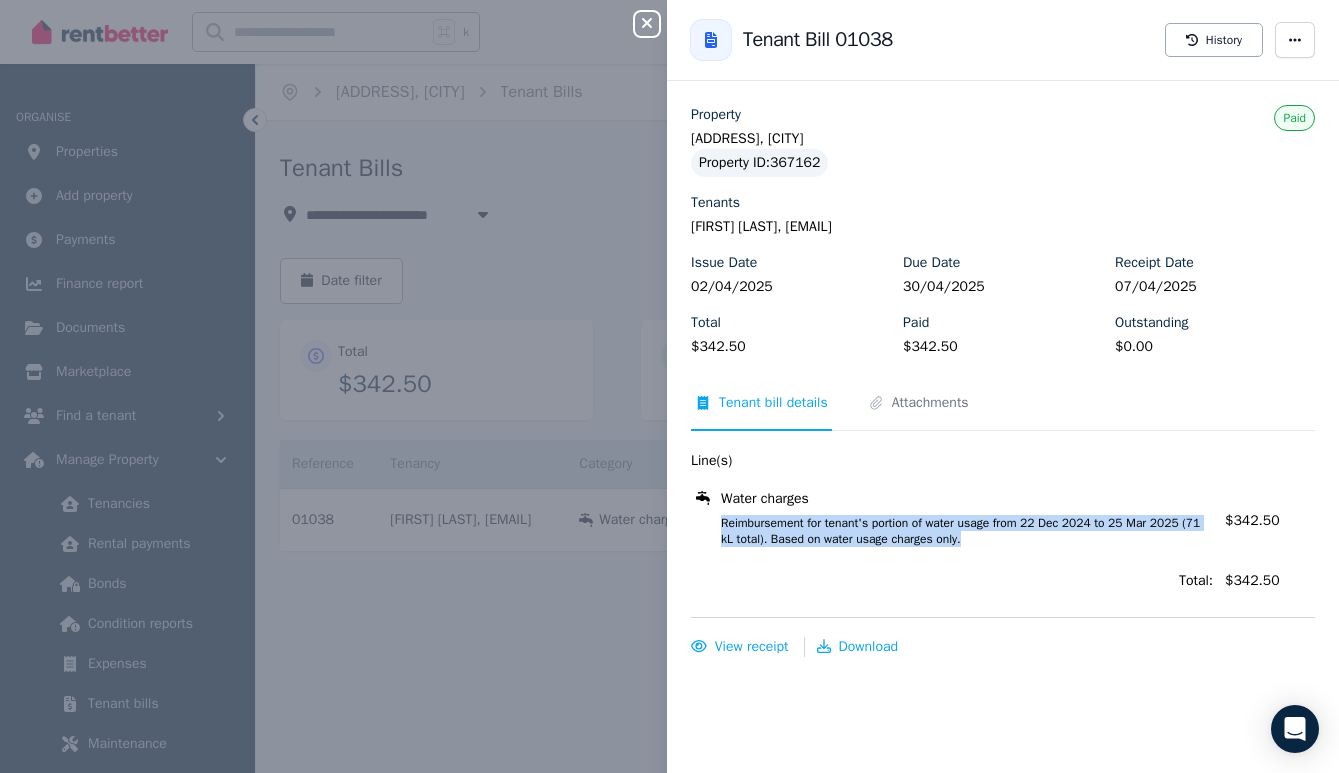 click on "Reimbursement for tenant's portion of water usage from 22 Dec 2024 to 25 Mar 2025 (71 kL total). Based on water usage charges only." at bounding box center (955, 531) 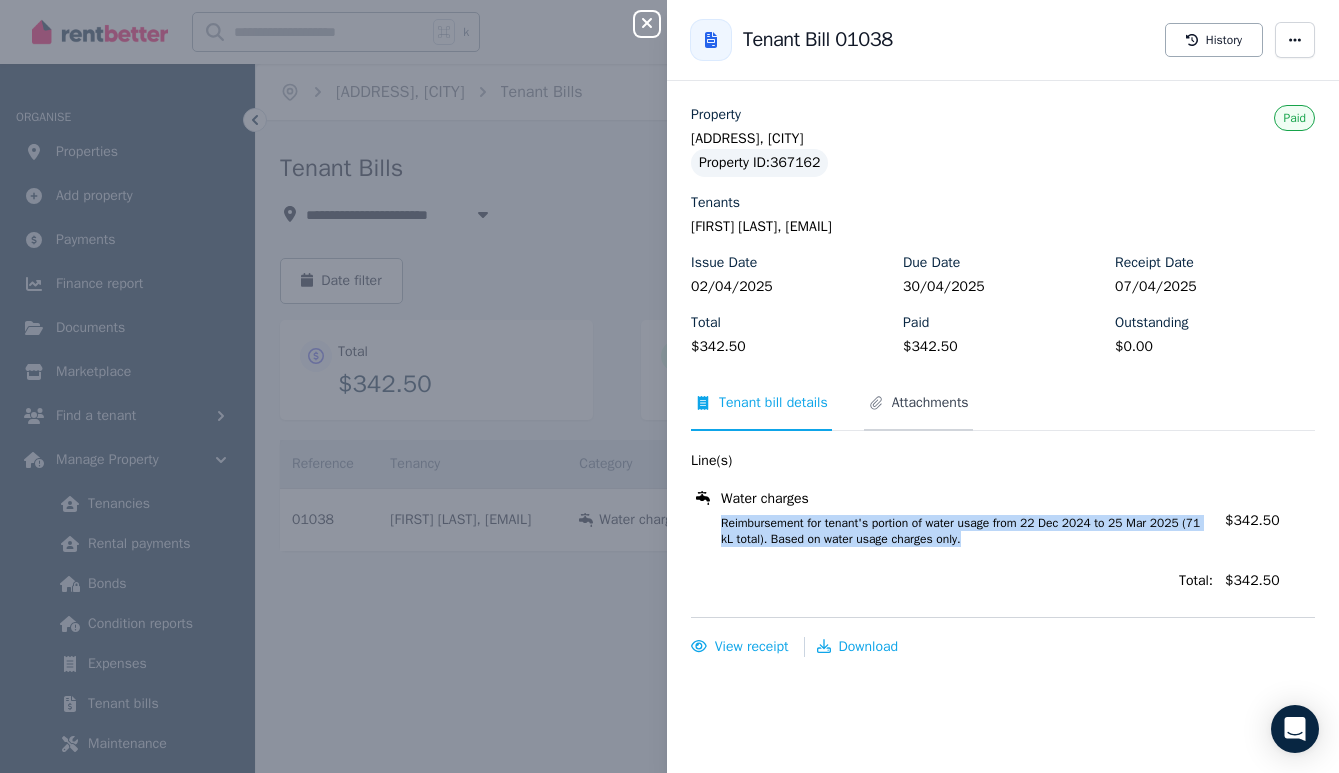 click on "Attachments" at bounding box center (930, 403) 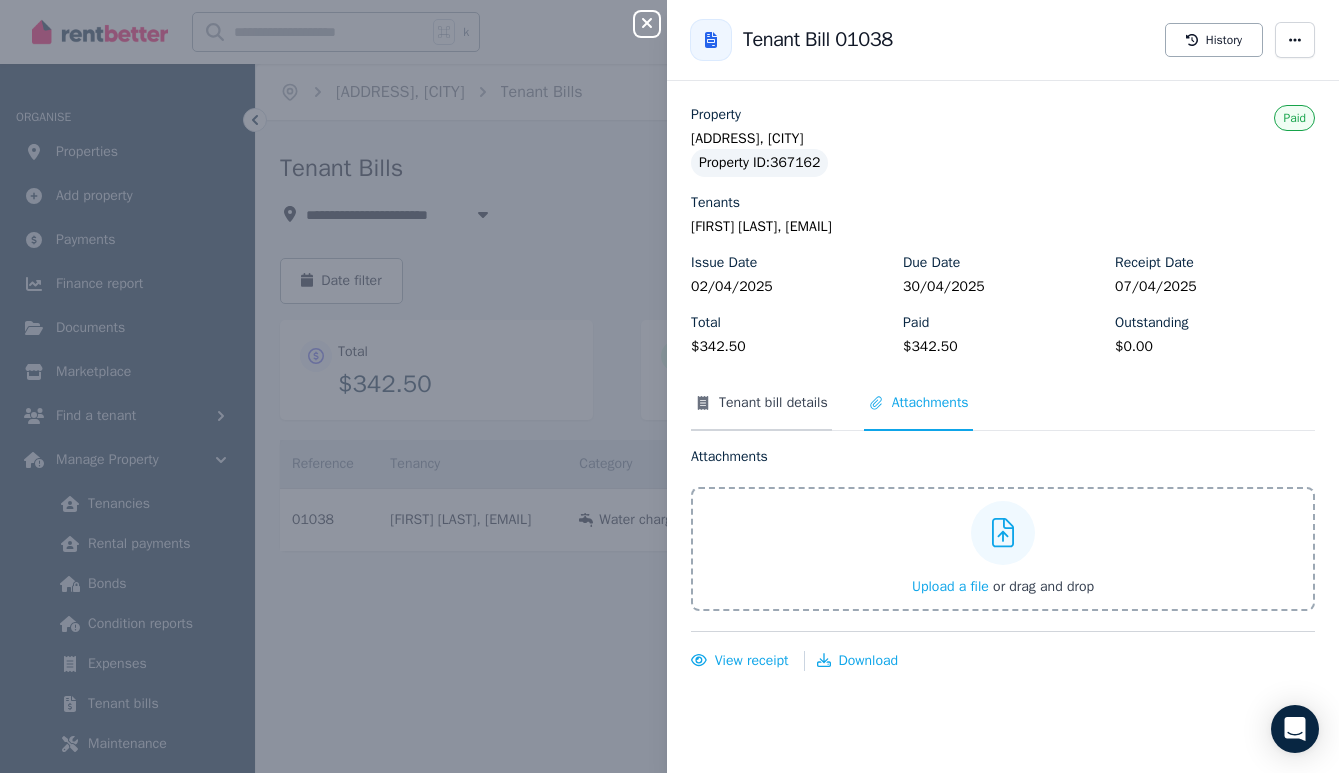click on "Tenant bill details" at bounding box center [773, 403] 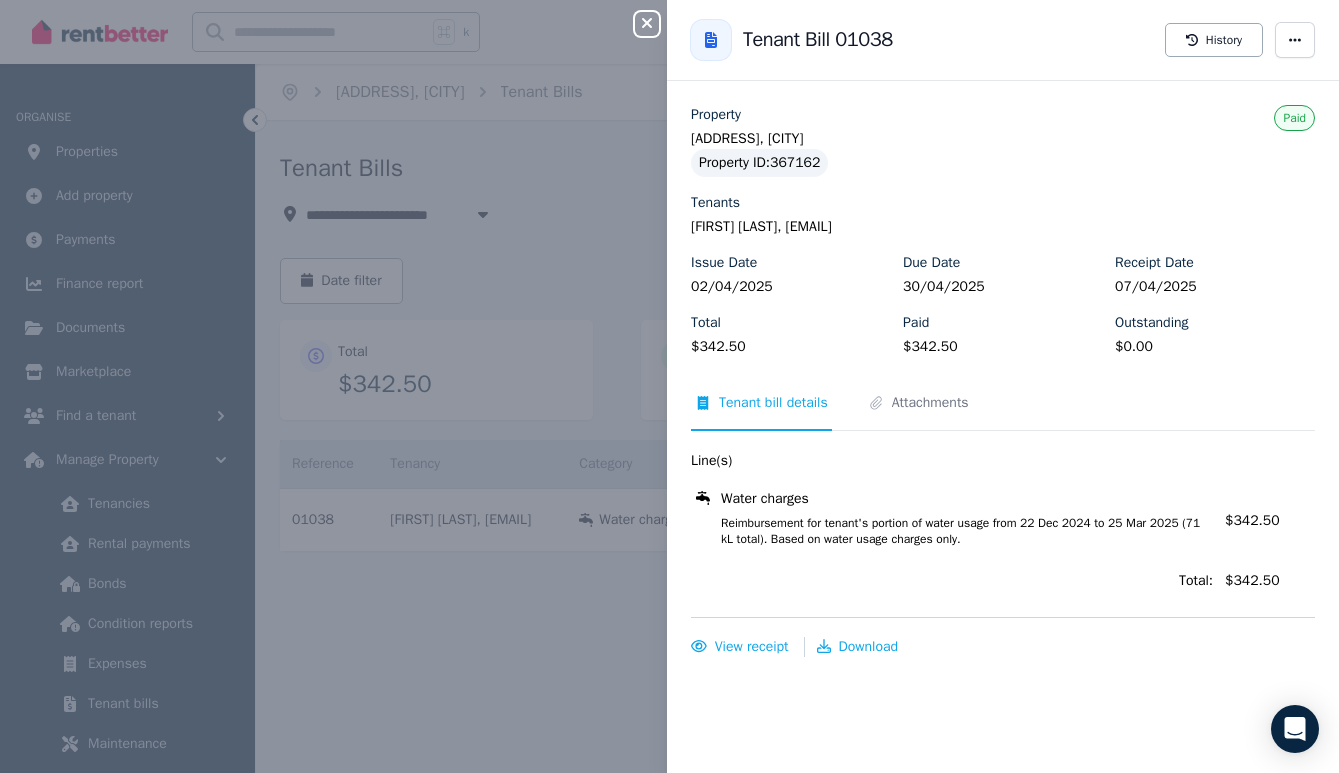 click on "Close panel Back to  Tenant Bill 01038 History Property [ADDRESS], [CITY] Property ID :  367162 Tenants [FIRST] [LAST], [EMAIL] Issue Date [DATE] Due Date [DATE] Receipt Date [DATE] Total $342.50 Paid $342.50 Outstanding $0.00 Paid Tenant bill details Attachments Line(s) Water charges Reimbursement for tenant's portion of water usage from [DATE] to [DATE] (71 kL total). Based on water usage charges only. Amount:  $342.50 Total: $342.50 View receipt Download" at bounding box center (669, 386) 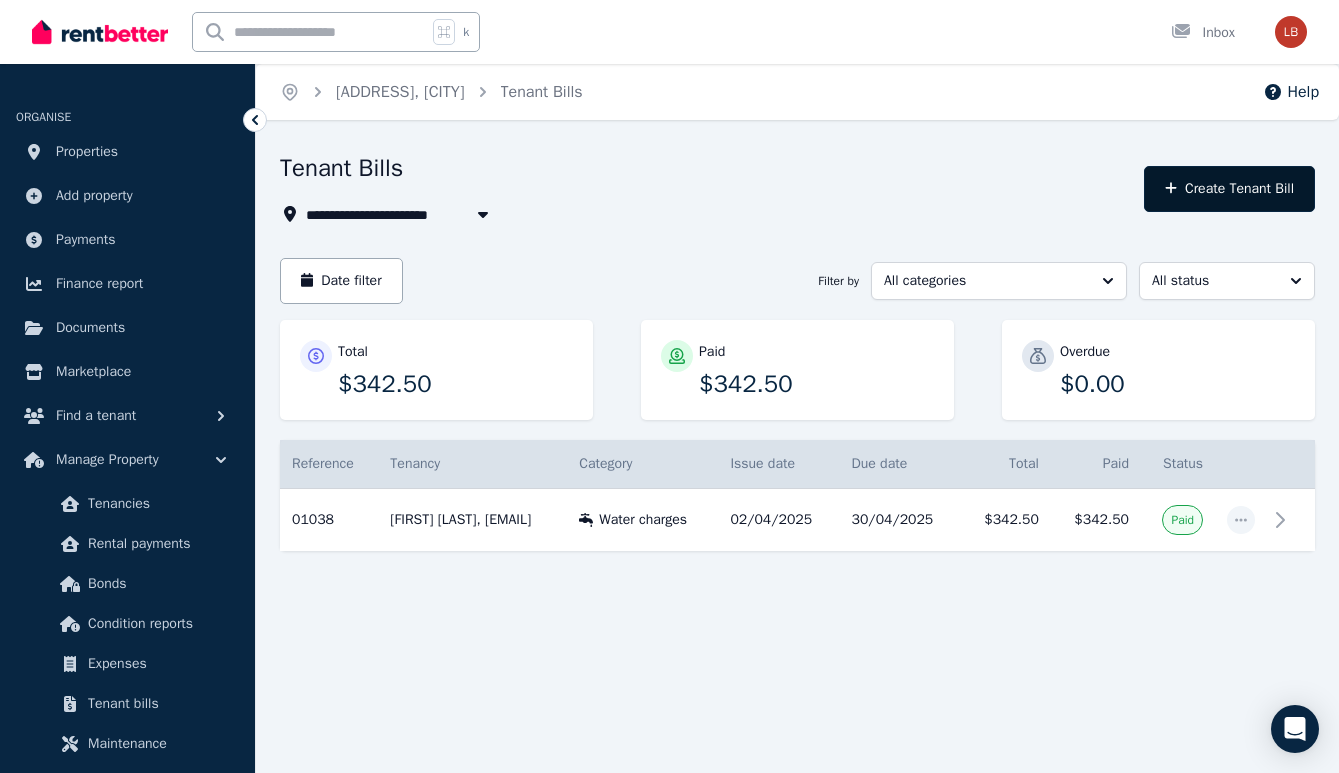 click on "Create Tenant Bill" at bounding box center [1229, 189] 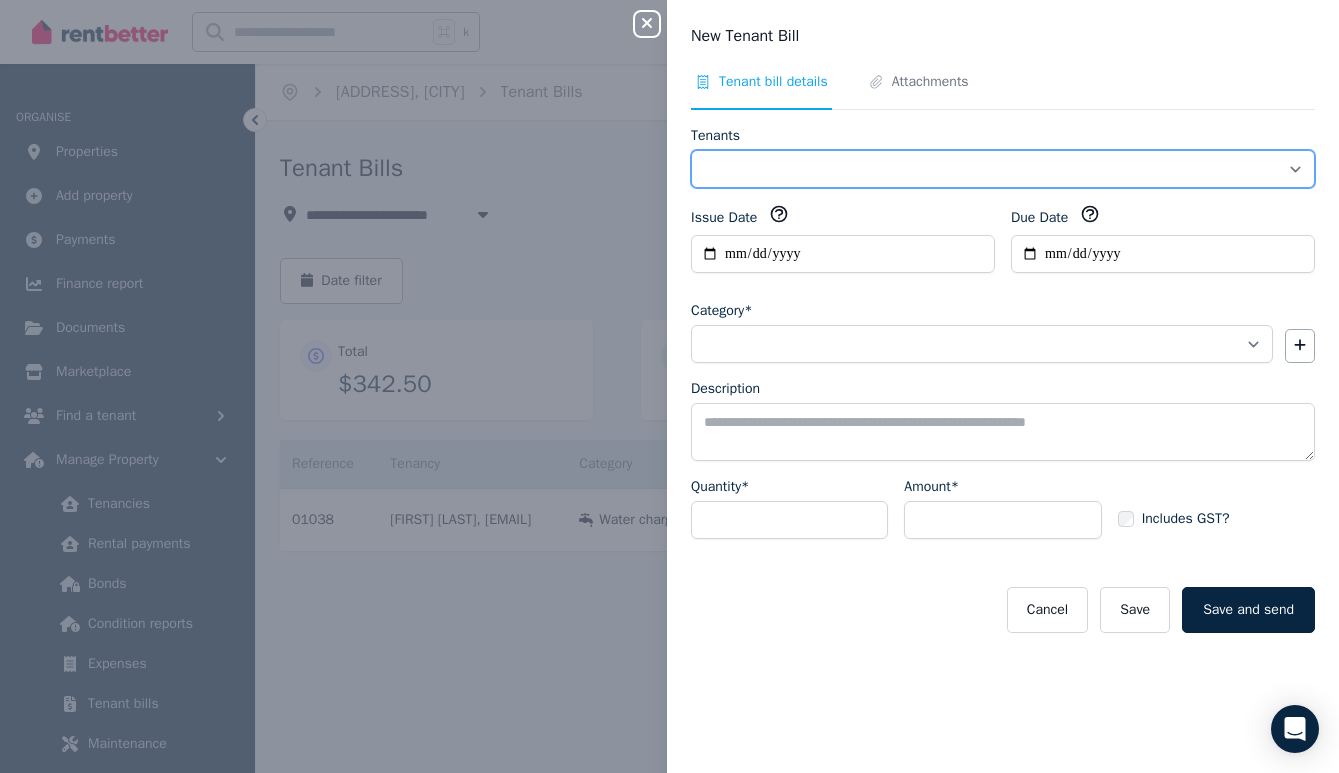 click on "**********" at bounding box center [1003, 169] 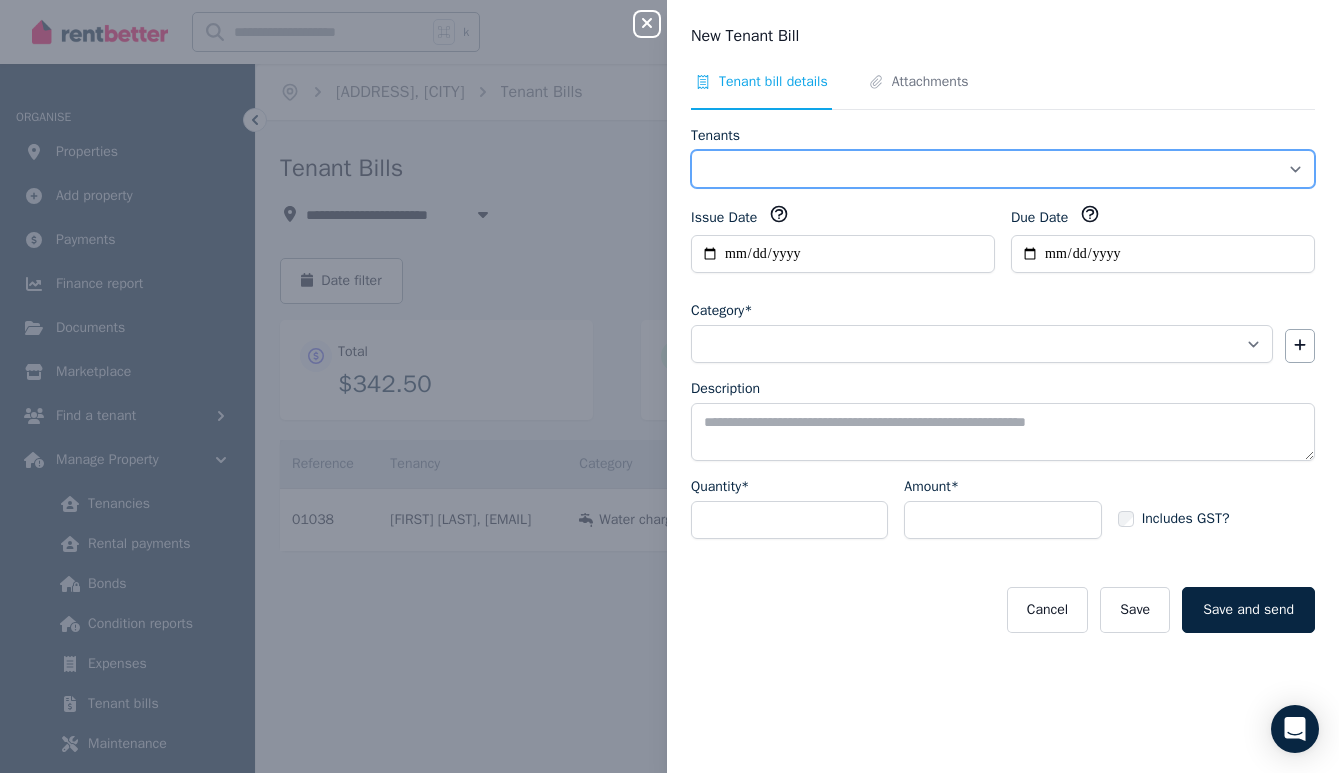 select on "**********" 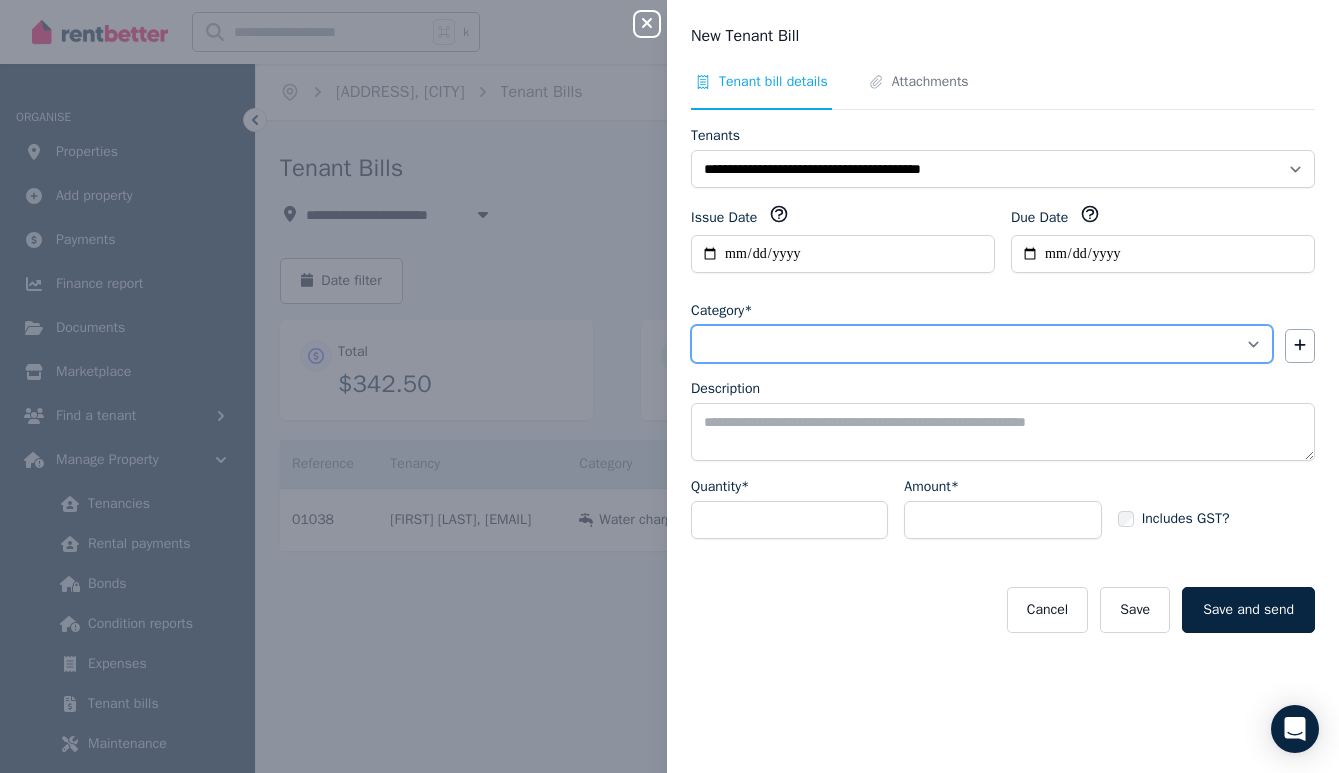 click on "**********" at bounding box center (982, 344) 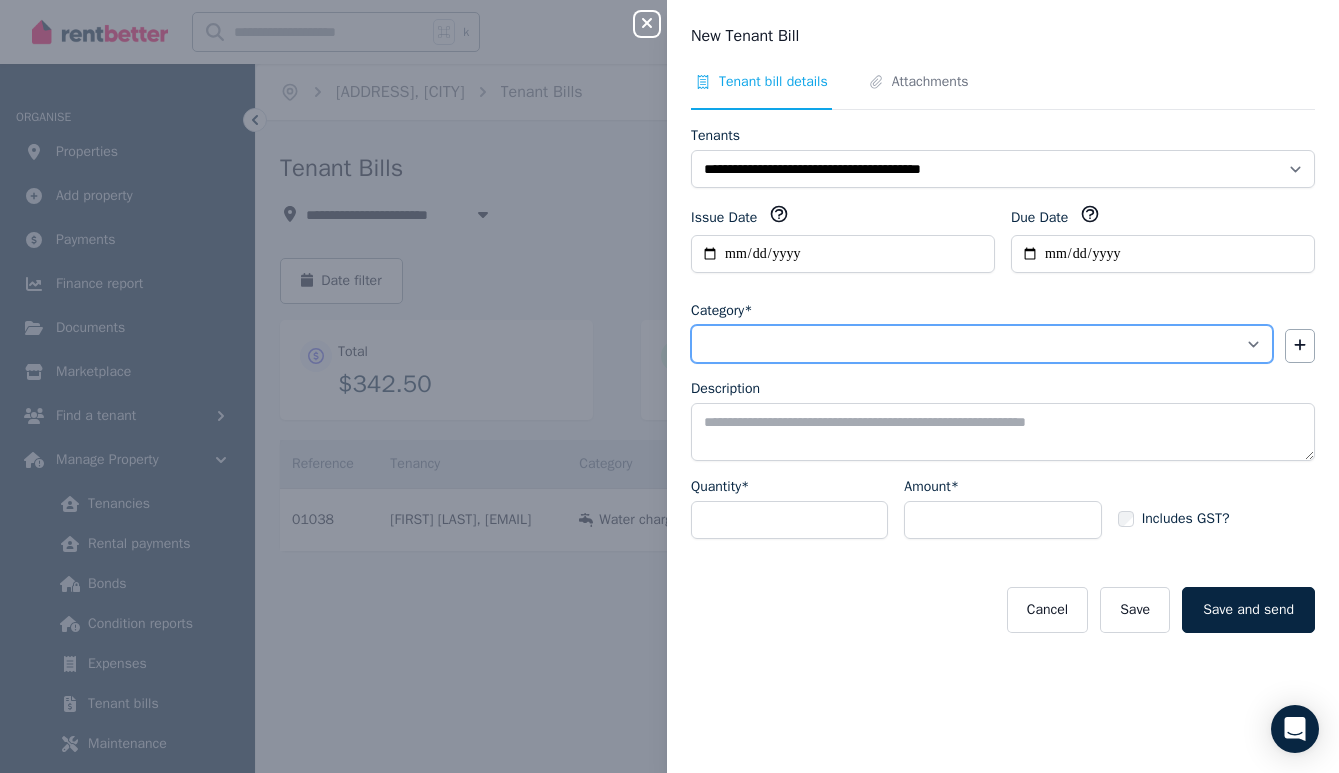 select on "**********" 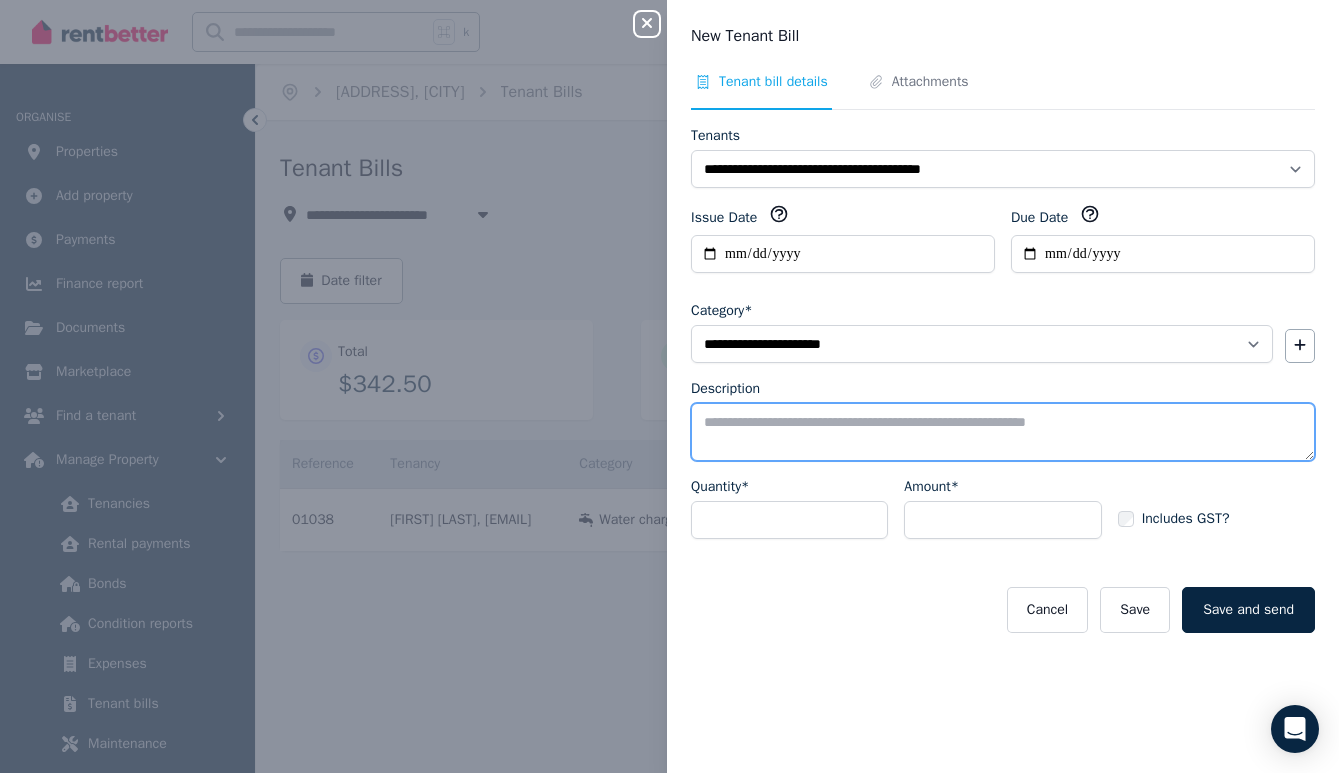 click on "Description" at bounding box center (1003, 432) 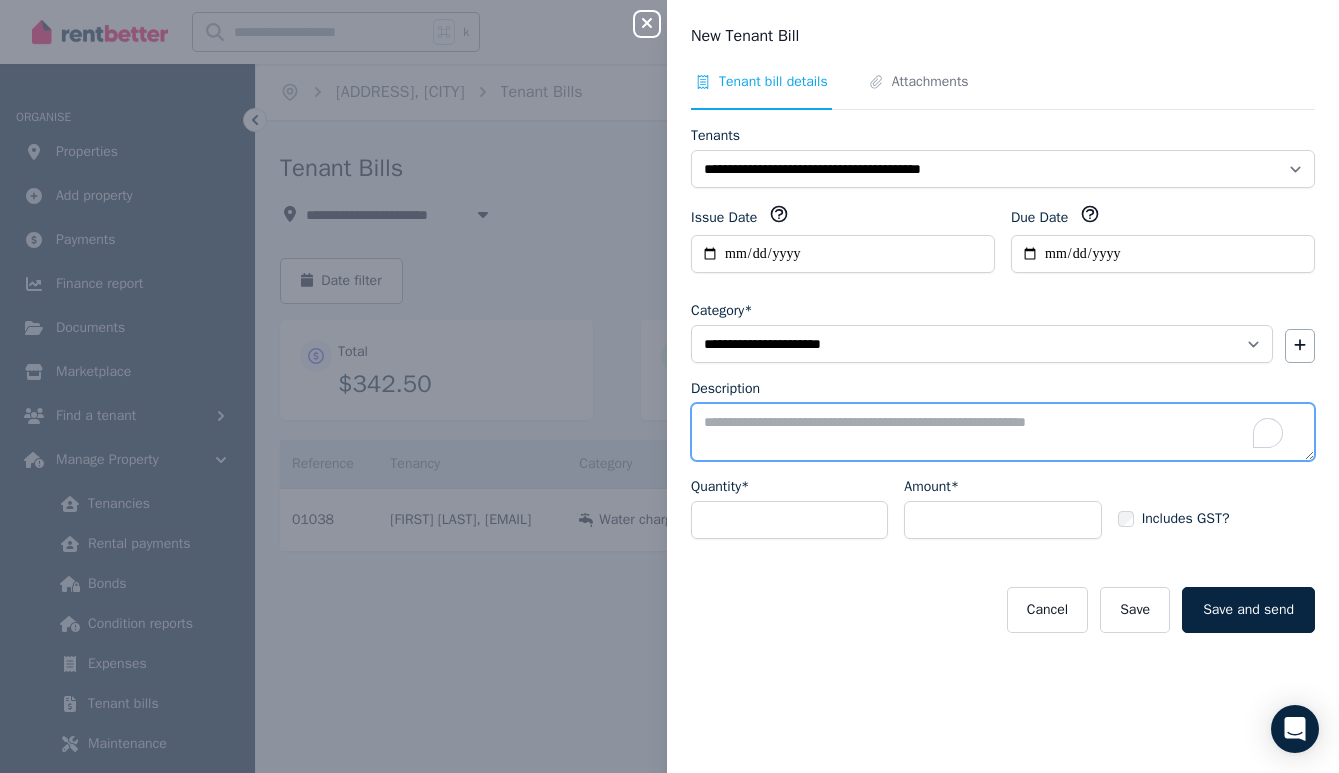 paste on "**********" 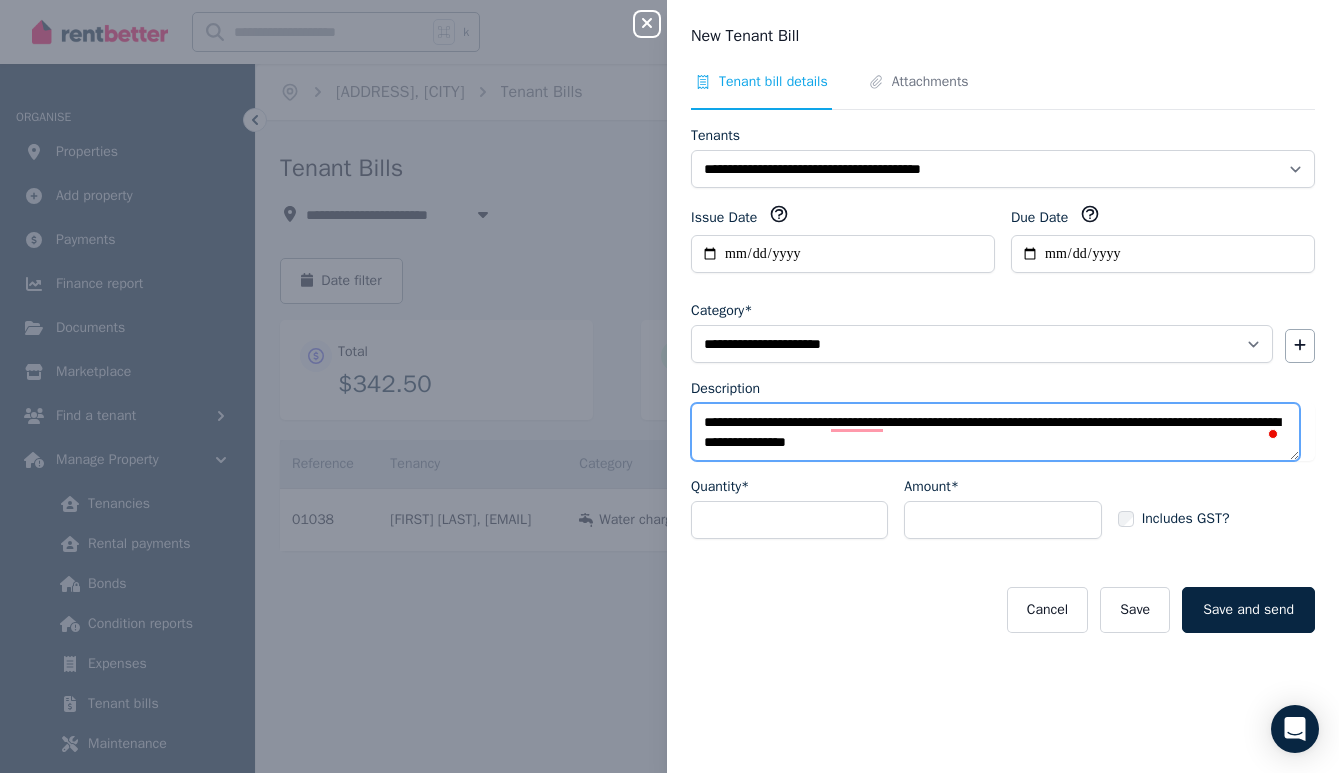 type on "**********" 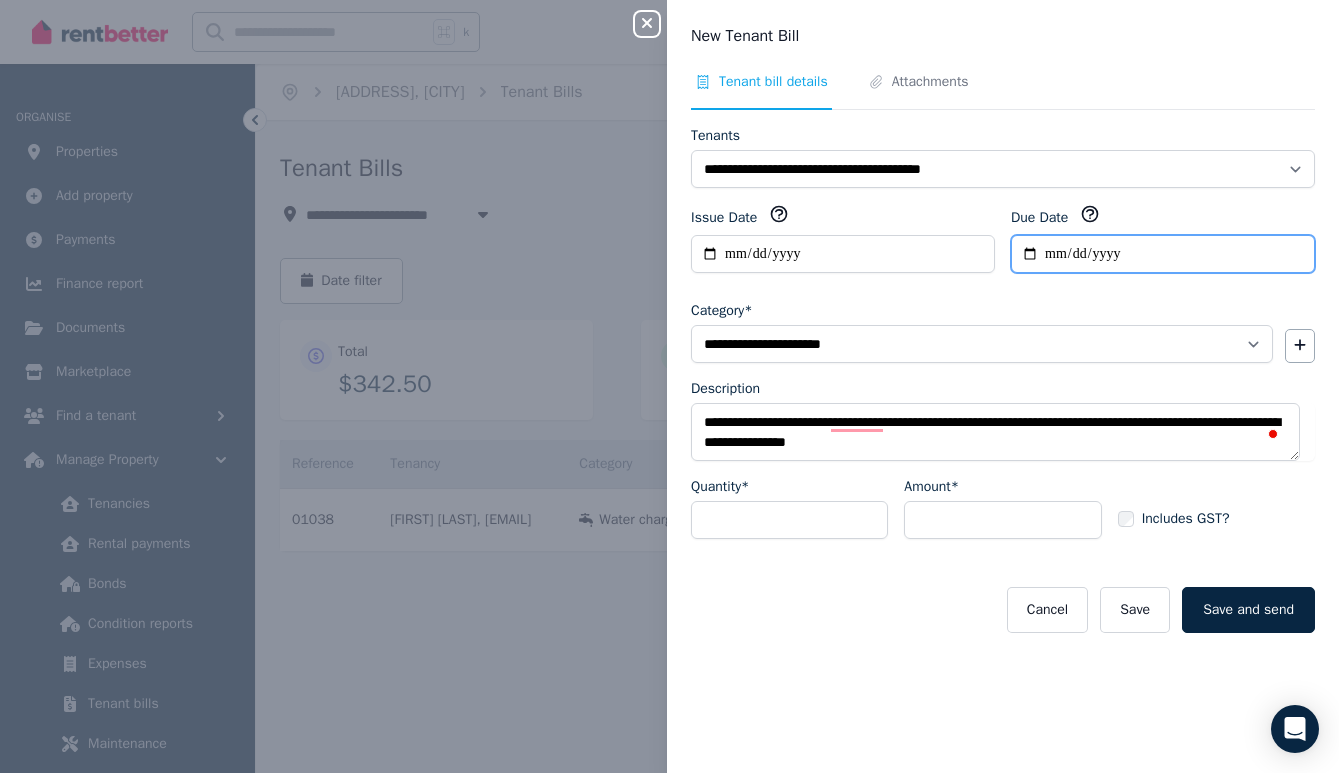 click on "Due Date" at bounding box center [1163, 254] 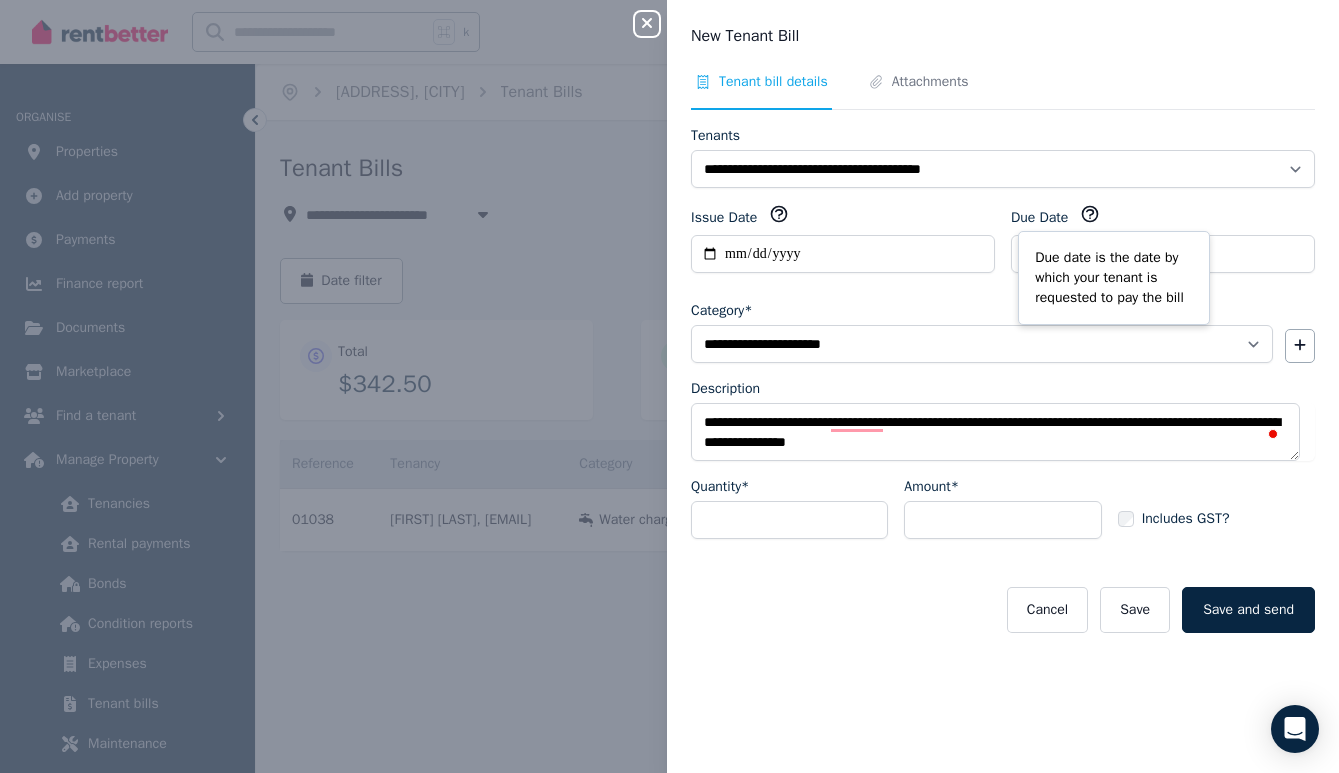 click on "Due Date Due date is the date by which your tenant is requested to pay the bill" at bounding box center [1163, 217] 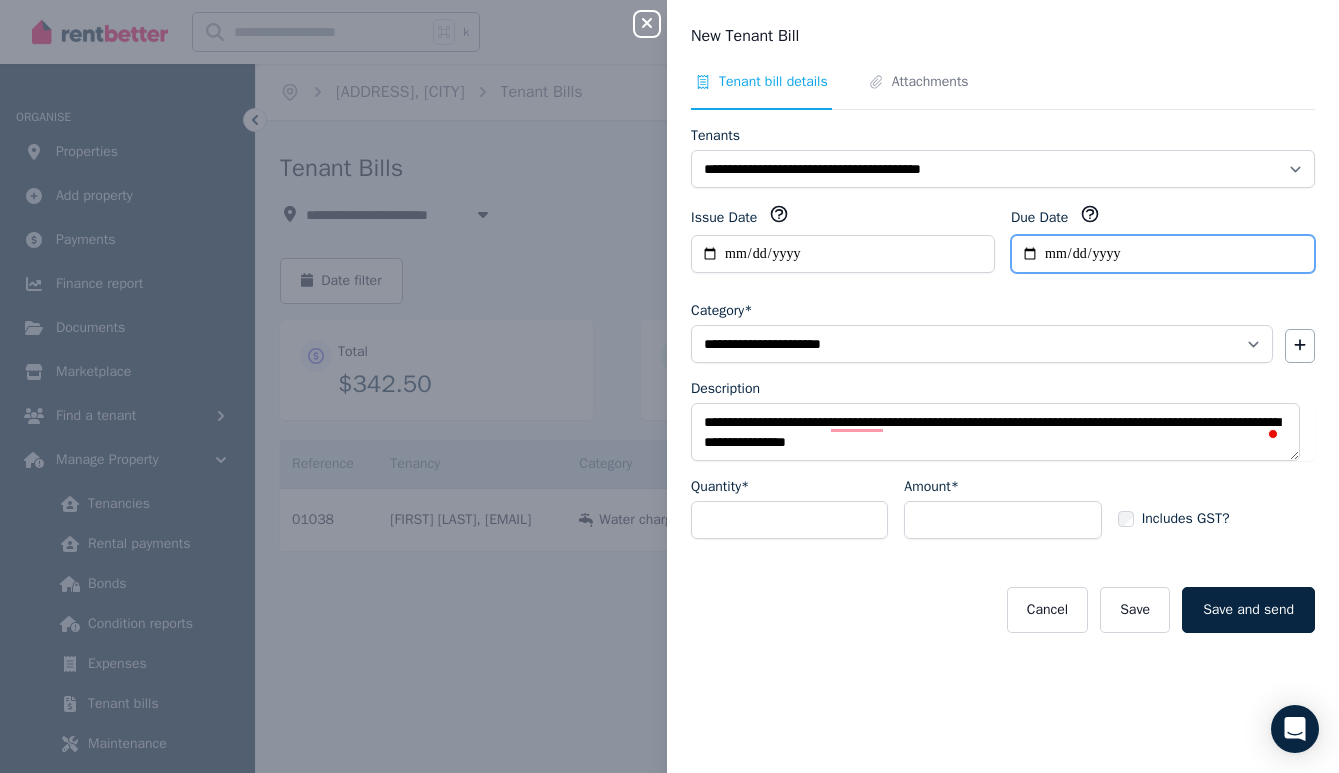 click on "Due Date" at bounding box center (1163, 254) 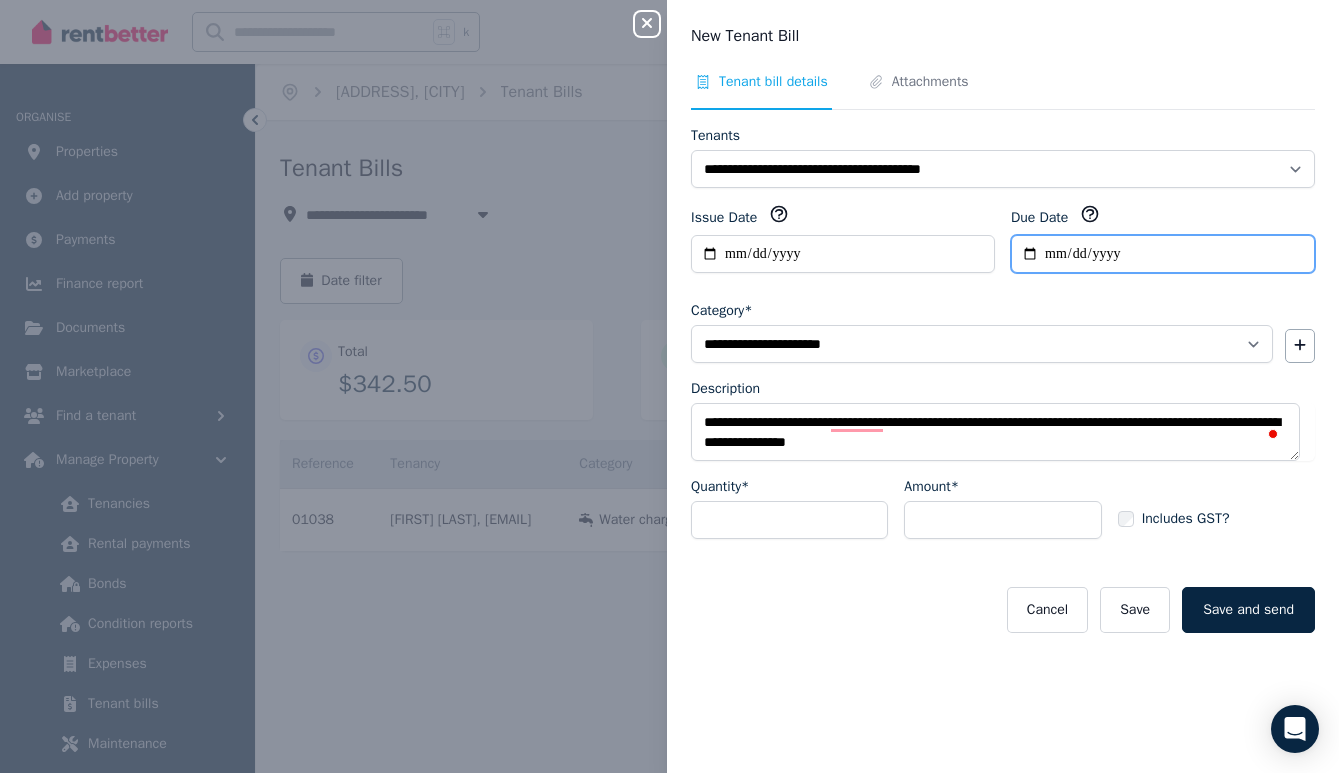 type on "**********" 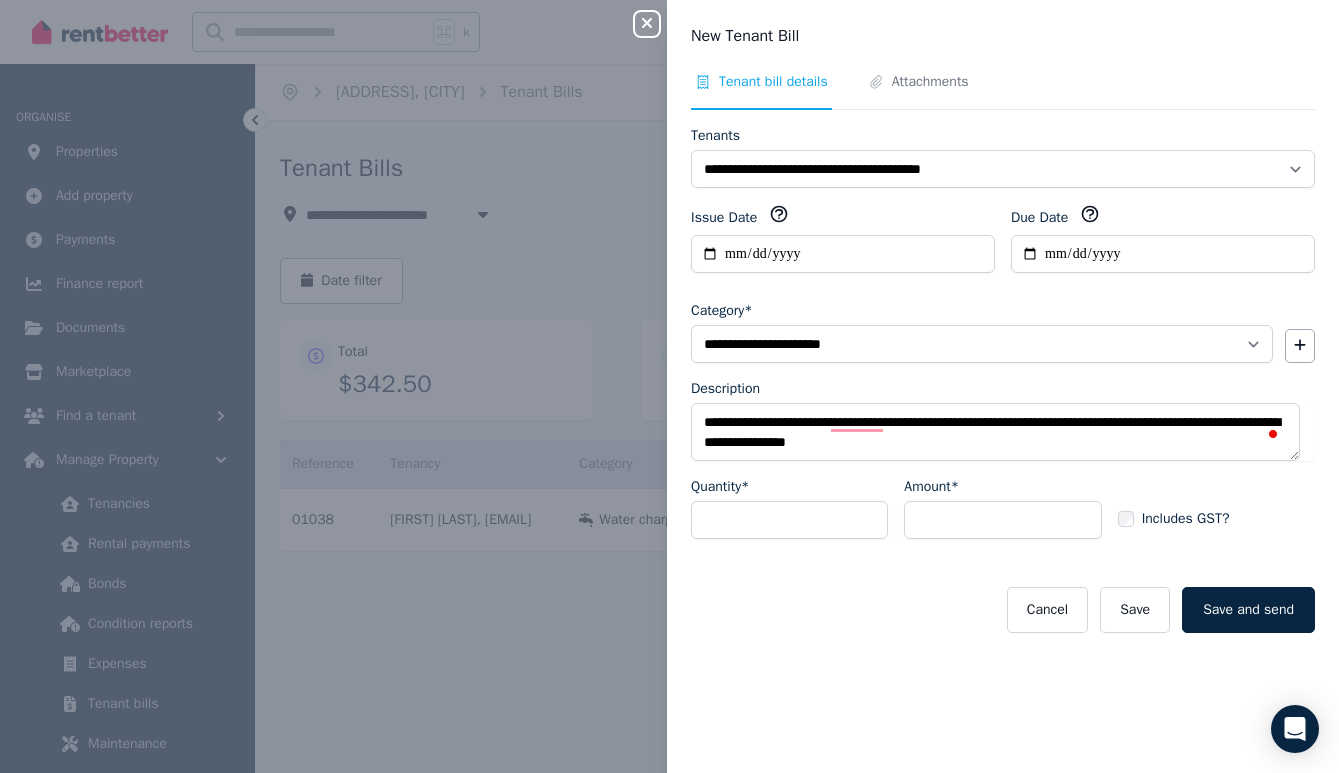 click at bounding box center (1274, 434) 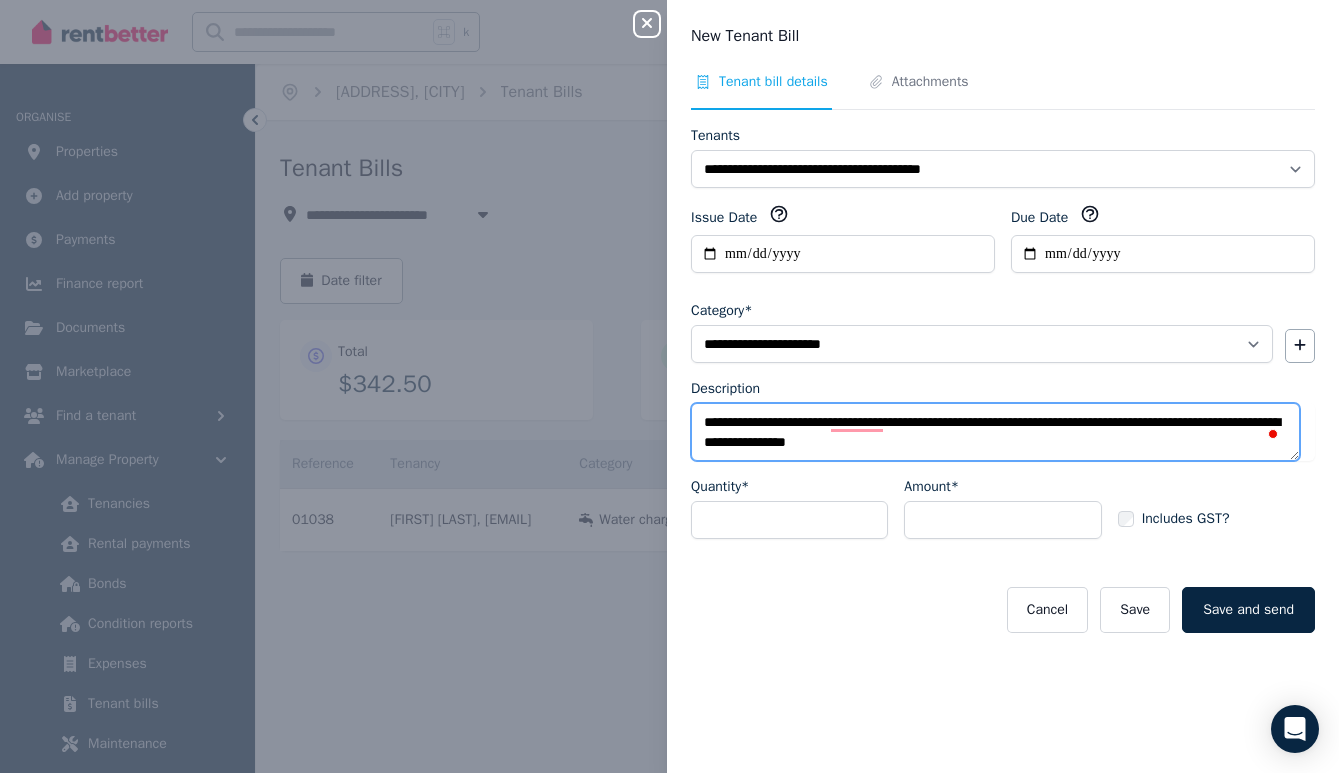 click on "**********" at bounding box center (995, 432) 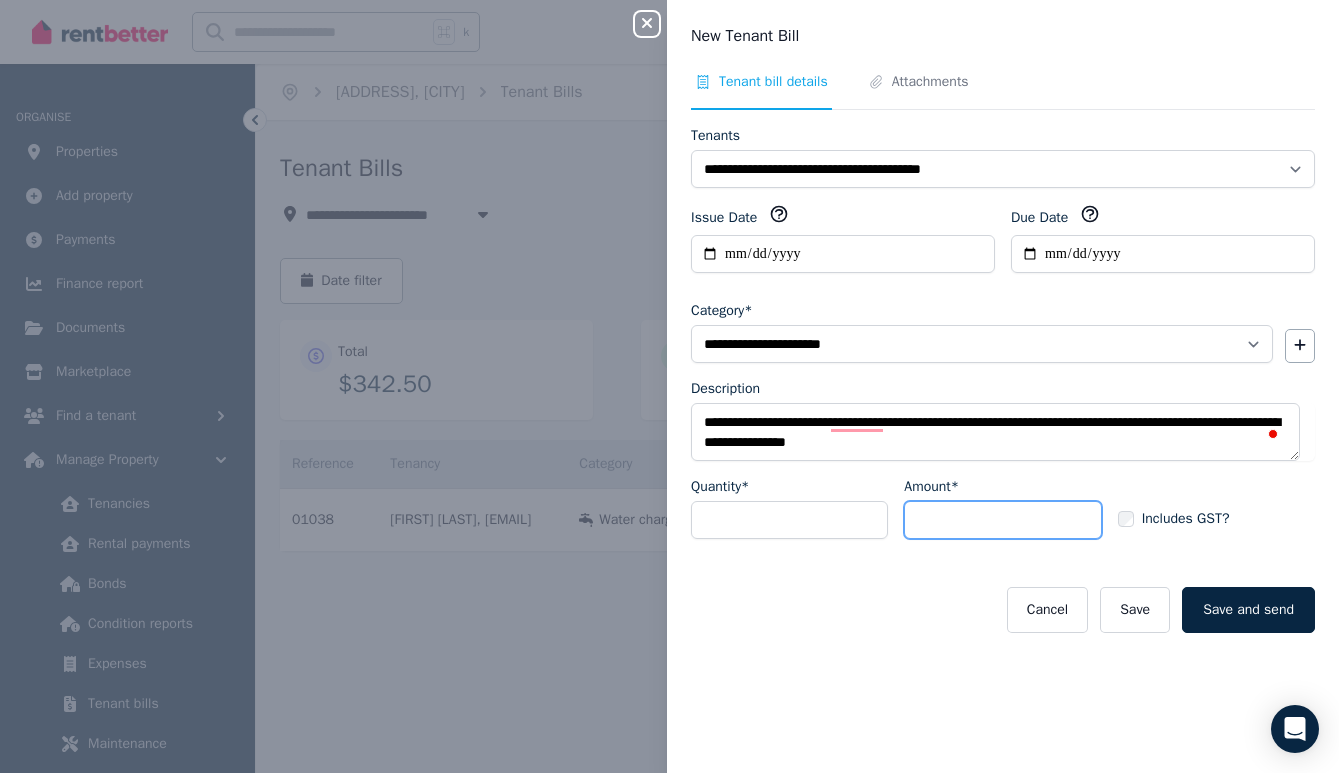click on "Amount*" at bounding box center [1002, 520] 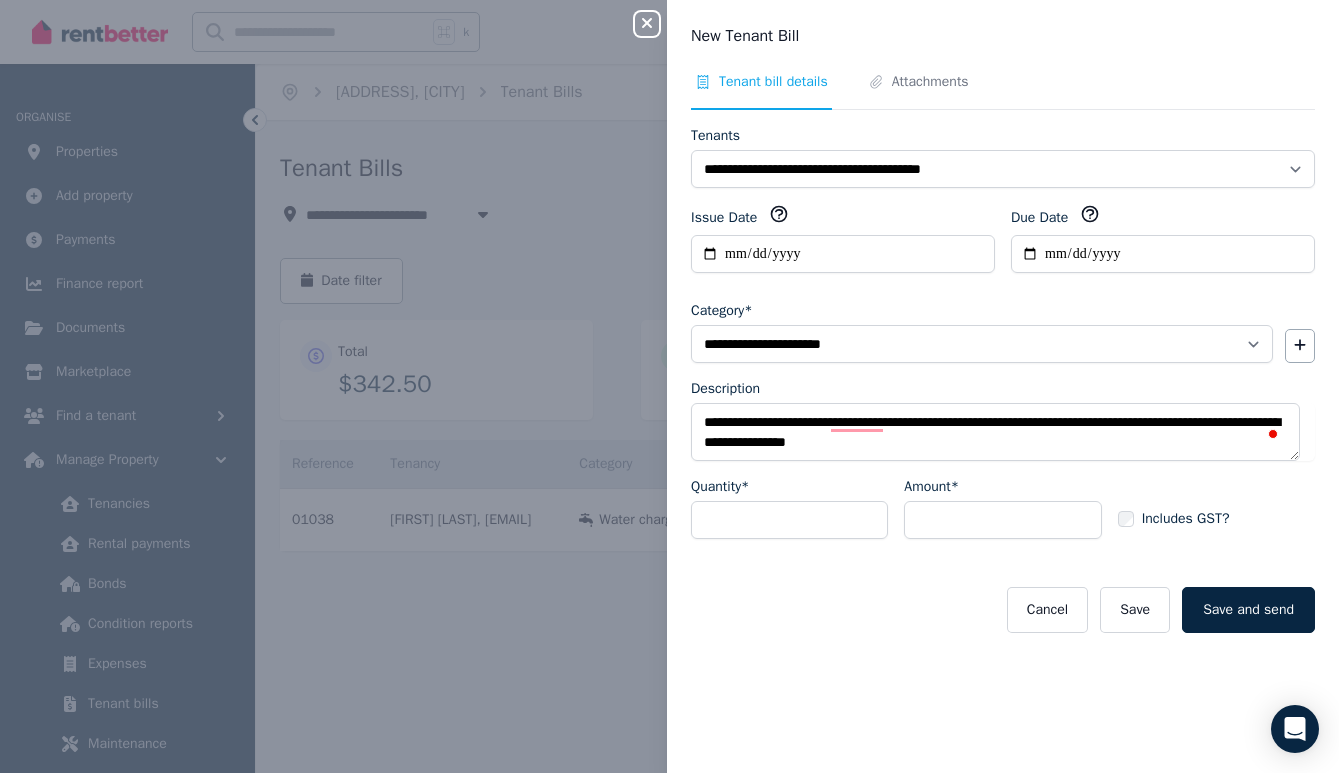 click on "**********" at bounding box center [1003, 395] 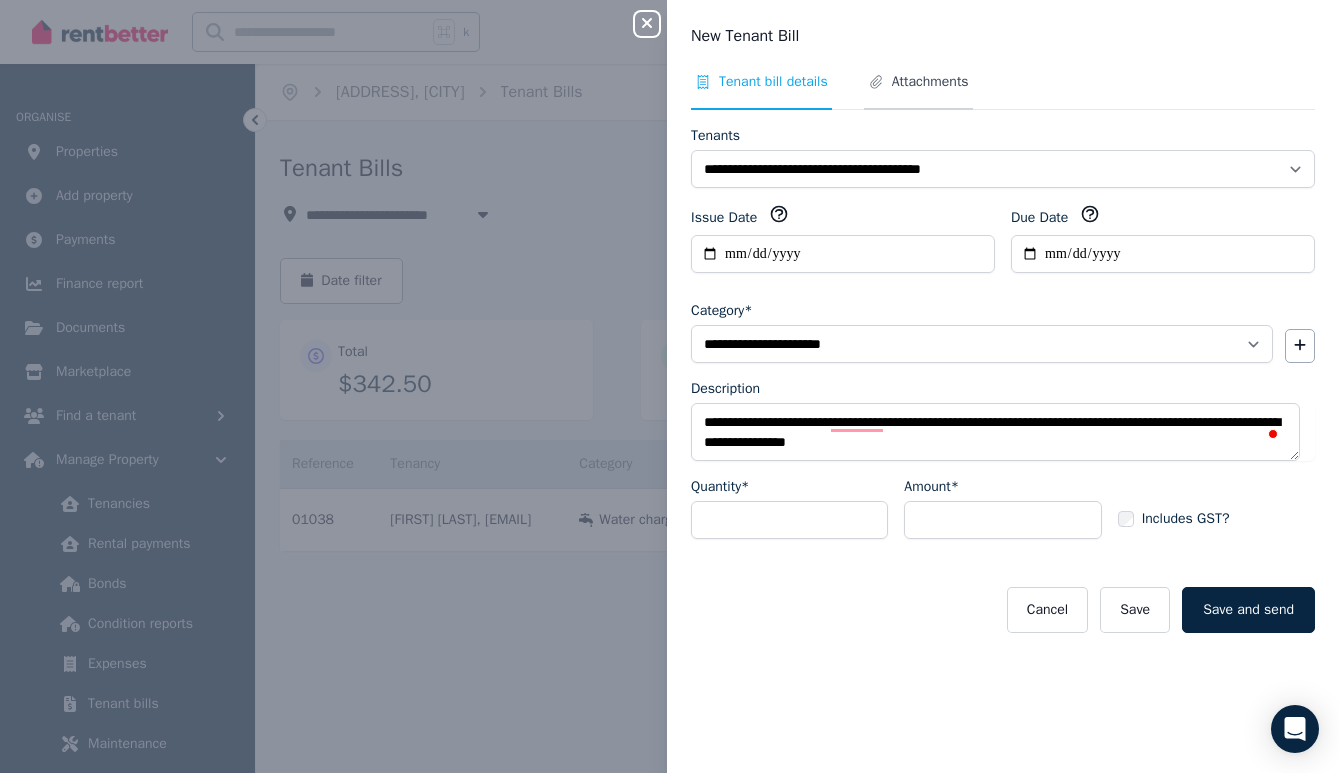 click on "Attachments" at bounding box center (930, 82) 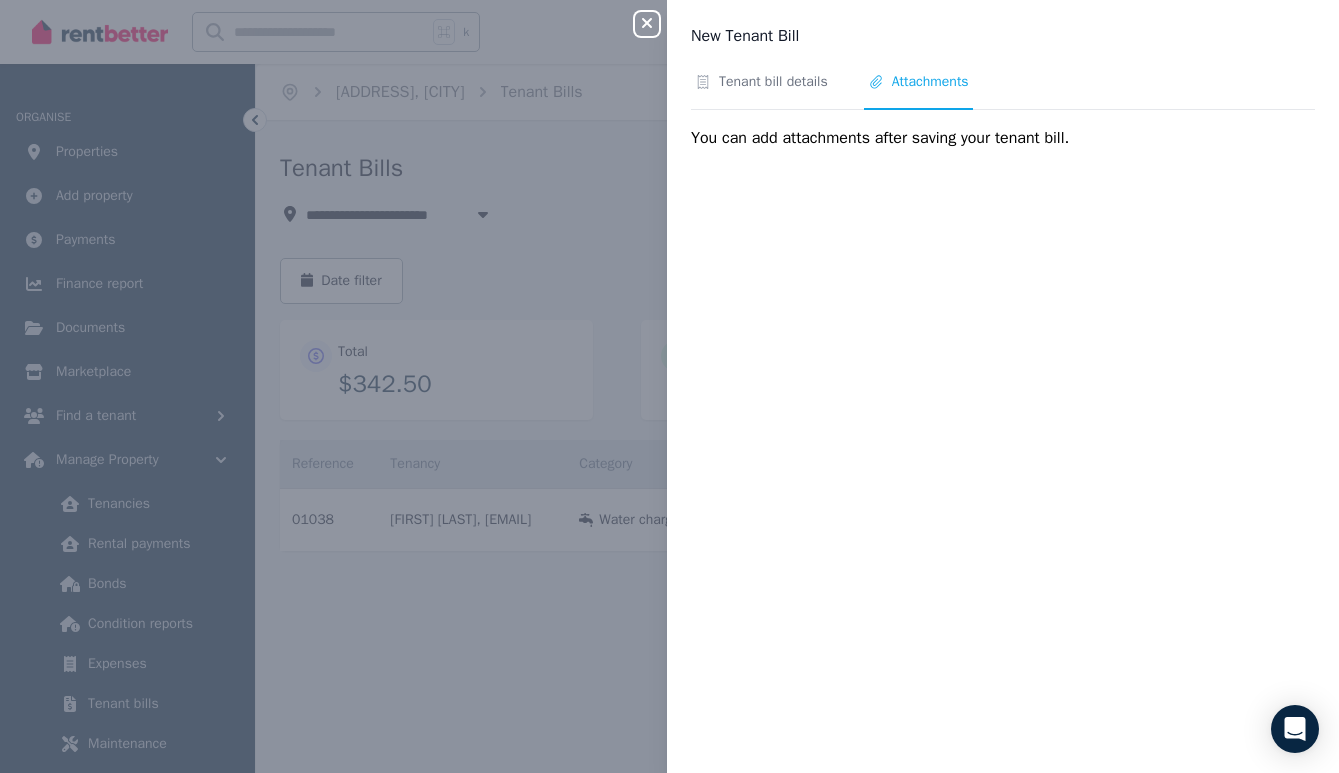 click on "Tenant bill details Attachments You can add attachments after saving your tenant bill." at bounding box center [1003, 410] 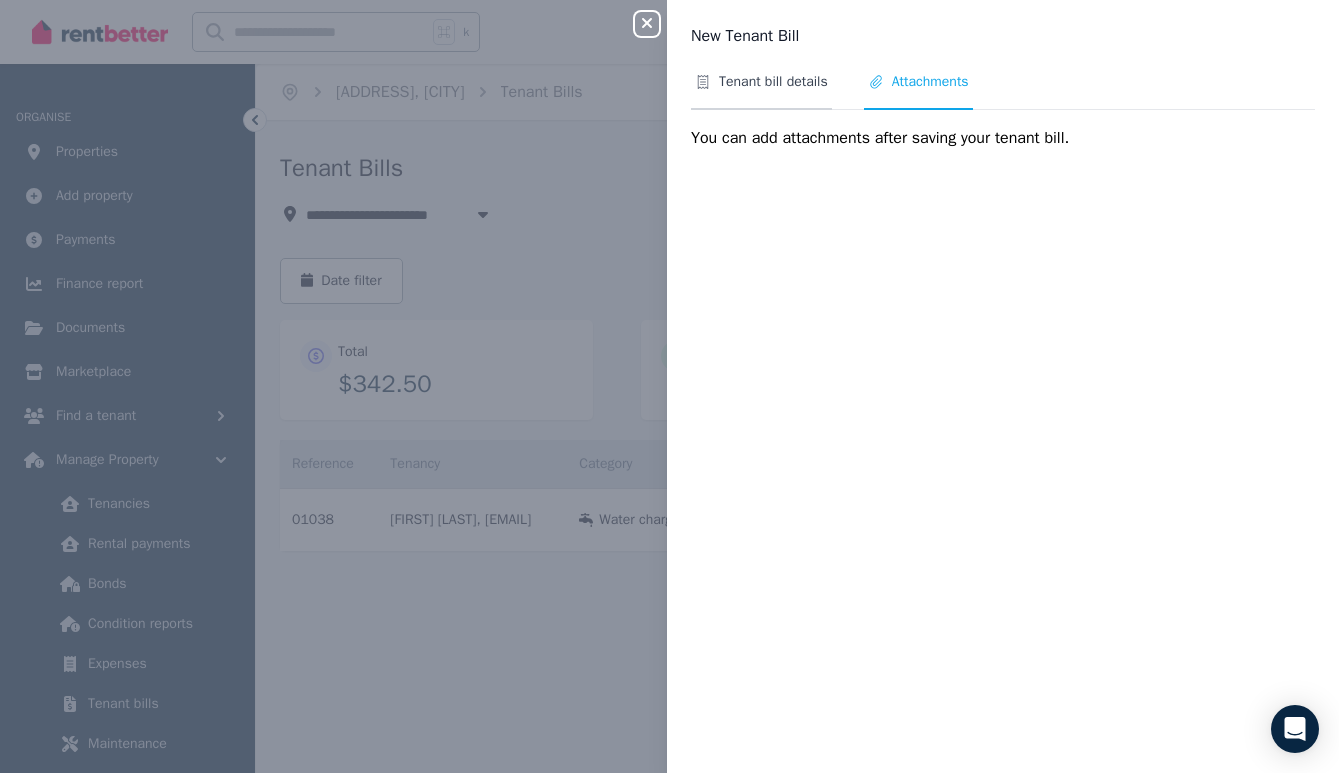click on "Tenant bill details" at bounding box center (773, 82) 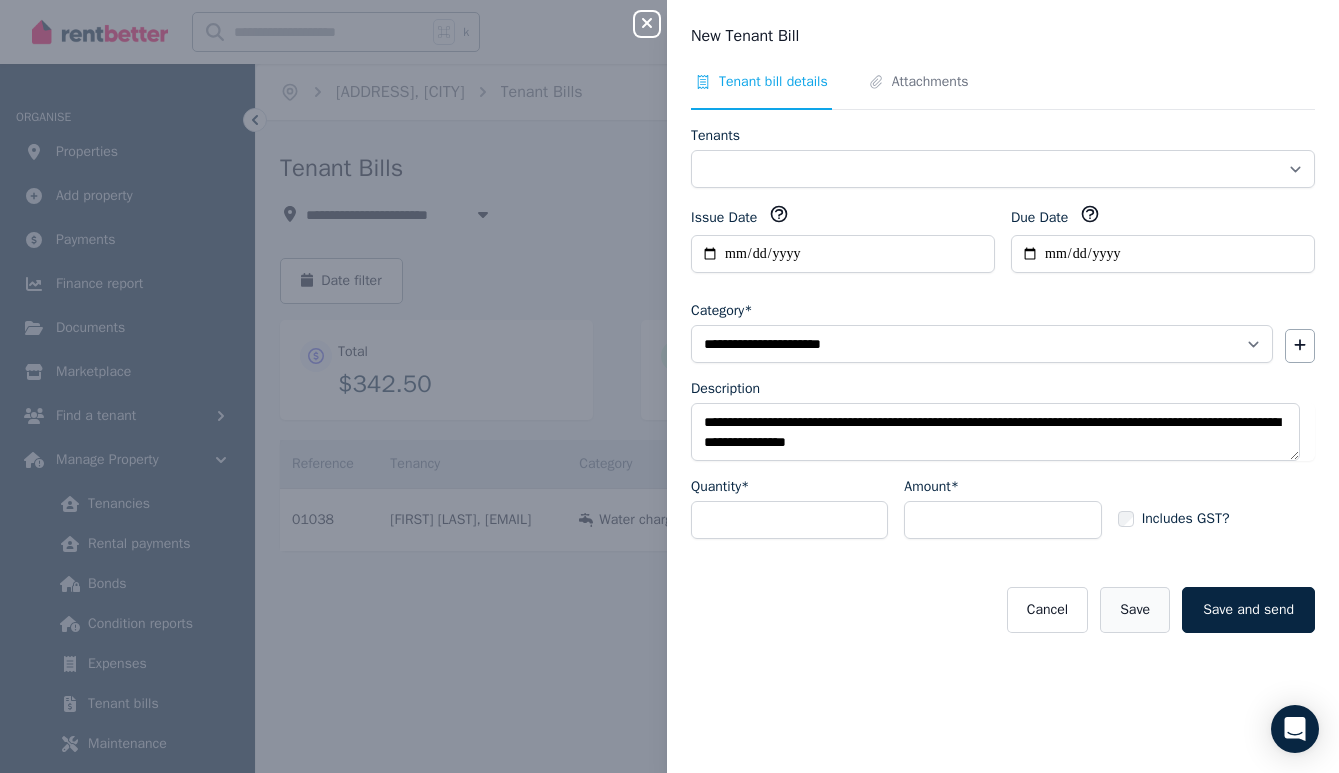 select on "**********" 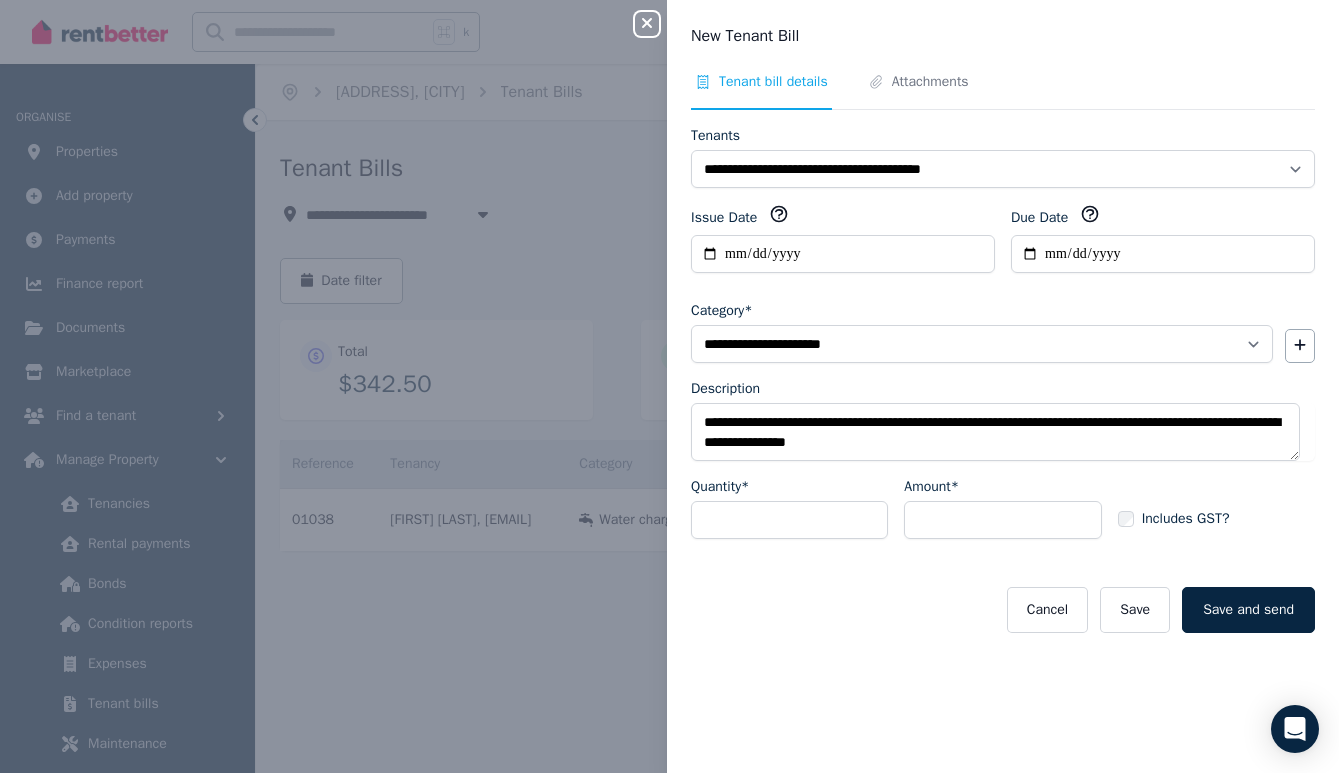 click on "**********" at bounding box center [1003, 395] 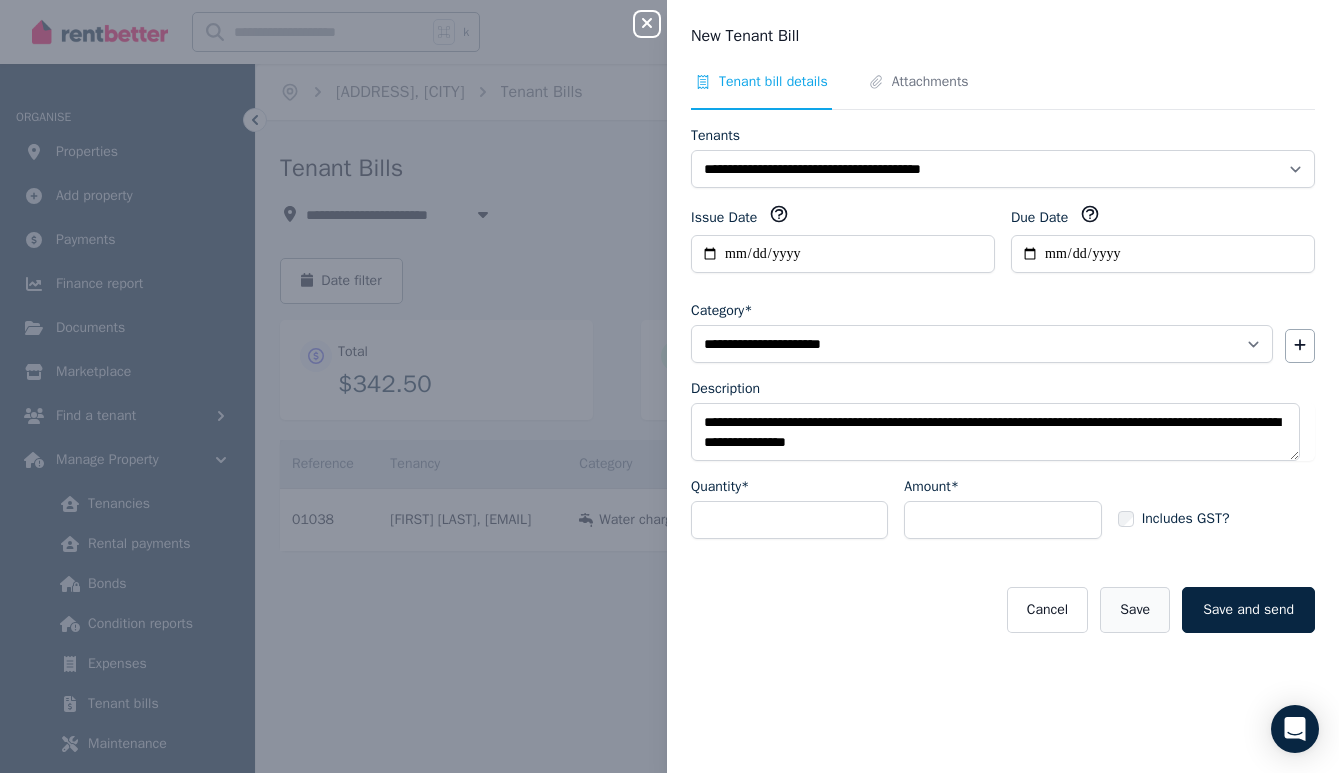 click on "Save" at bounding box center [1135, 610] 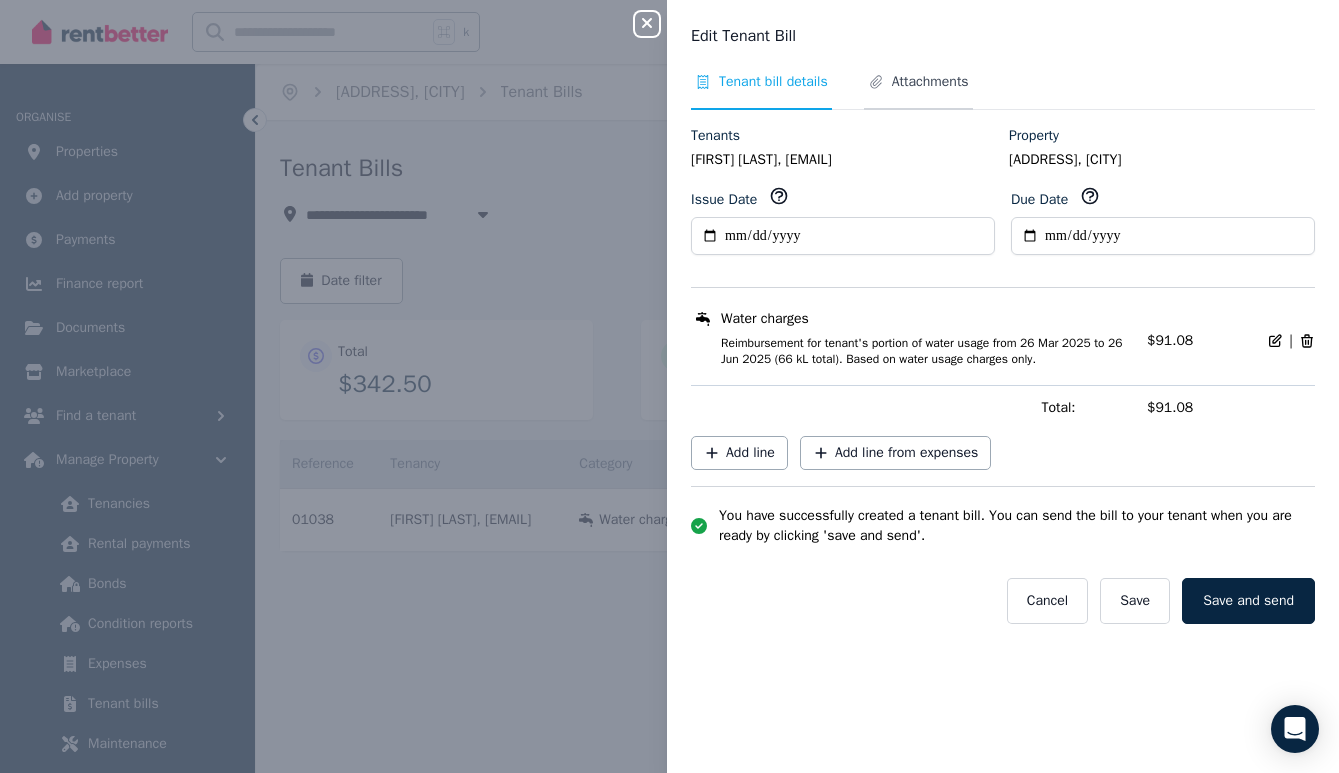 click on "Attachments" at bounding box center (930, 82) 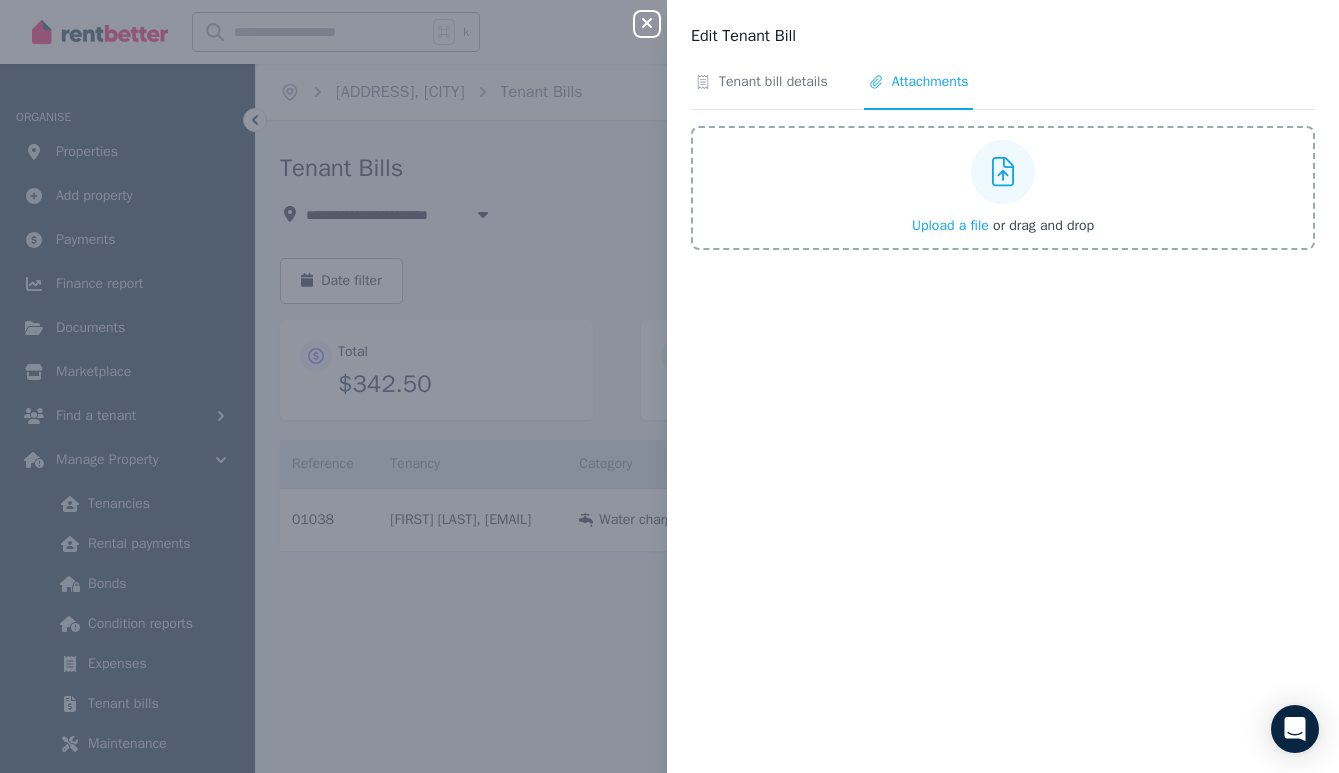 click at bounding box center (1003, 172) 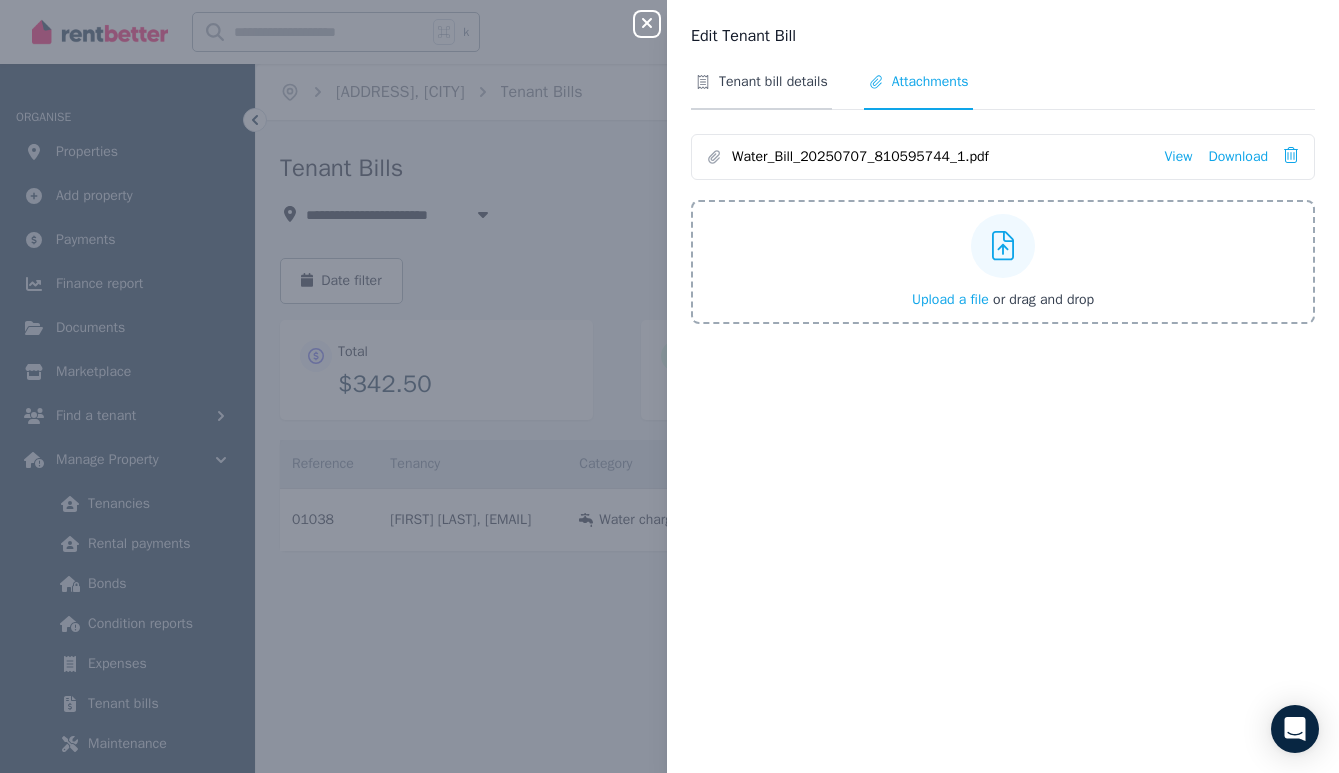 click on "Tenant bill details" at bounding box center (773, 82) 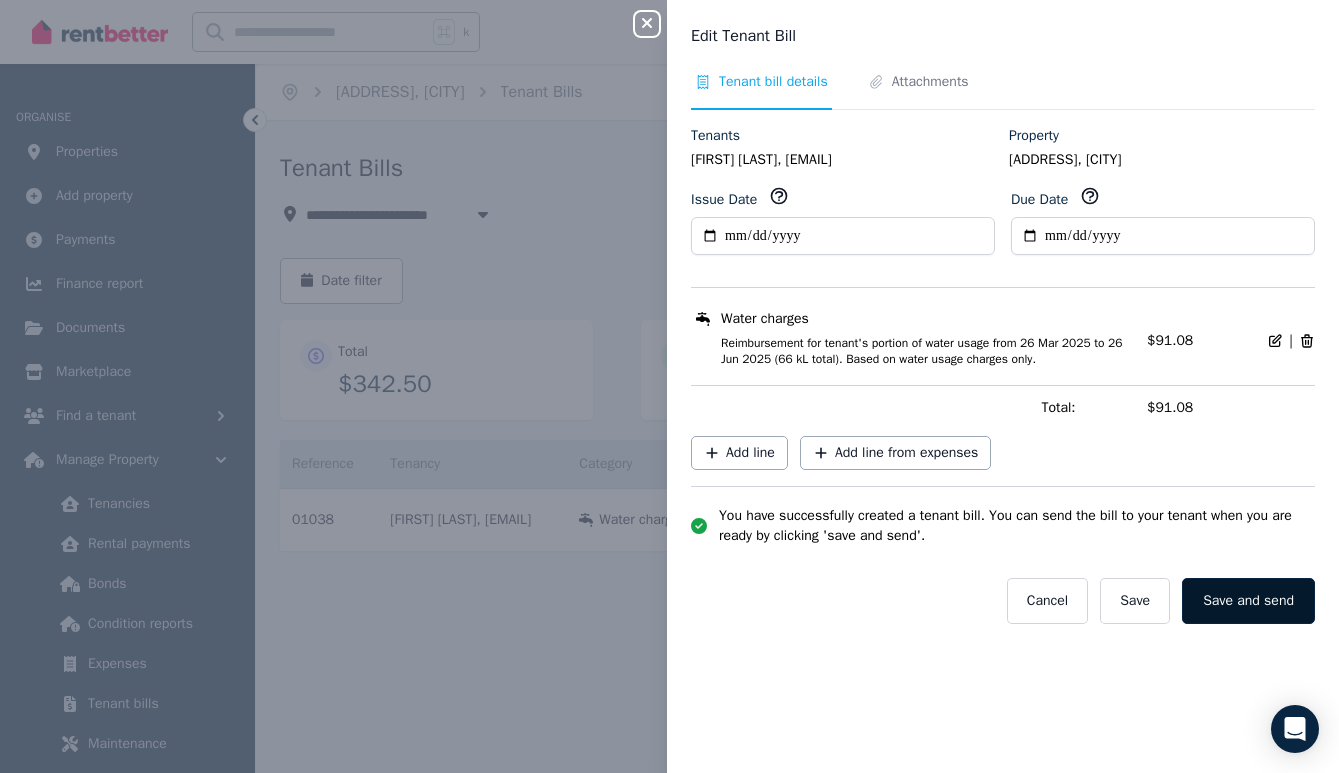 click on "Save and send" at bounding box center (1248, 601) 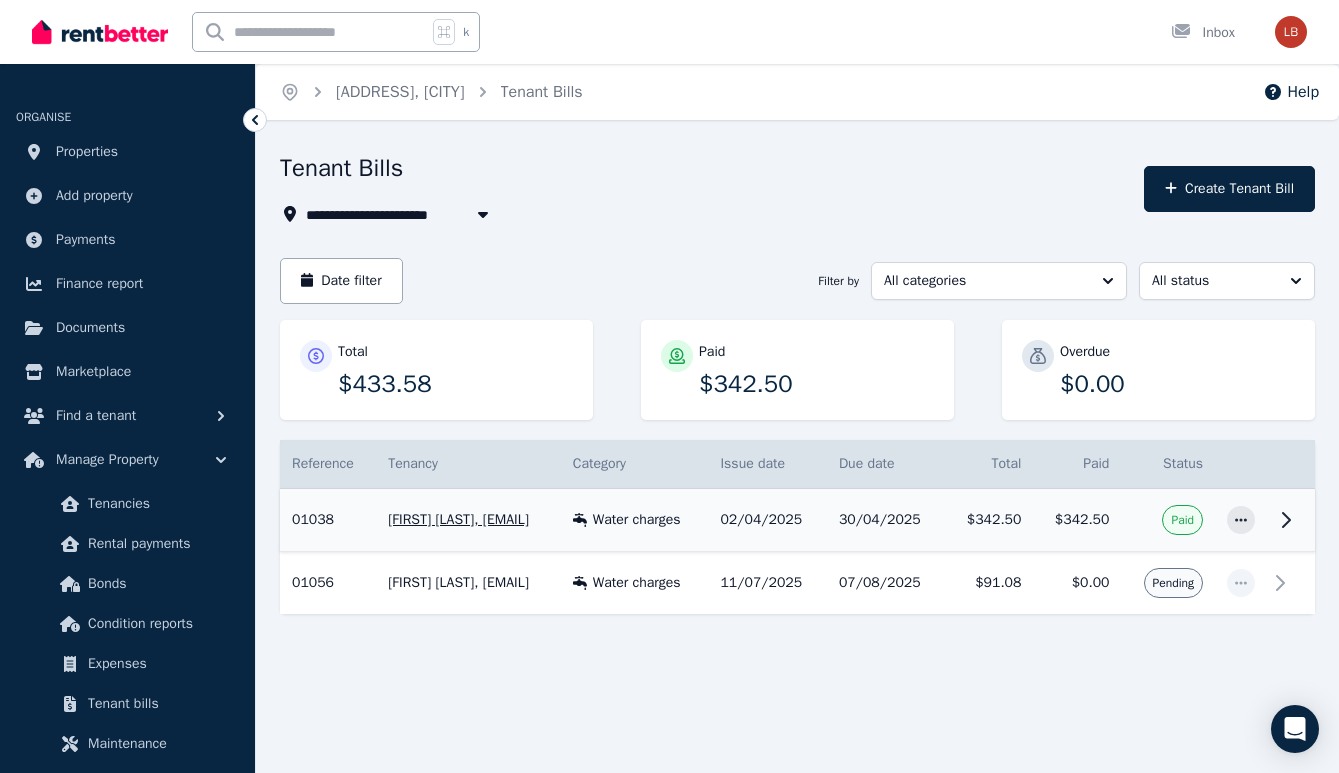 click on "$342.50" at bounding box center (989, 520) 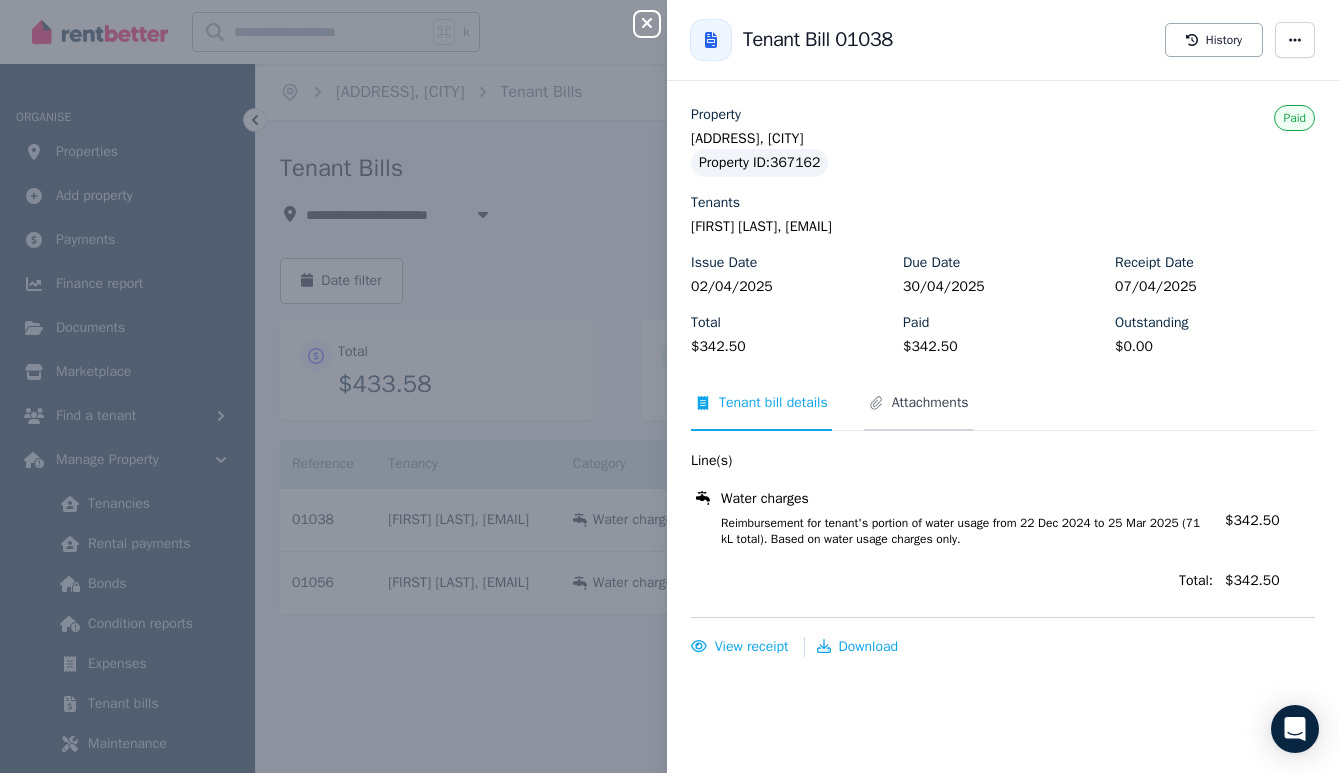 click on "Attachments" at bounding box center [918, 412] 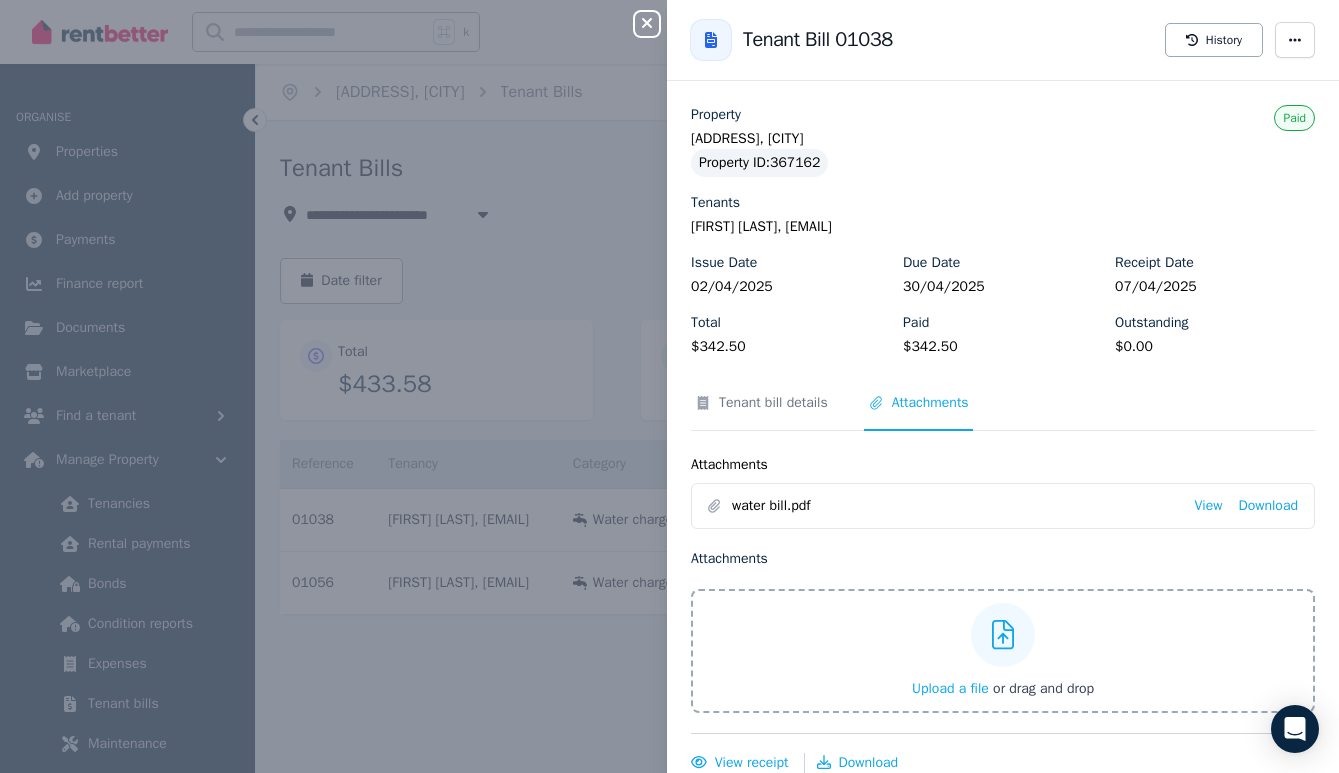 drag, startPoint x: 780, startPoint y: 501, endPoint x: 1007, endPoint y: 502, distance: 227.0022 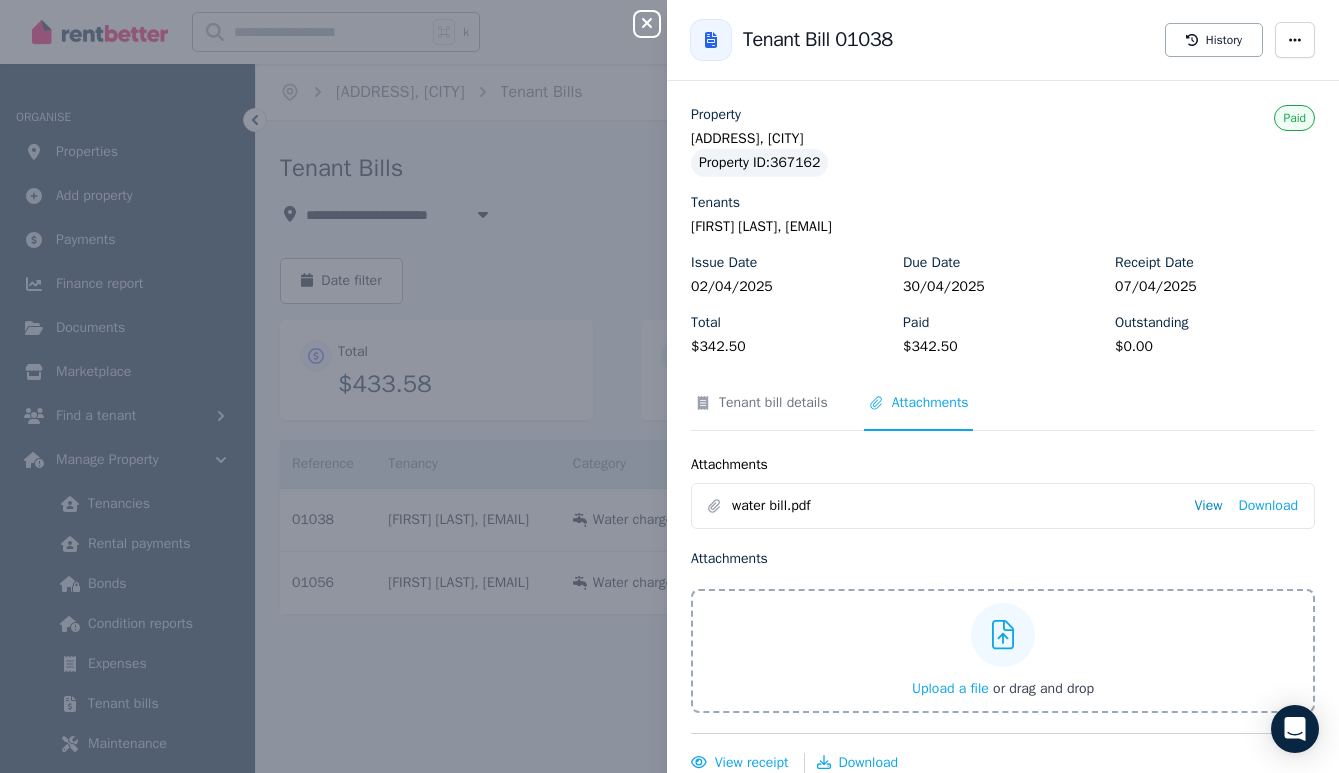 click on "View" at bounding box center (1208, 506) 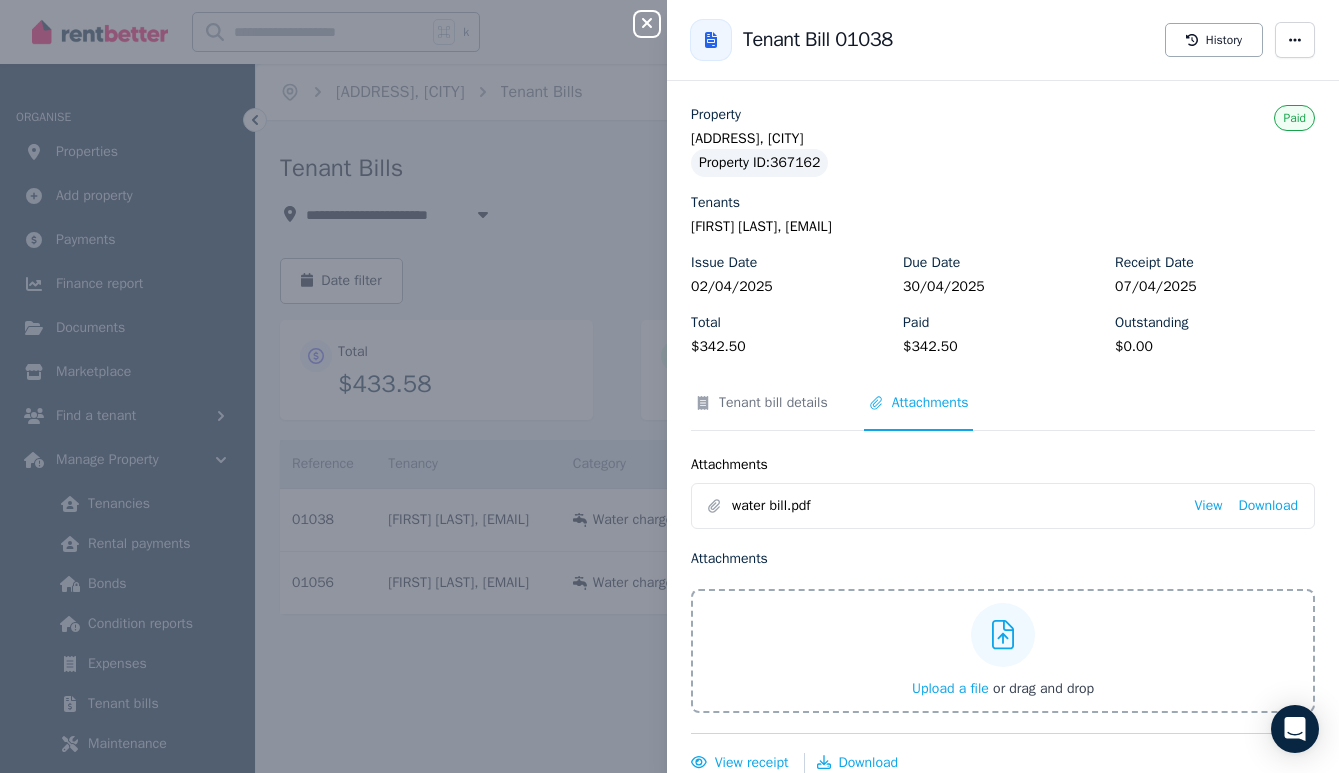 click on "Property [ADDRESS], [CITY] Property ID :  367162 Tenants [FIRST] [LAST], [EMAIL] Issue Date [DATE] Due Date [DATE] Receipt Date [DATE] Total $342.50 Paid $342.50 Outstanding $0.00 Paid" at bounding box center [1003, 239] 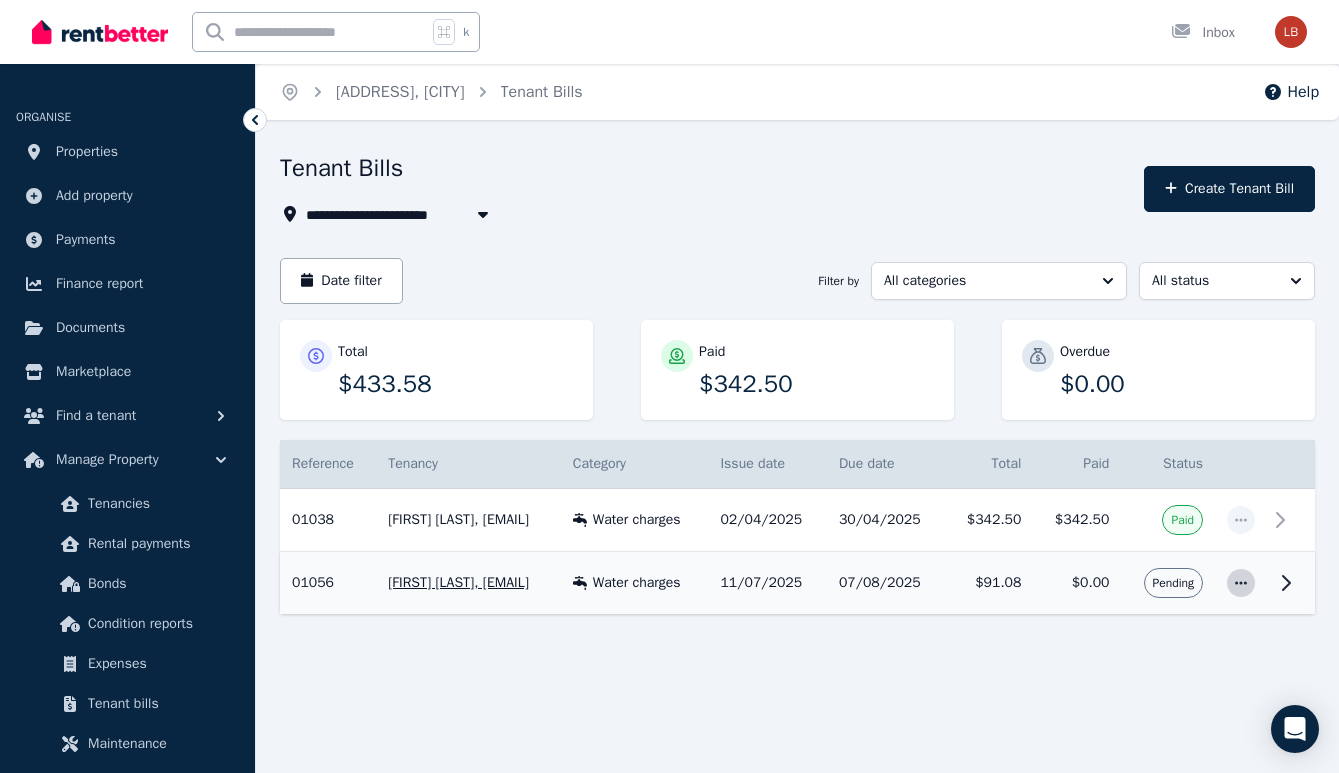 click 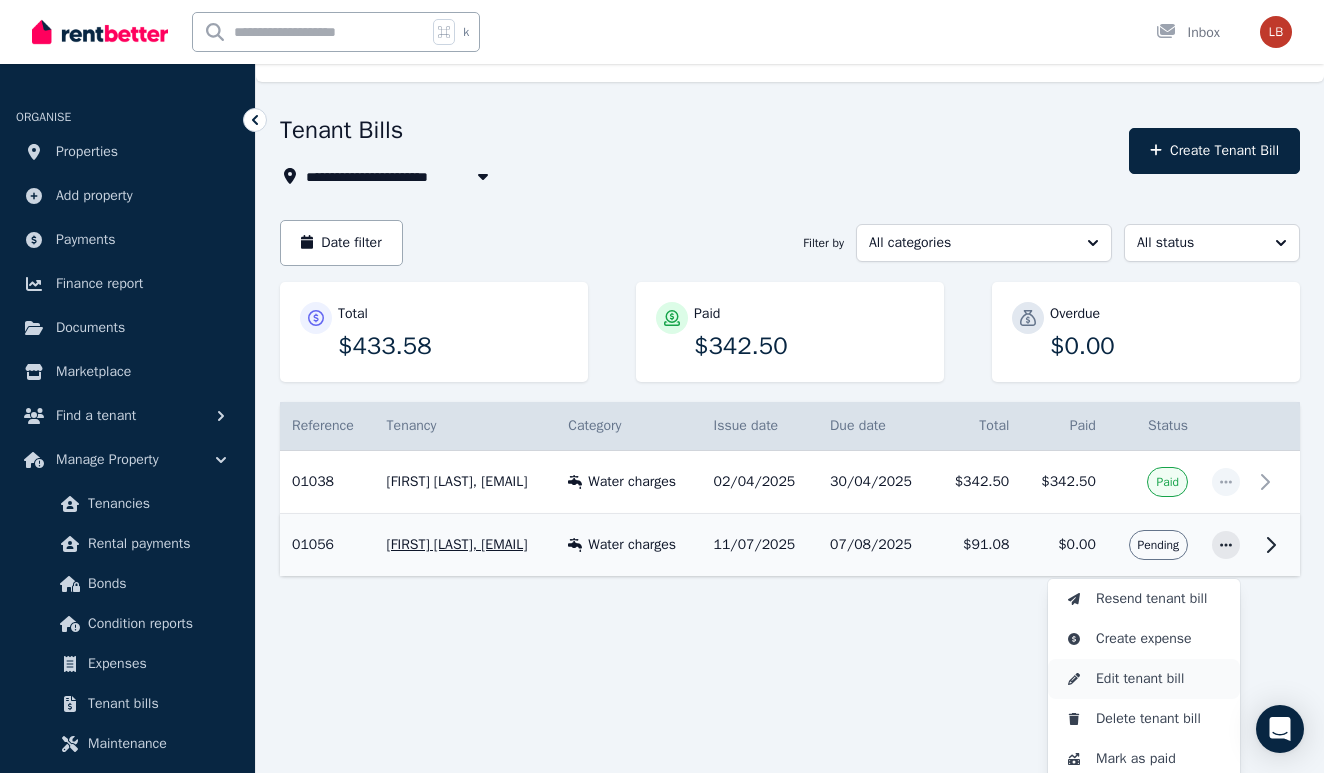 scroll, scrollTop: 99, scrollLeft: 0, axis: vertical 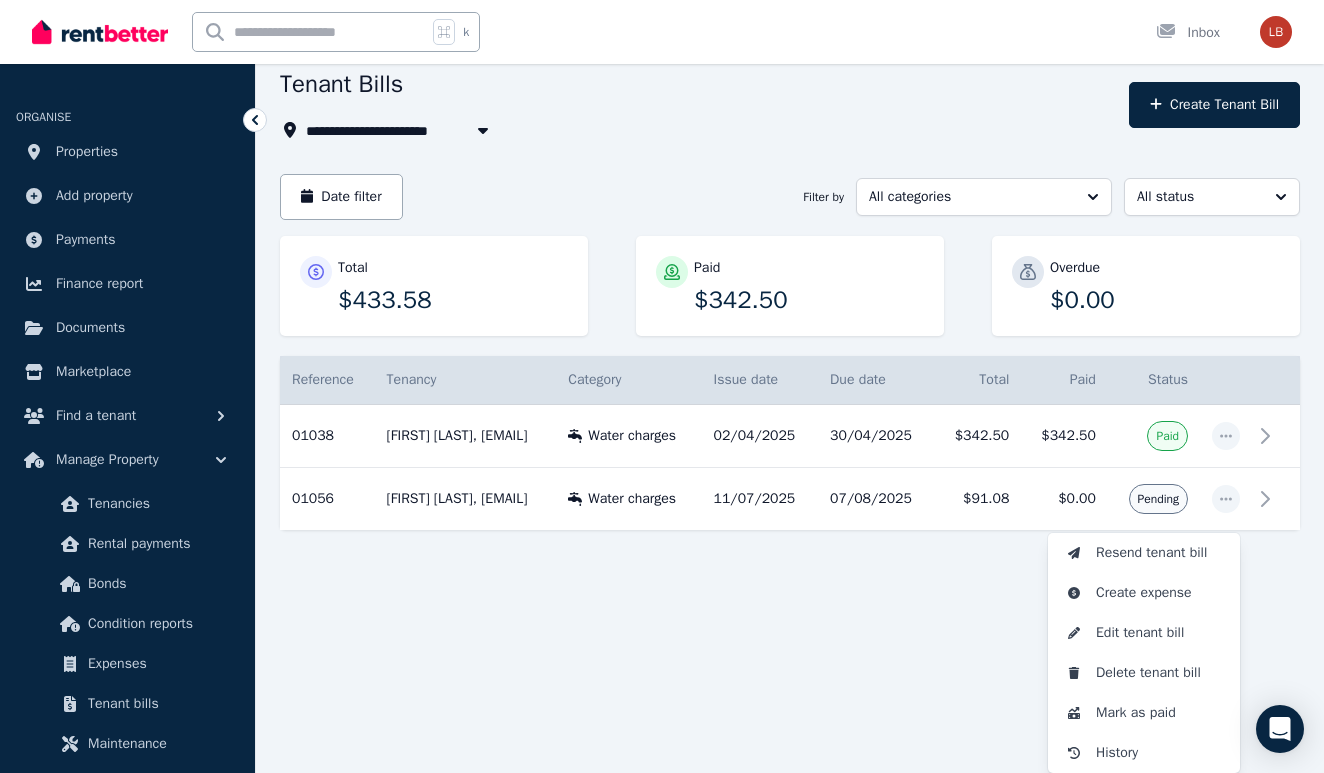 click on "**********" at bounding box center (790, 353) 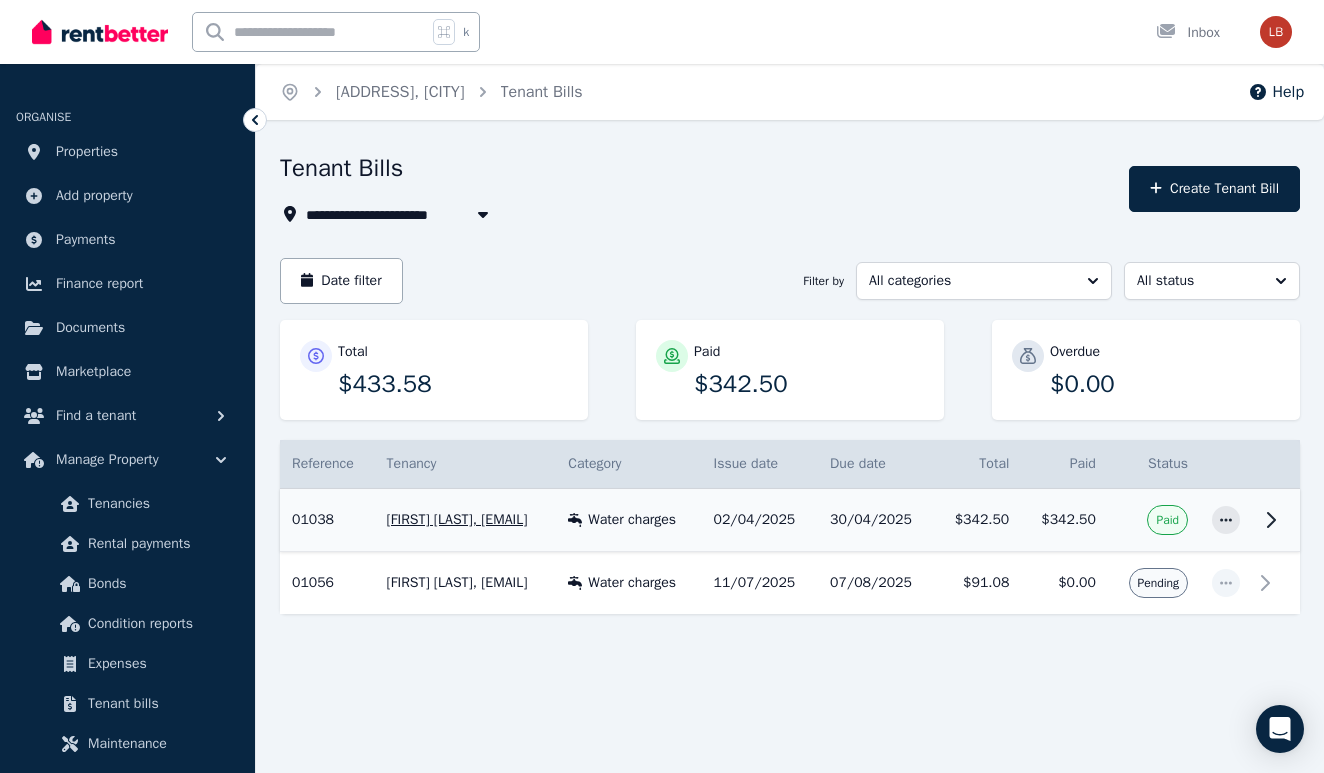 scroll, scrollTop: 0, scrollLeft: 0, axis: both 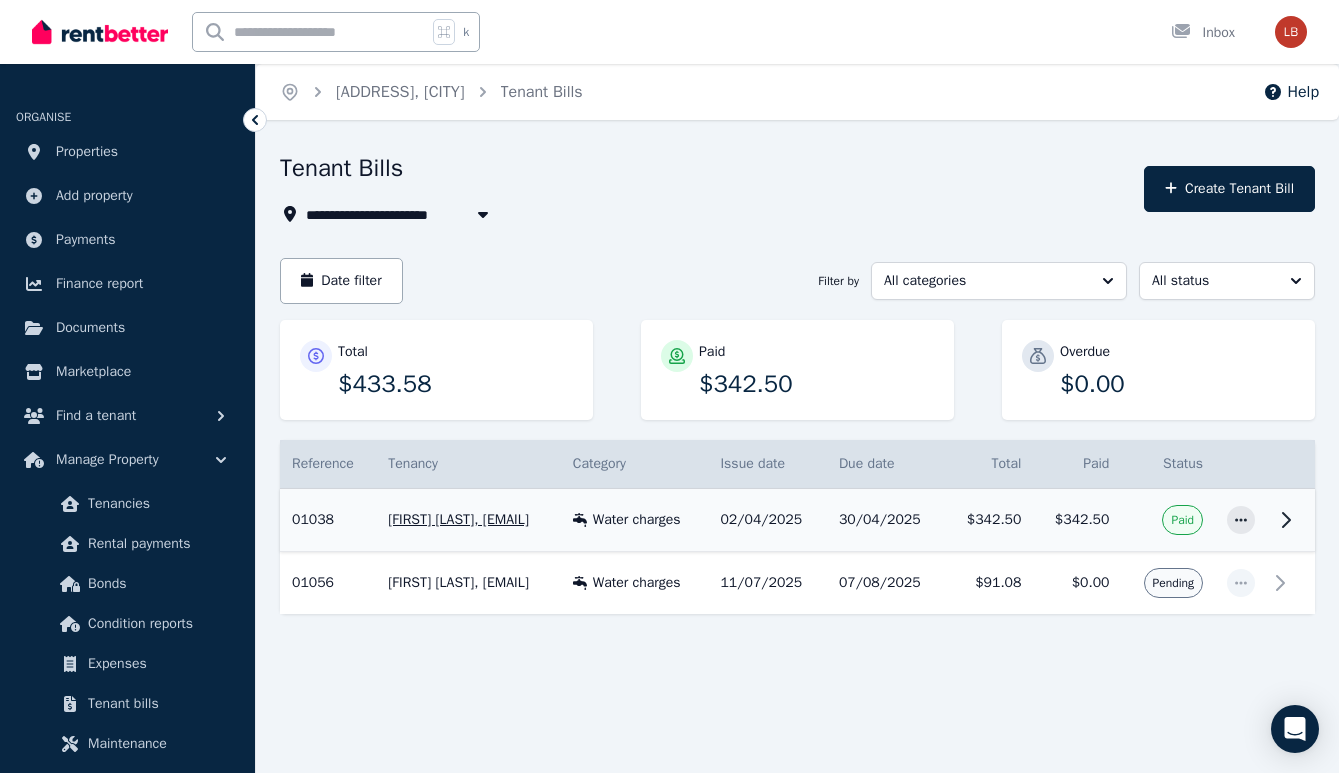 click on "$342.50" at bounding box center [989, 520] 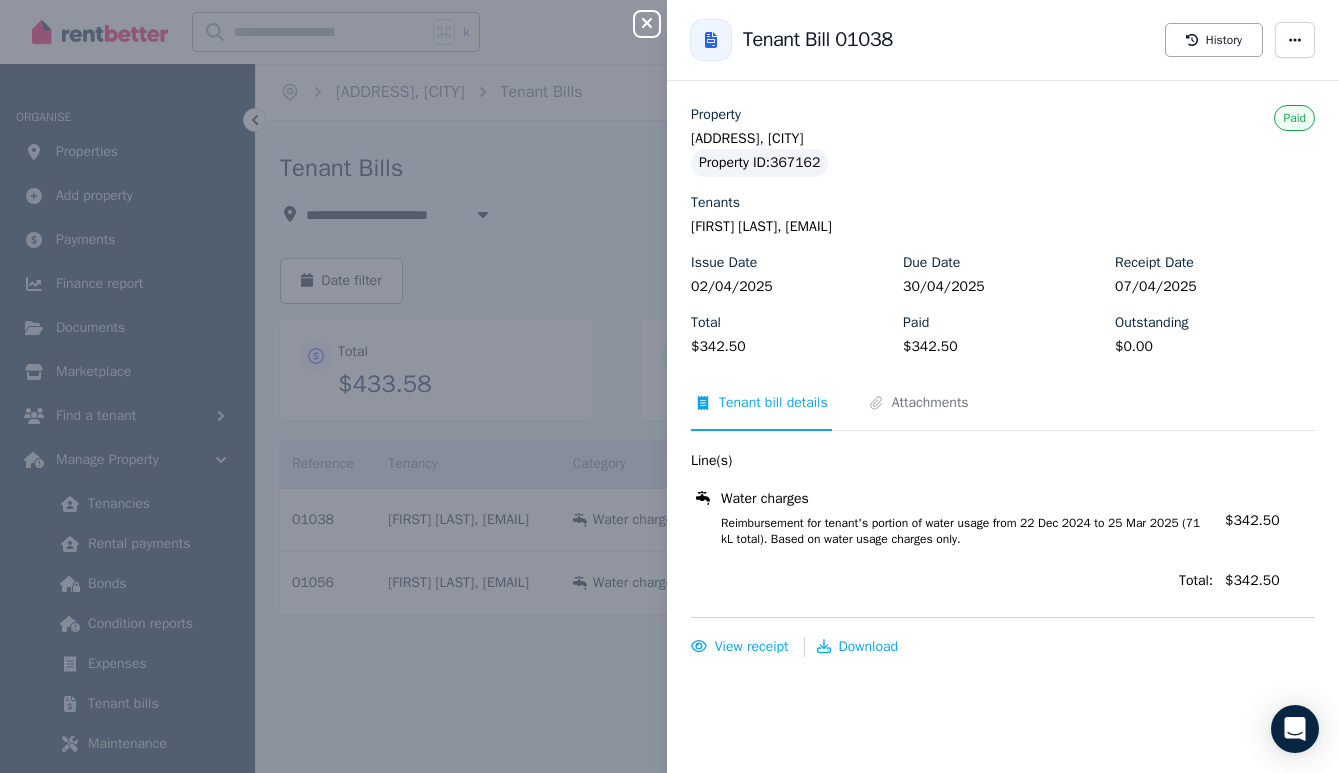 click on "Close panel Back to  Tenant Bill 01038 History Property [ADDRESS], [CITY] Property ID :  367162 Tenants [FIRST] [LAST], [EMAIL] Issue Date [DATE] Due Date [DATE] Receipt Date [DATE] Total $342.50 Paid $342.50 Outstanding $0.00 Paid Tenant bill details Attachments Line(s) Water charges Reimbursement for tenant's portion of water usage from [DATE] to [DATE] (71 kL total). Based on water usage charges only. Amount:  $342.50 Total: $342.50 View receipt Download" at bounding box center [669, 386] 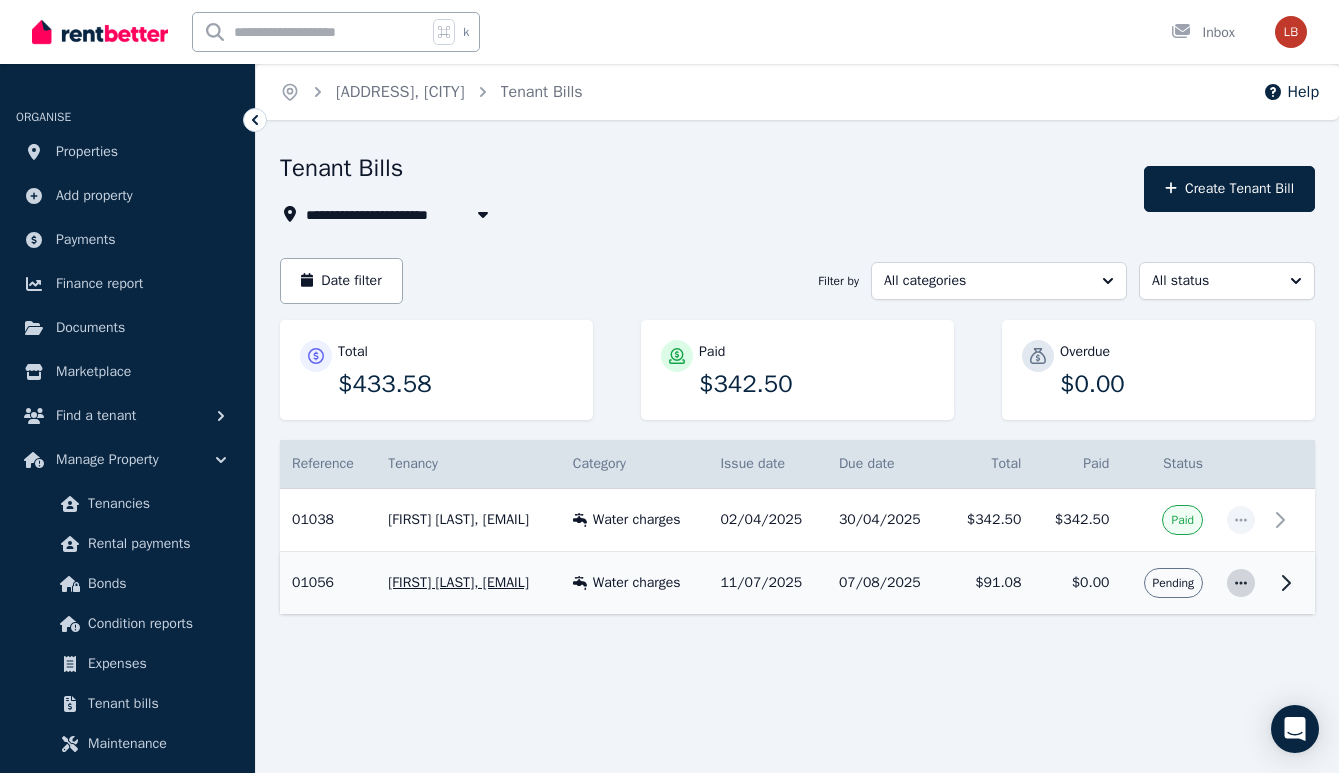 click 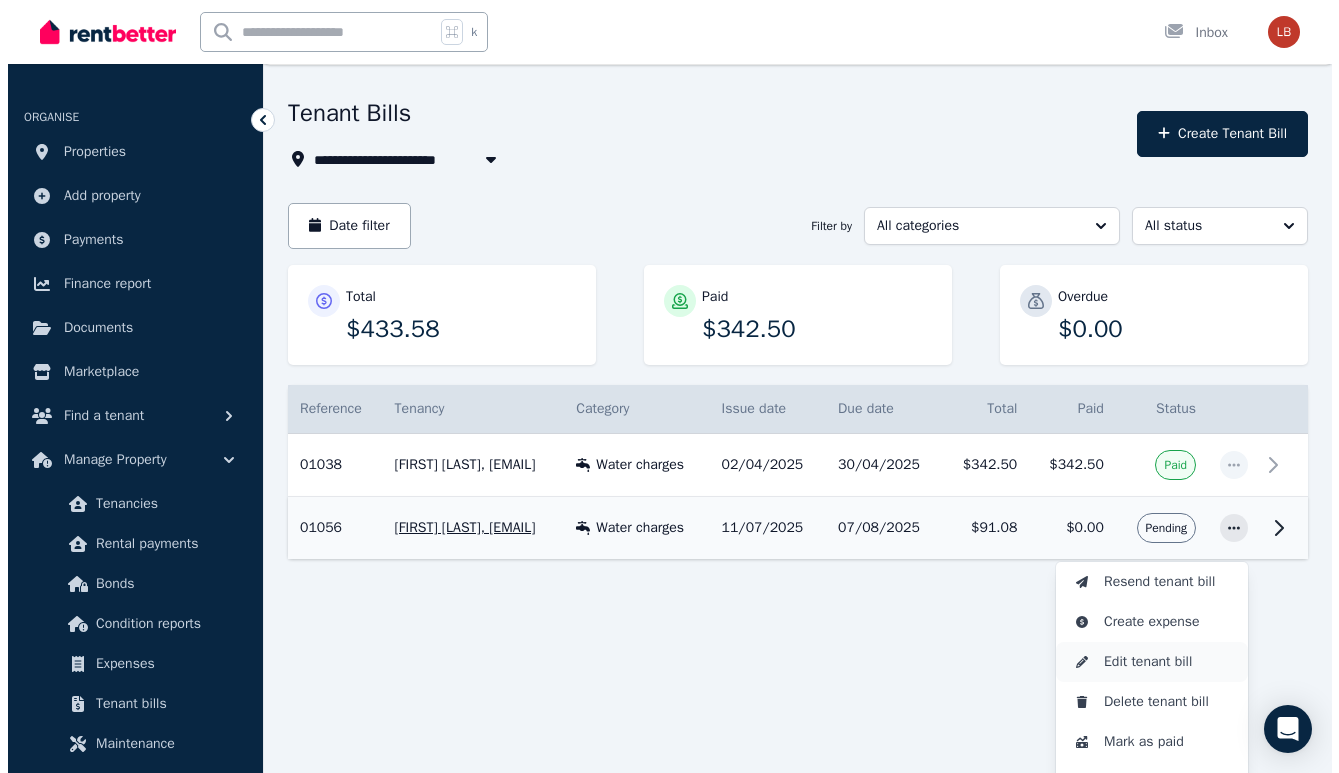 scroll, scrollTop: 99, scrollLeft: 0, axis: vertical 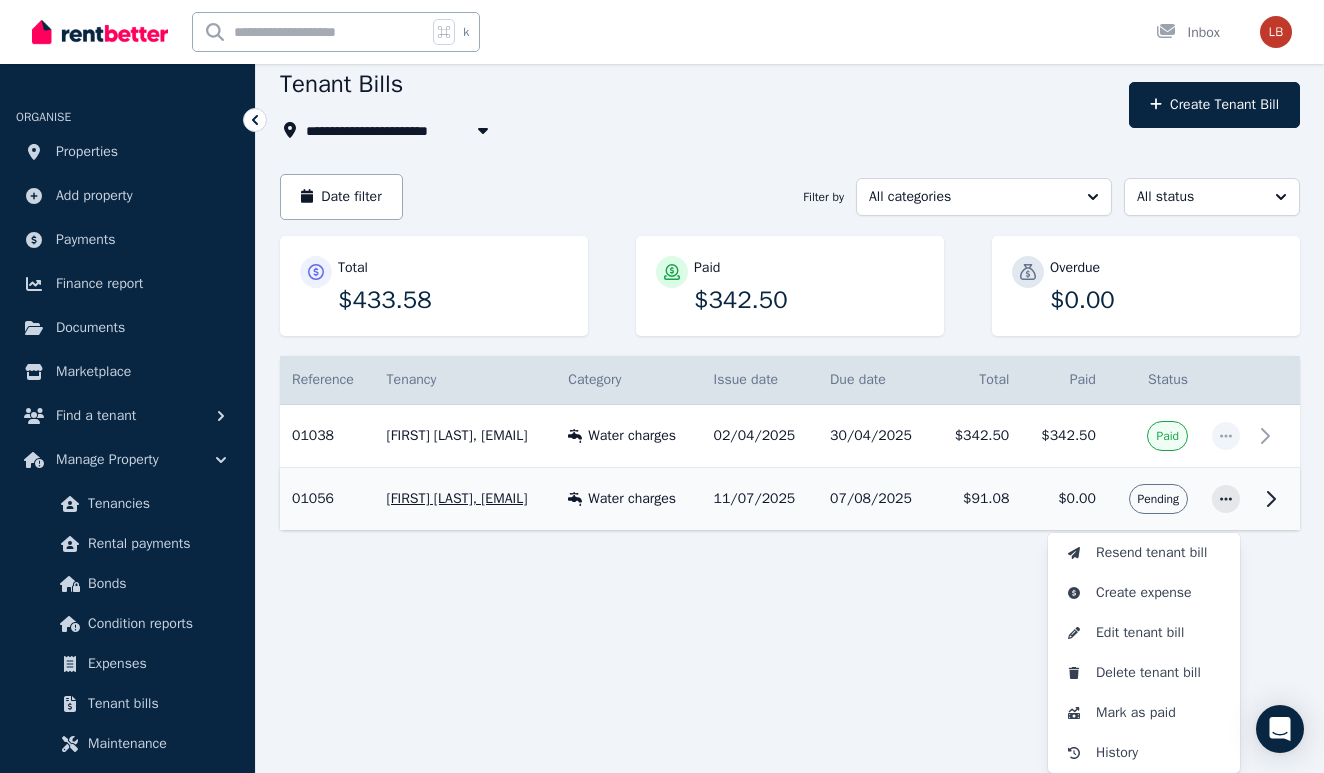 click 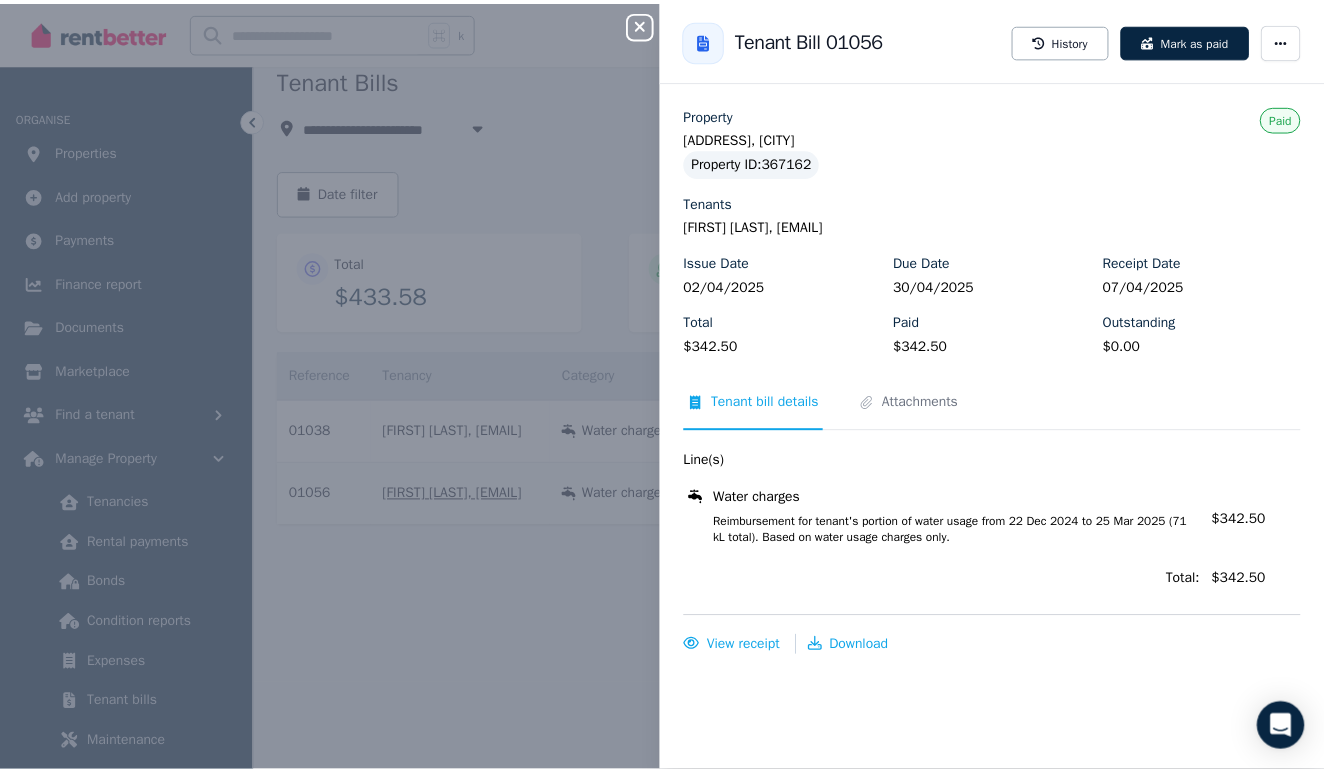 scroll, scrollTop: 0, scrollLeft: 0, axis: both 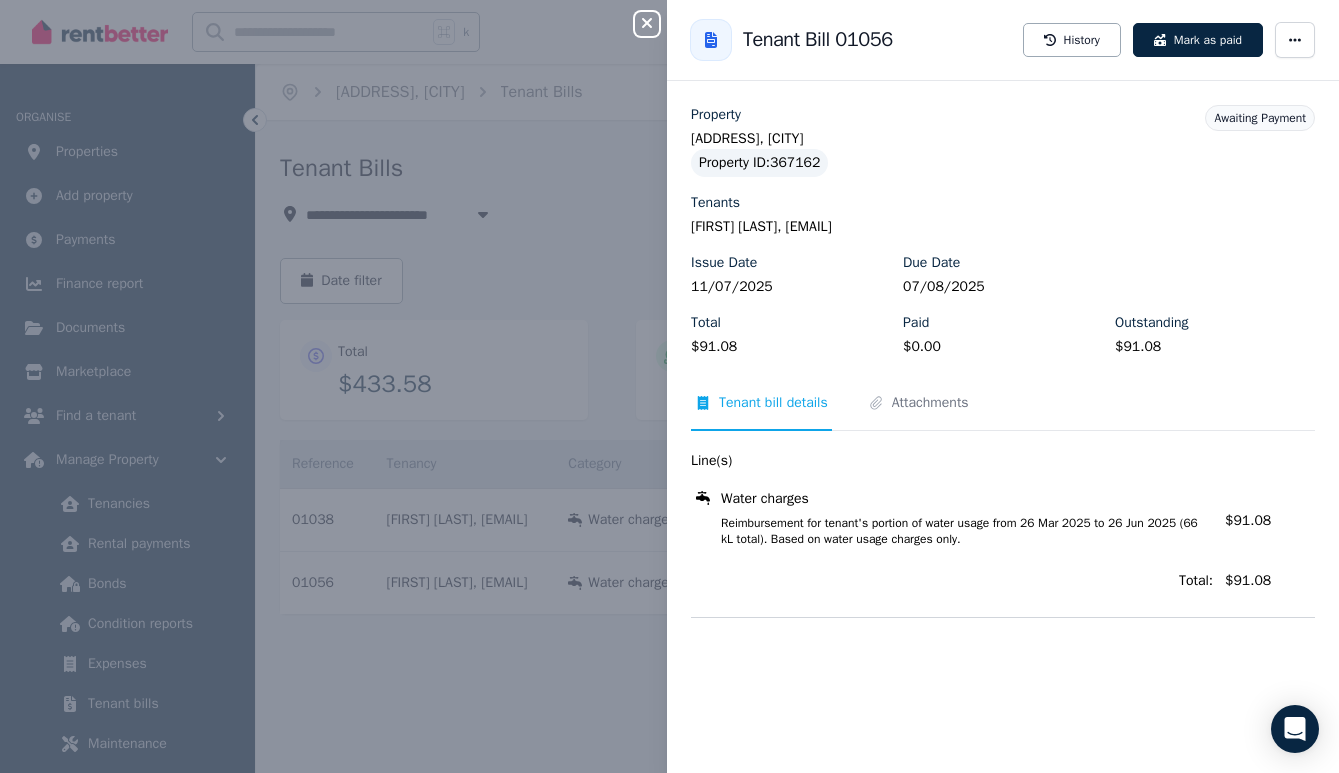 click on "Close panel Back to  Tenant Bill 01056 Mark as paid Property [ADDRESS], [CITY] Property ID :  367162 Tenants [FIRST] [LAST], [EMAIL] Issue Date [DATE] Due Date [DATE] Total $91.08 Paid $0.00 Outstanding $91.08 Awaiting Payment Tenant bill details Attachments Line(s) Water charges Reimbursement for tenant's portion of water usage from [DATE] to [DATE] (66 kL total). Based on water usage charges only. Amount:  $91.08 Total: $91.08" at bounding box center (669, 386) 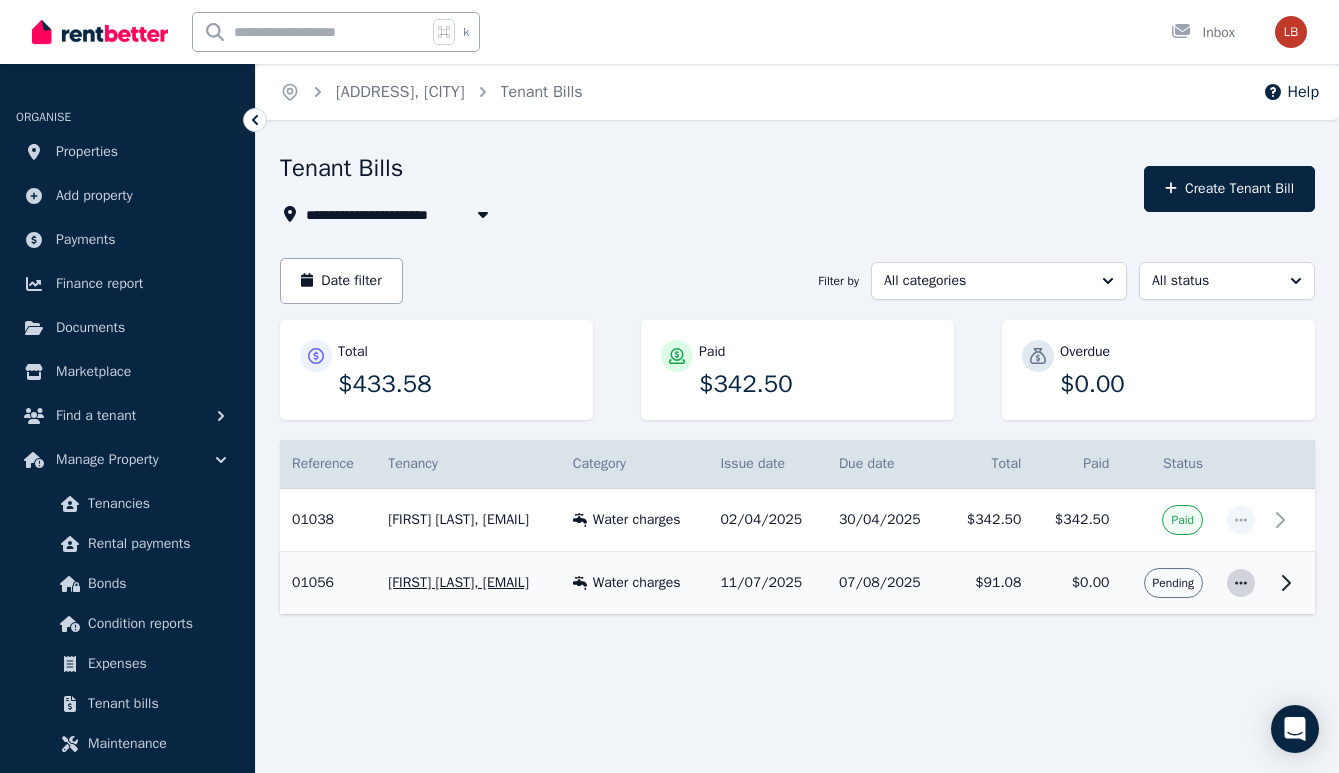 click 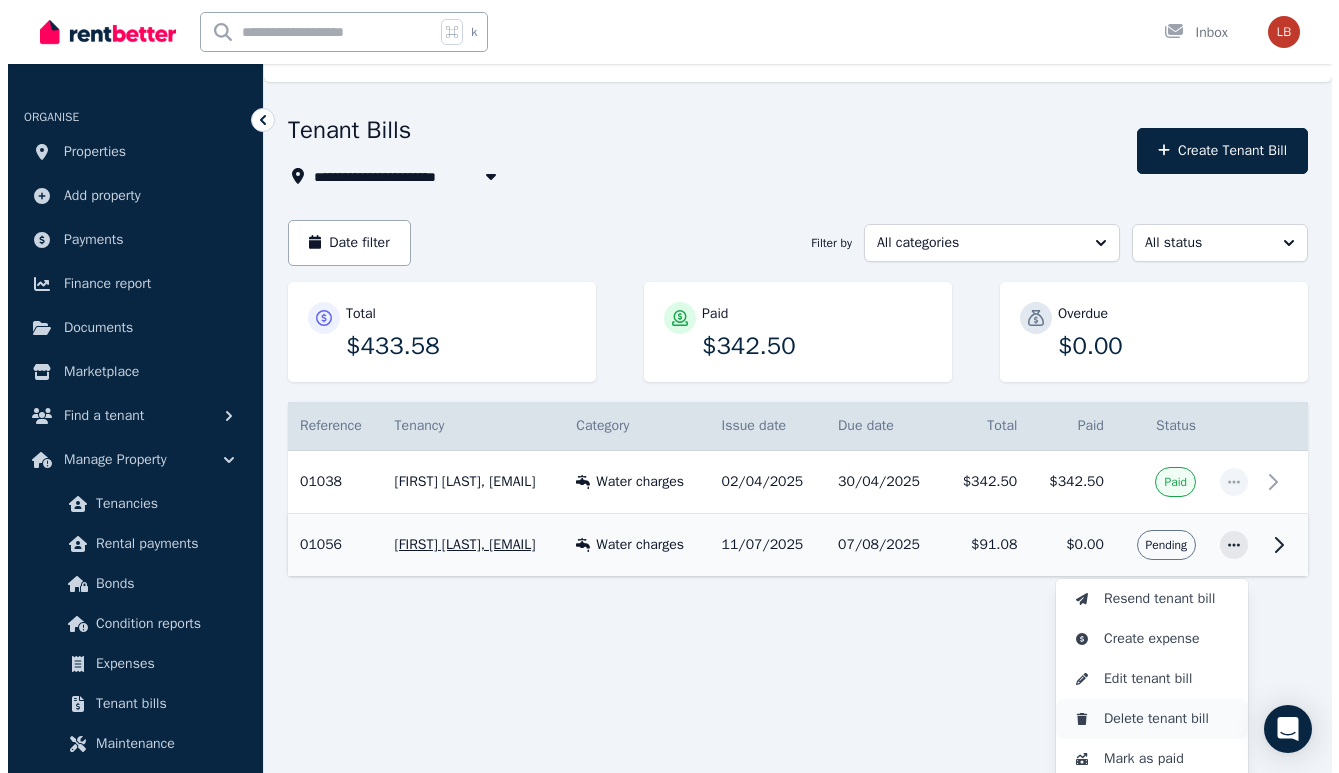 scroll, scrollTop: 99, scrollLeft: 0, axis: vertical 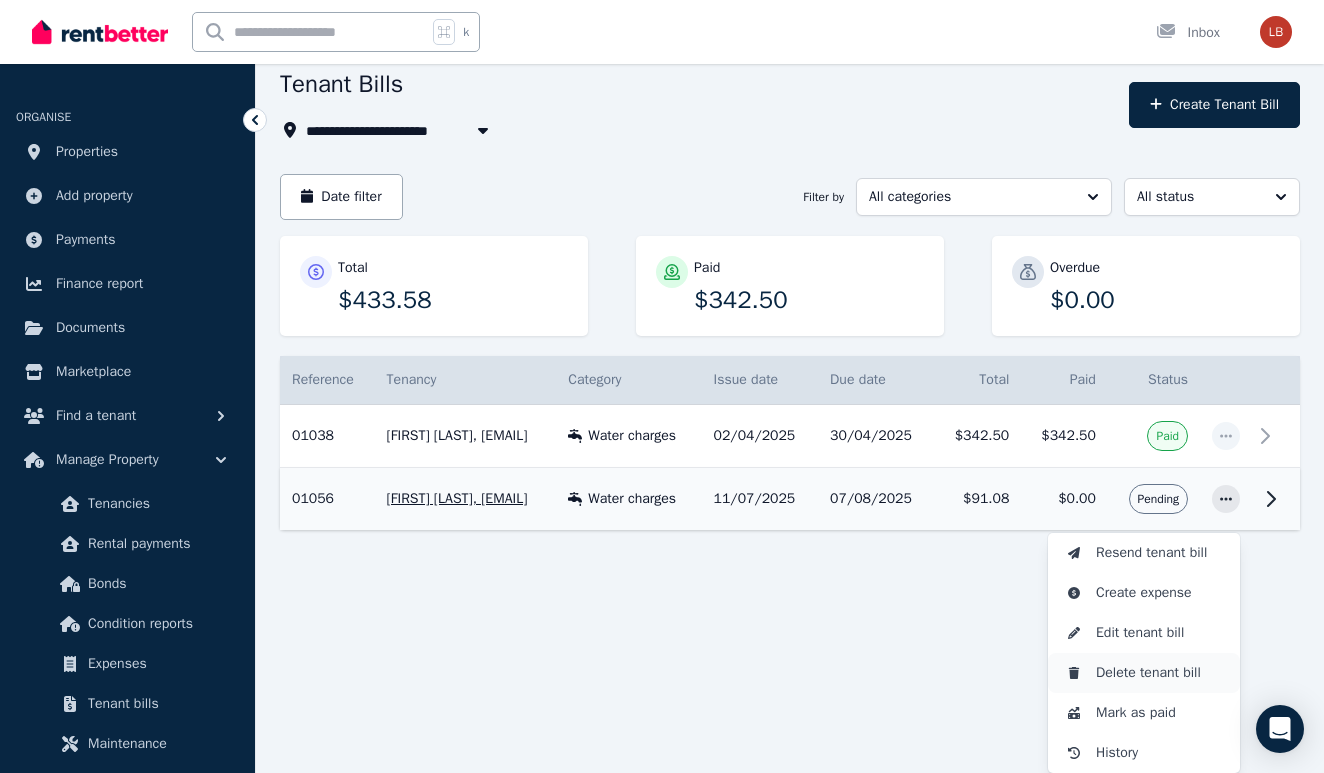 click on "Delete tenant bill" at bounding box center [1160, 673] 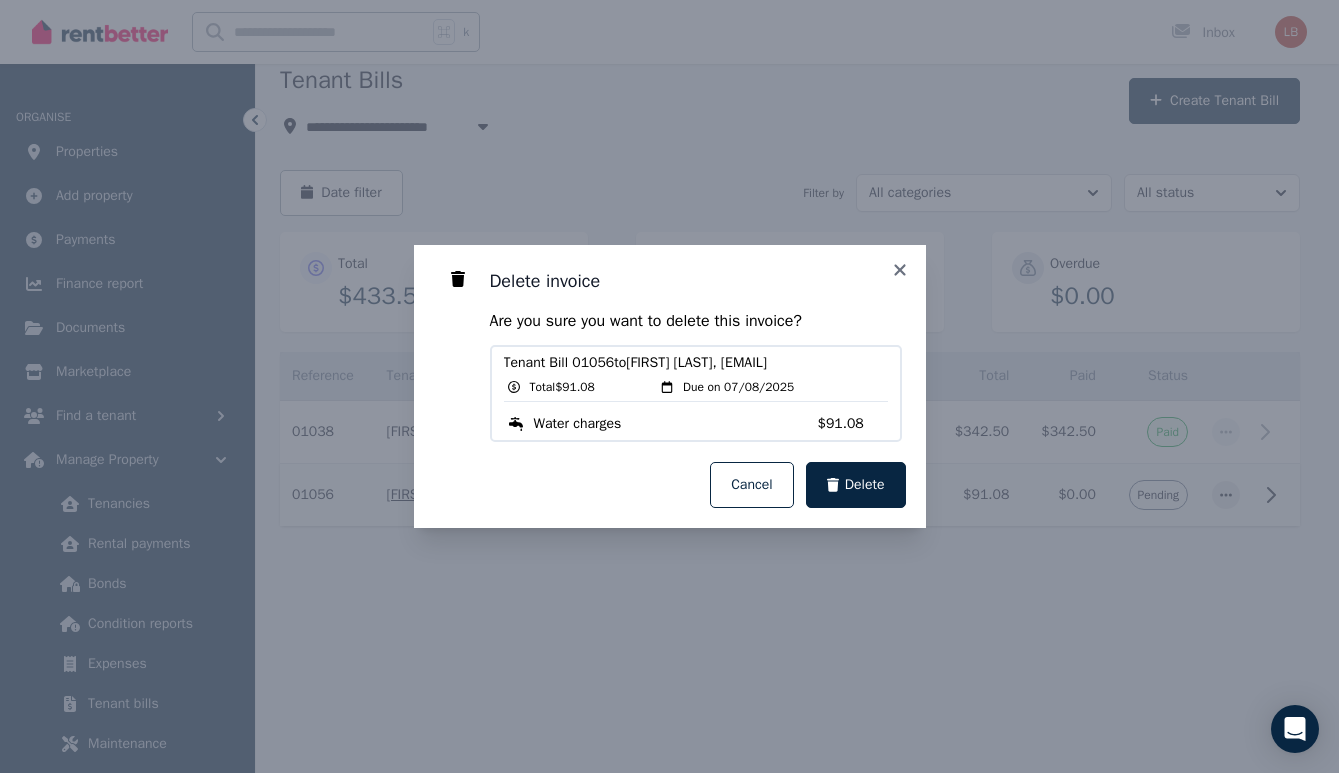 scroll, scrollTop: 0, scrollLeft: 0, axis: both 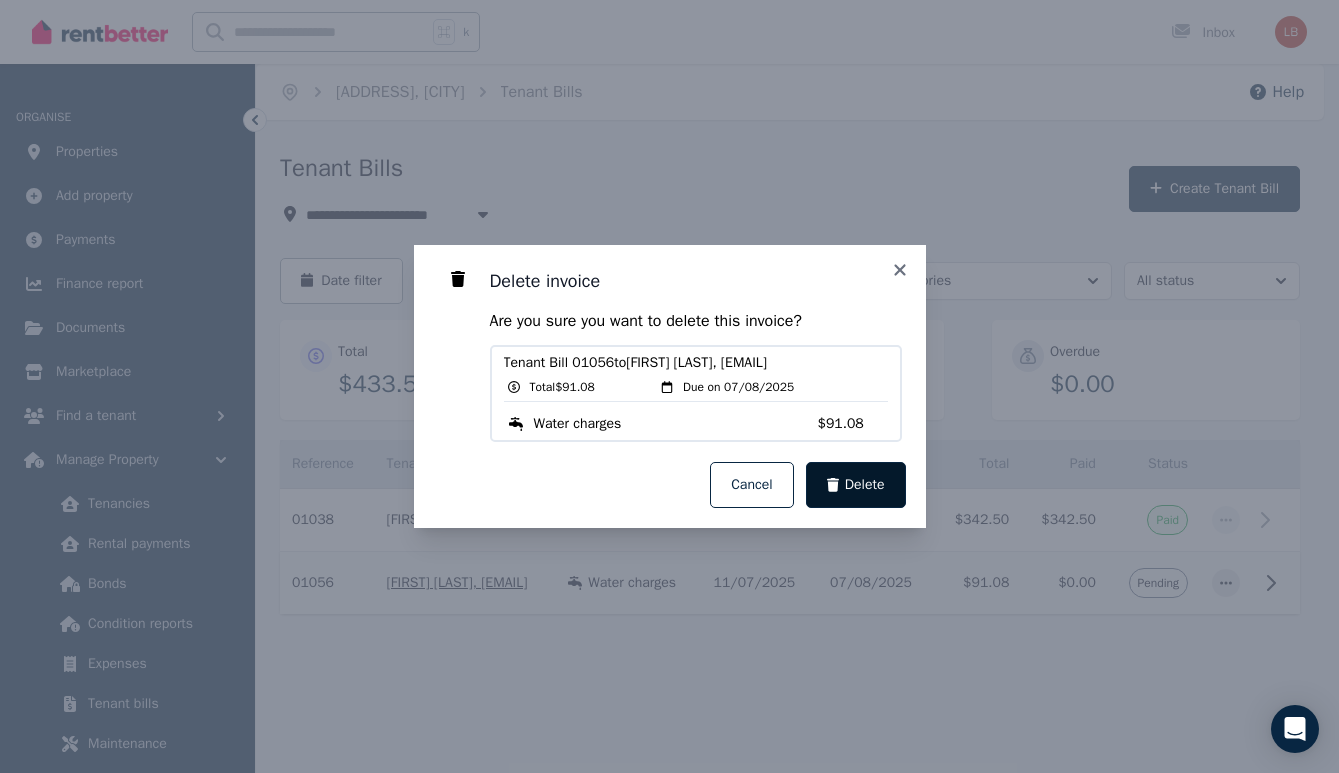 click on "Delete" at bounding box center (856, 485) 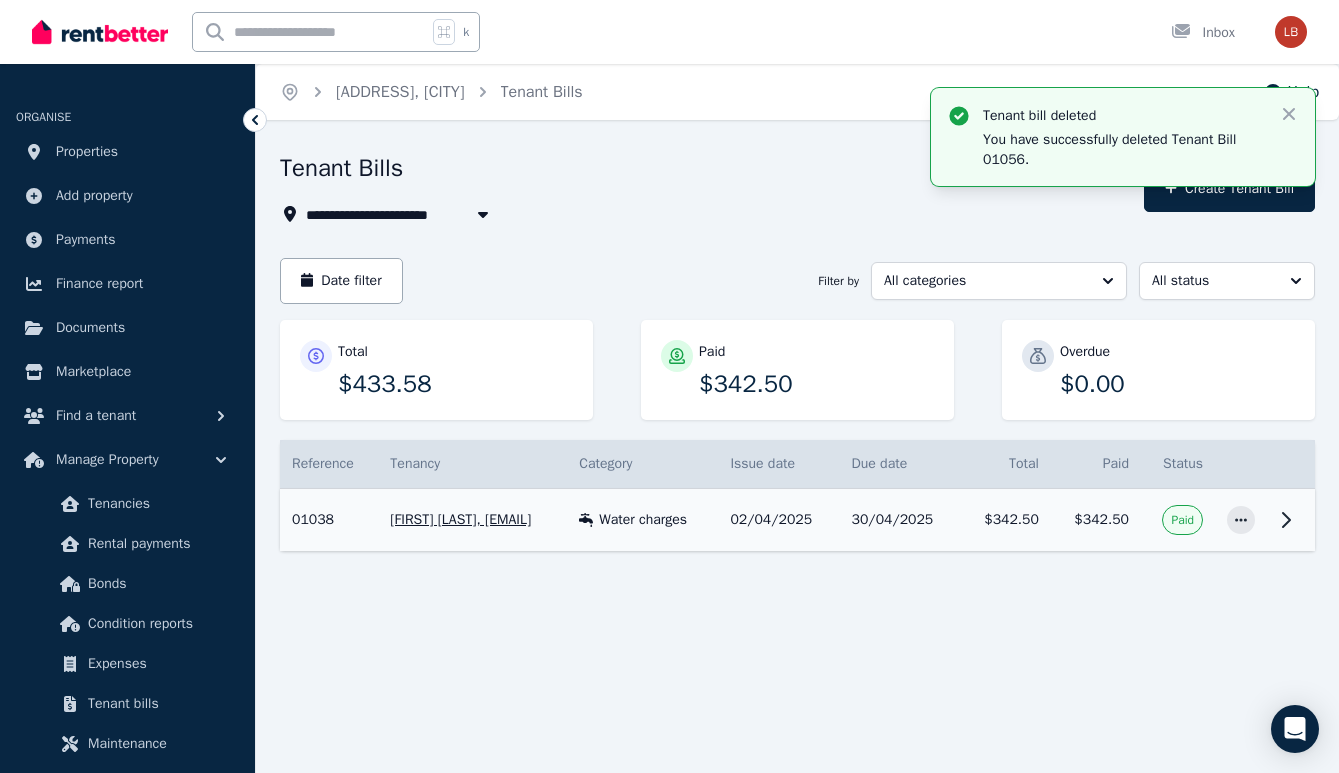 click on "$342.50" at bounding box center [1096, 520] 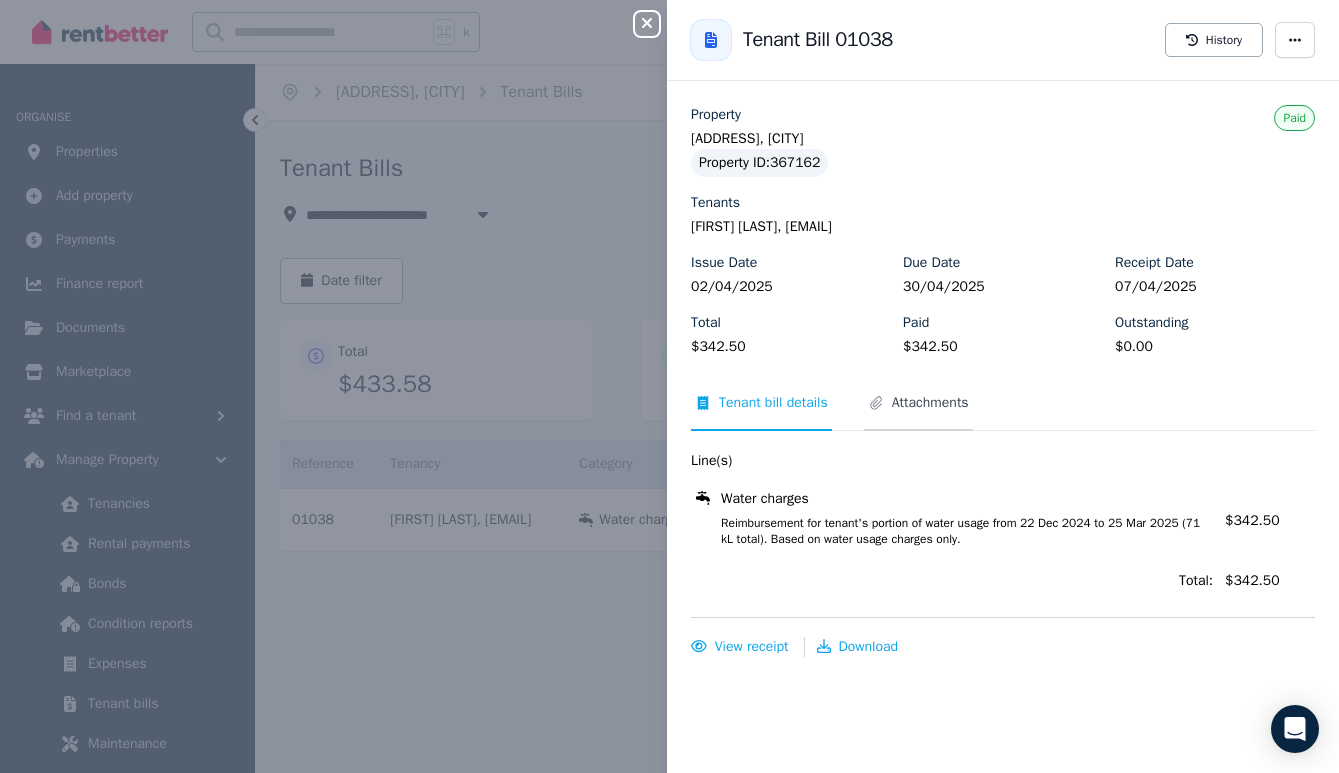 click on "Attachments" at bounding box center (930, 403) 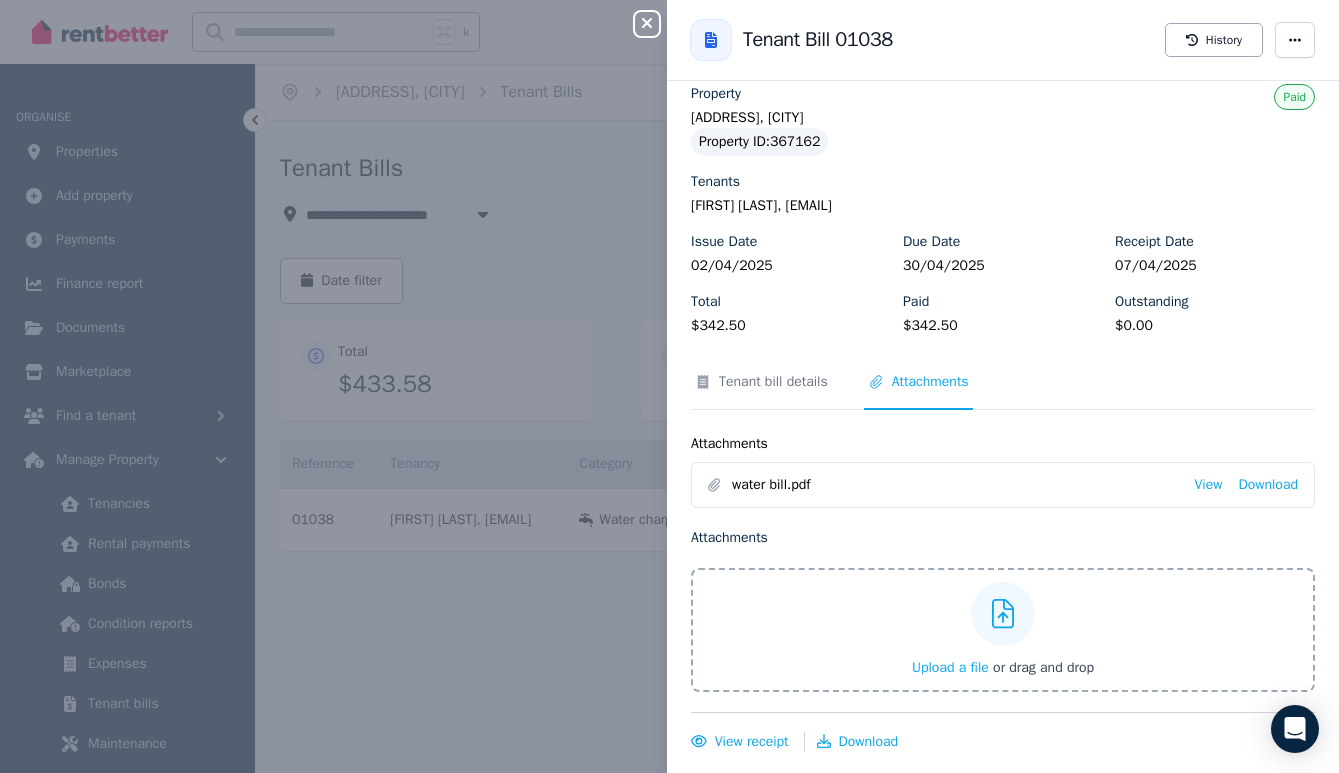 scroll, scrollTop: 24, scrollLeft: 0, axis: vertical 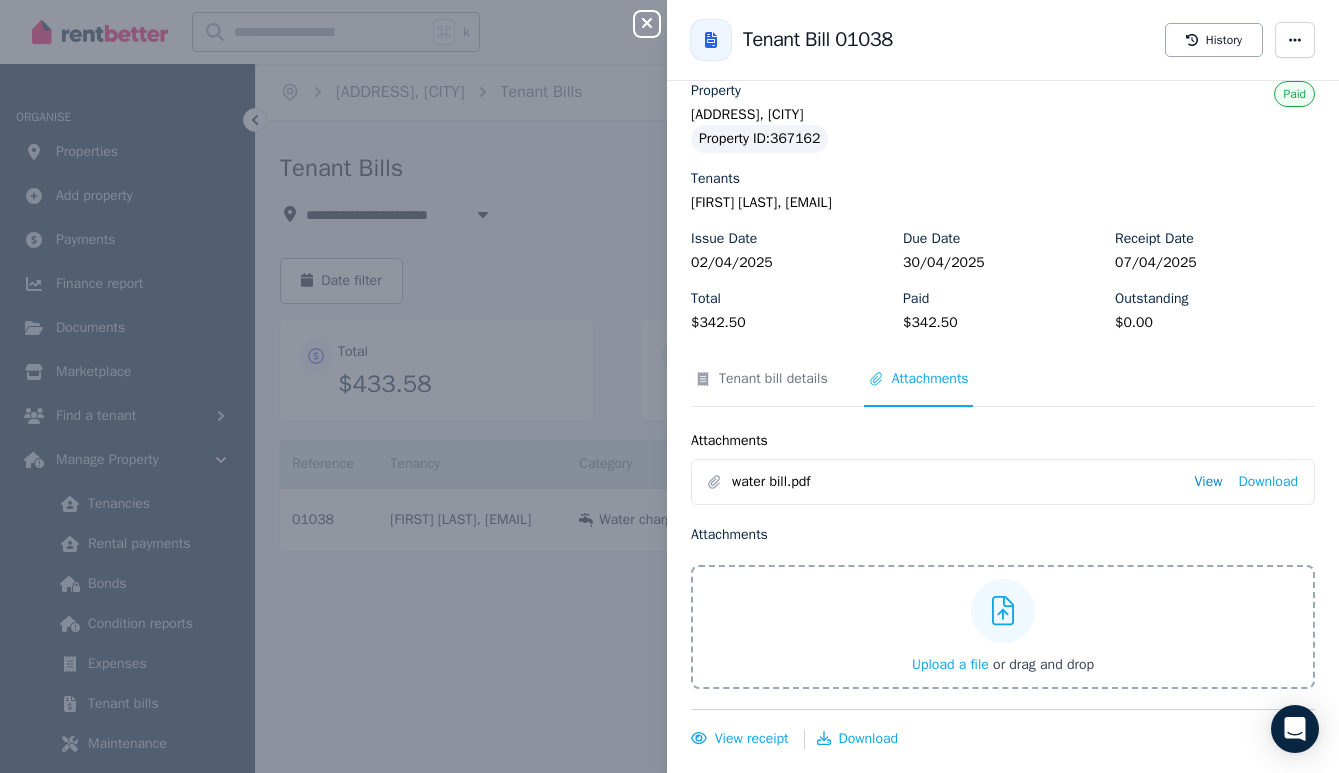 click on "View" at bounding box center [1208, 482] 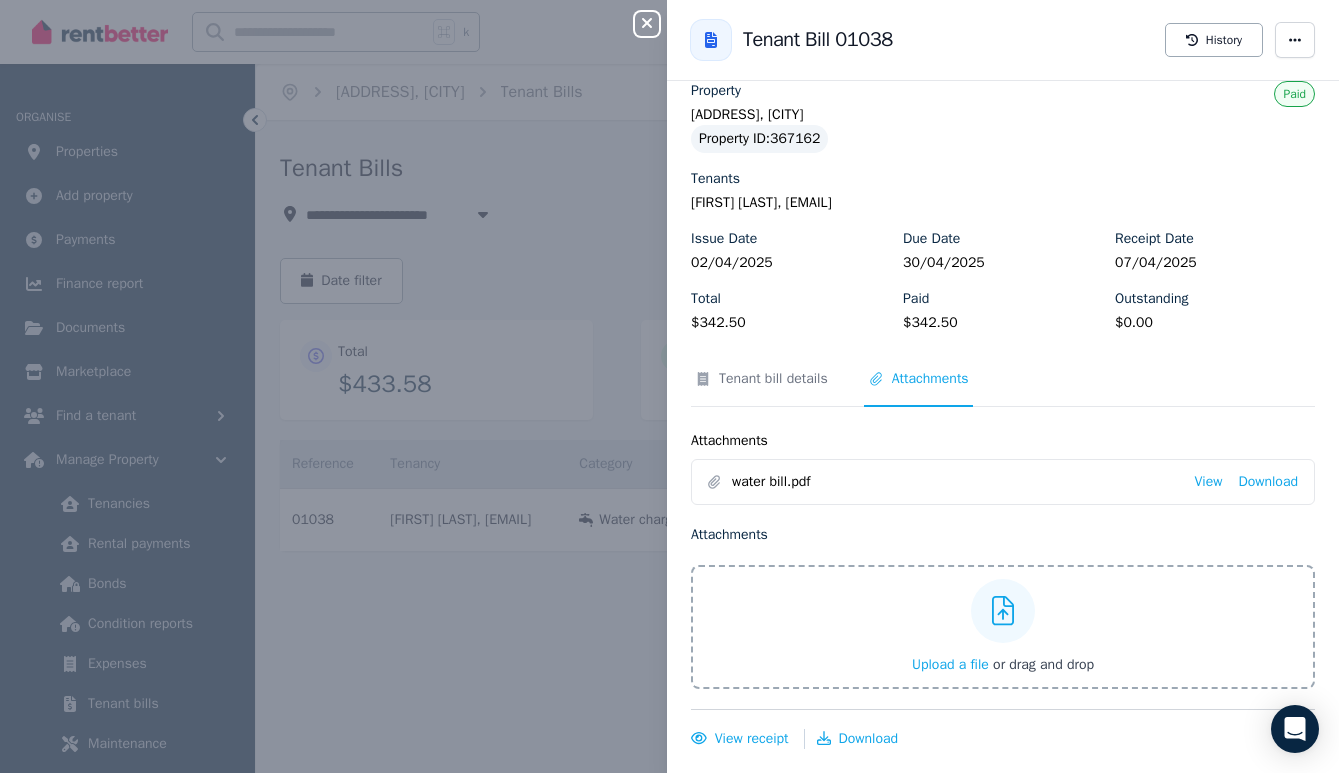 click on "Close panel Back to  Tenant Bill 01038 History Property [ADDRESS], [CITY] Property ID :  367162 Tenants [FIRST] [LAST], [EMAIL] Issue Date [DATE] Due Date [DATE] Receipt Date [DATE] Total $342.50 Paid $342.50 Outstanding $0.00 Paid Tenant bill details Attachments Attachments water bill.pdf View Download Attachments Upload a file   or drag and drop View receipt Download" at bounding box center (669, 386) 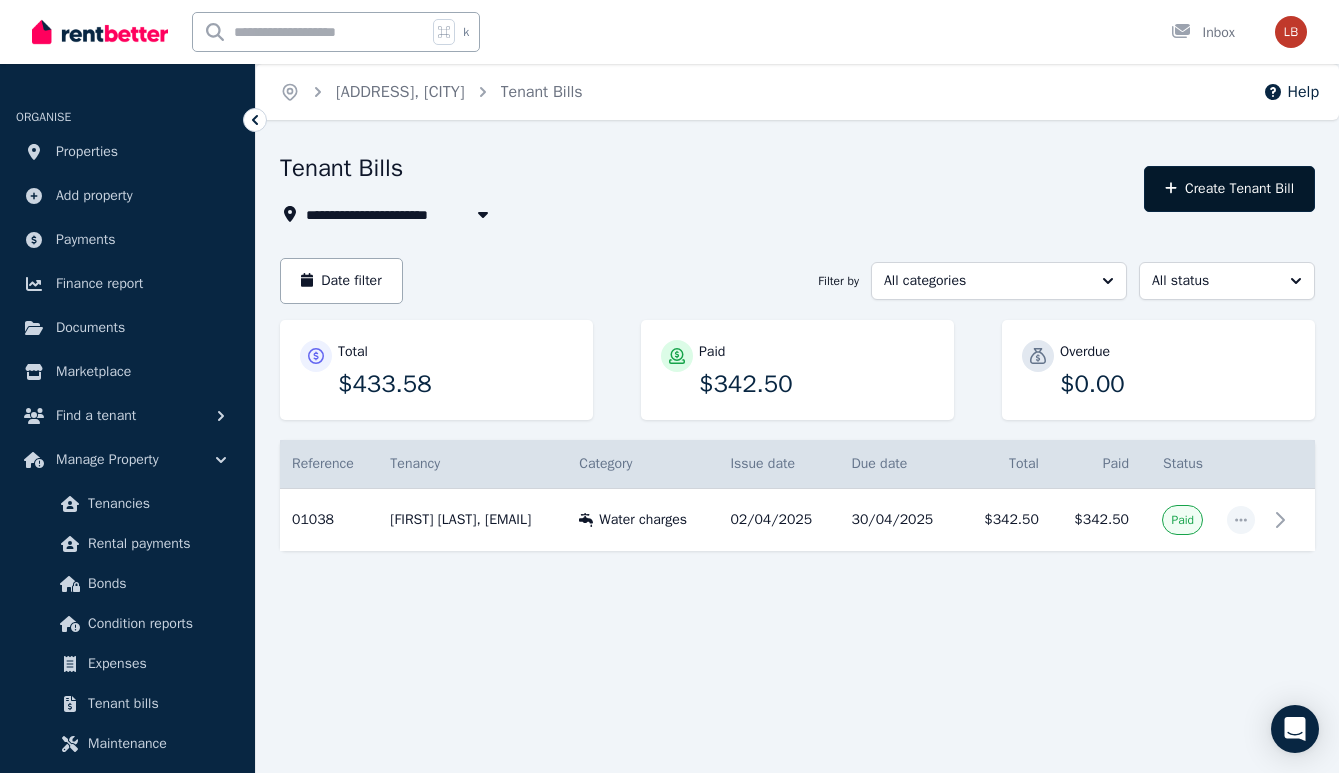 click on "Create Tenant Bill" at bounding box center [1229, 189] 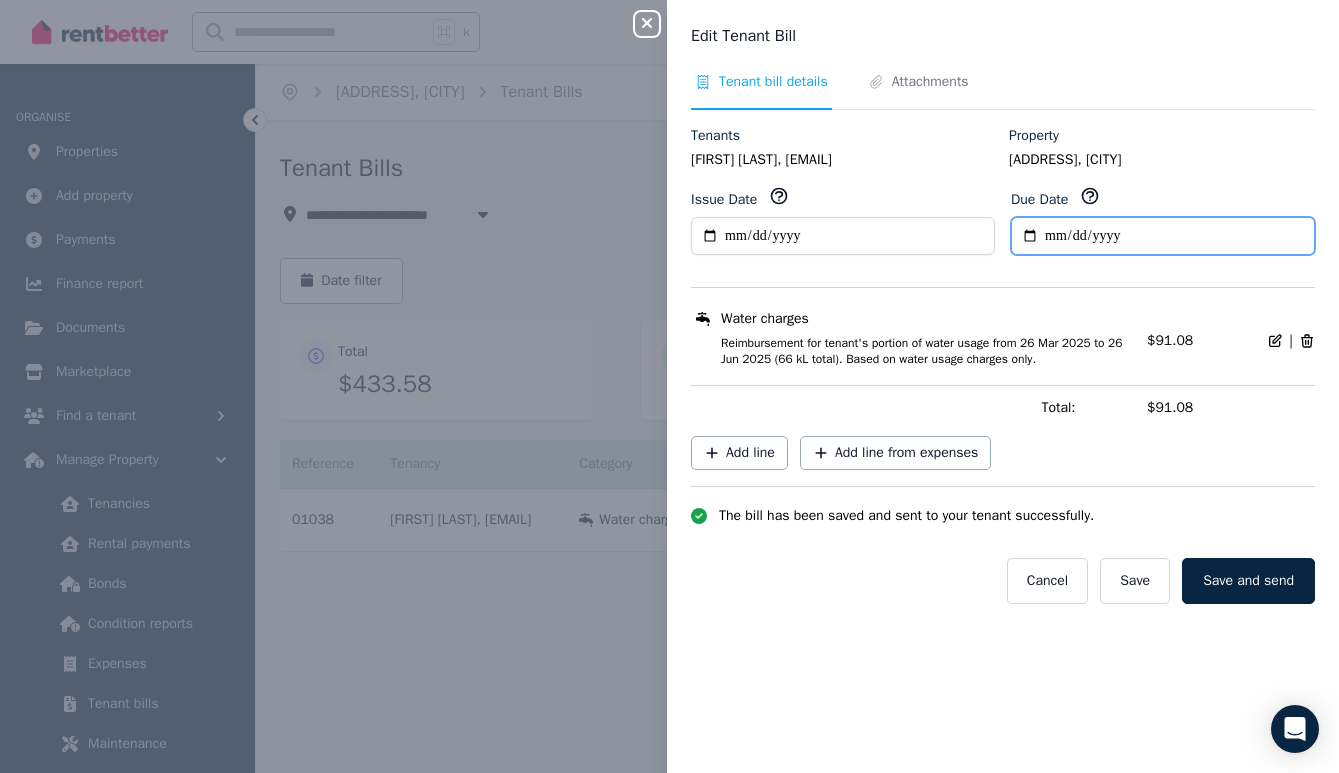 click on "**********" at bounding box center (1163, 236) 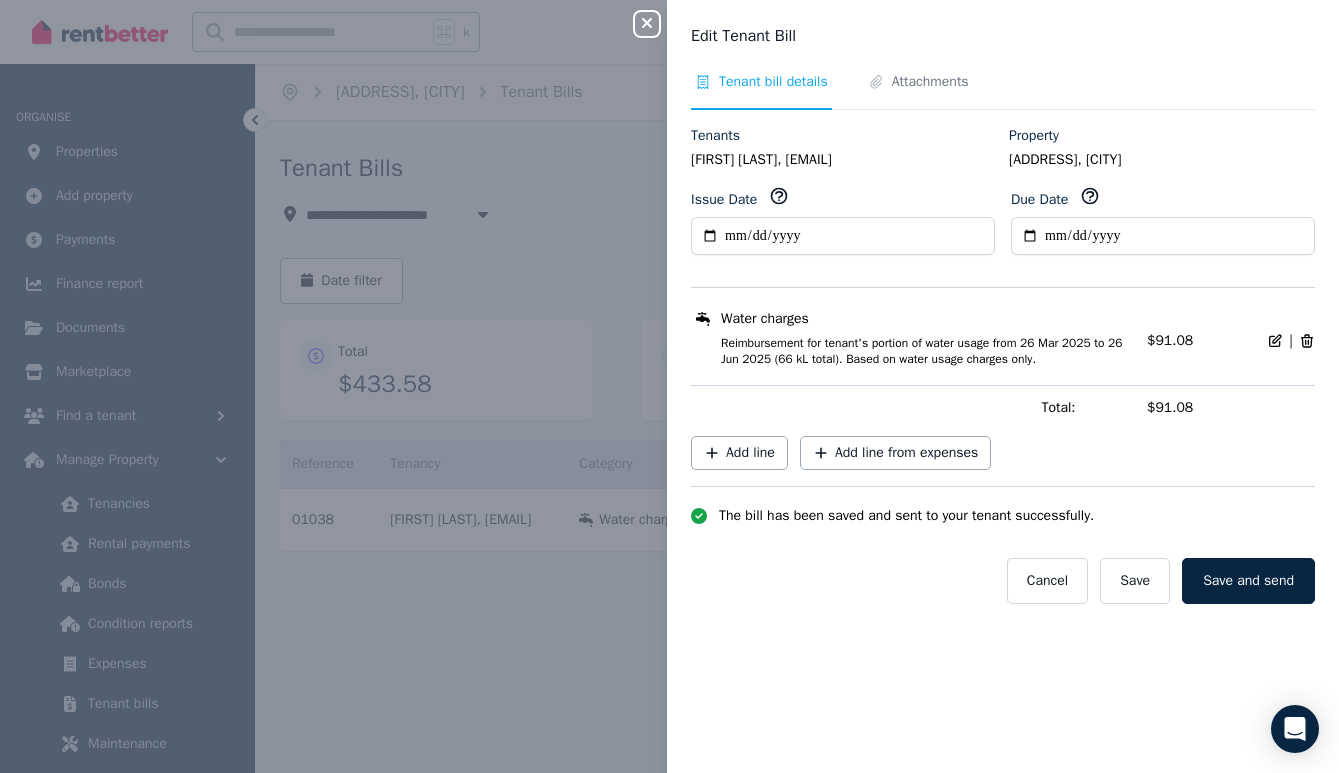 click on "**********" at bounding box center [1003, 365] 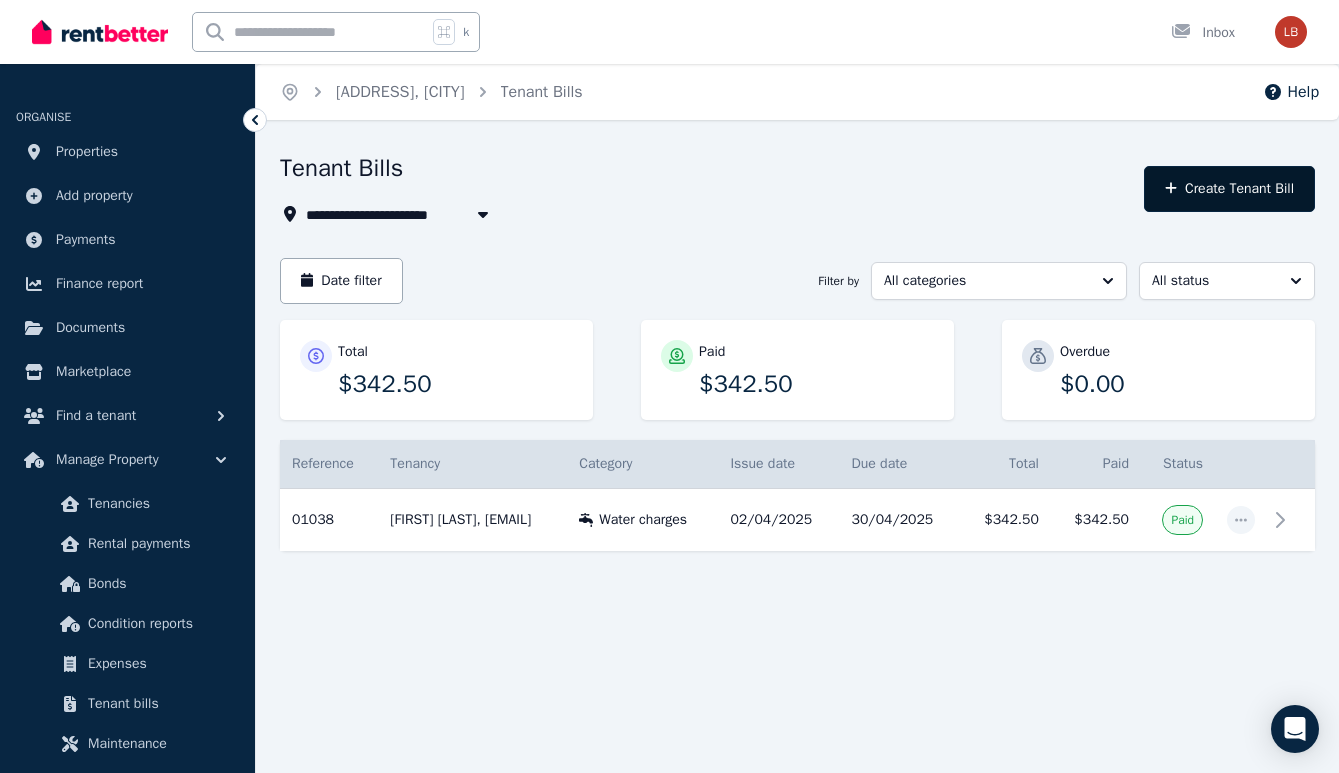 click 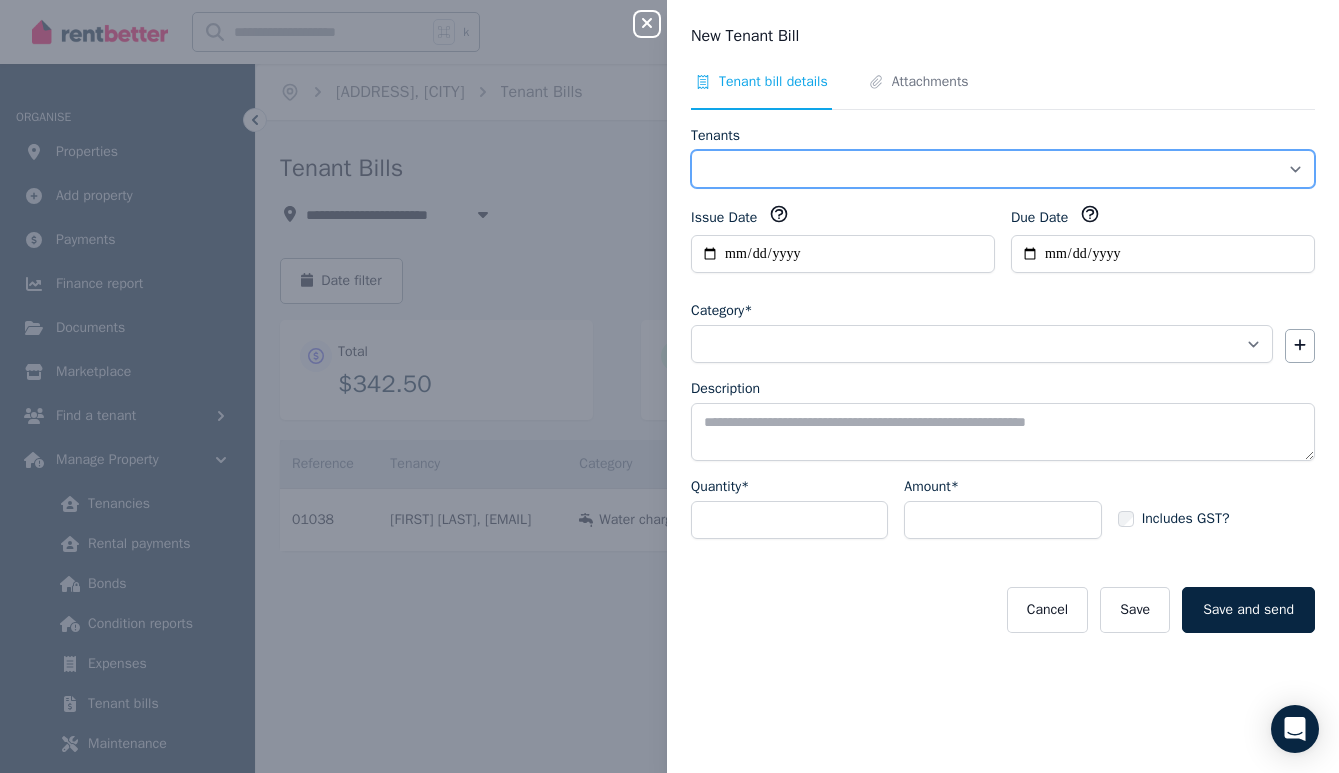 click on "**********" at bounding box center [1003, 169] 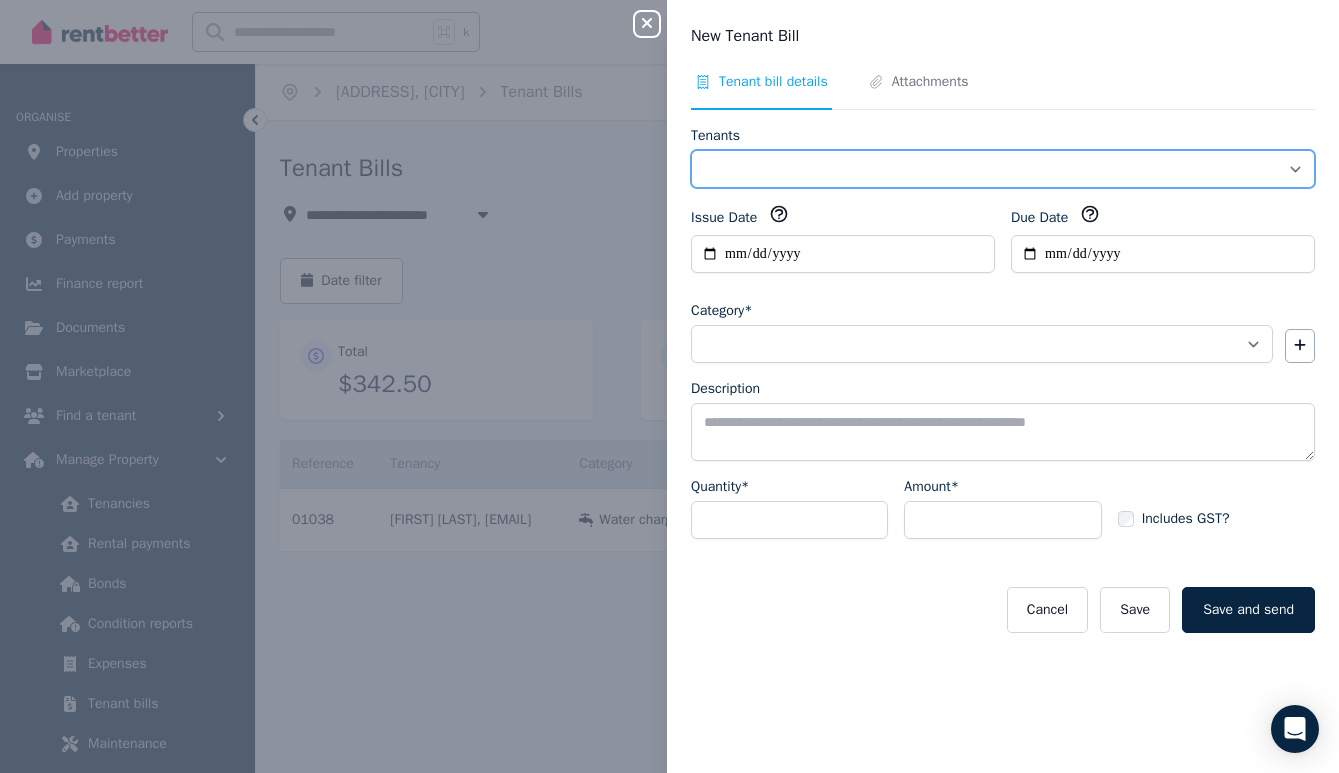select on "**********" 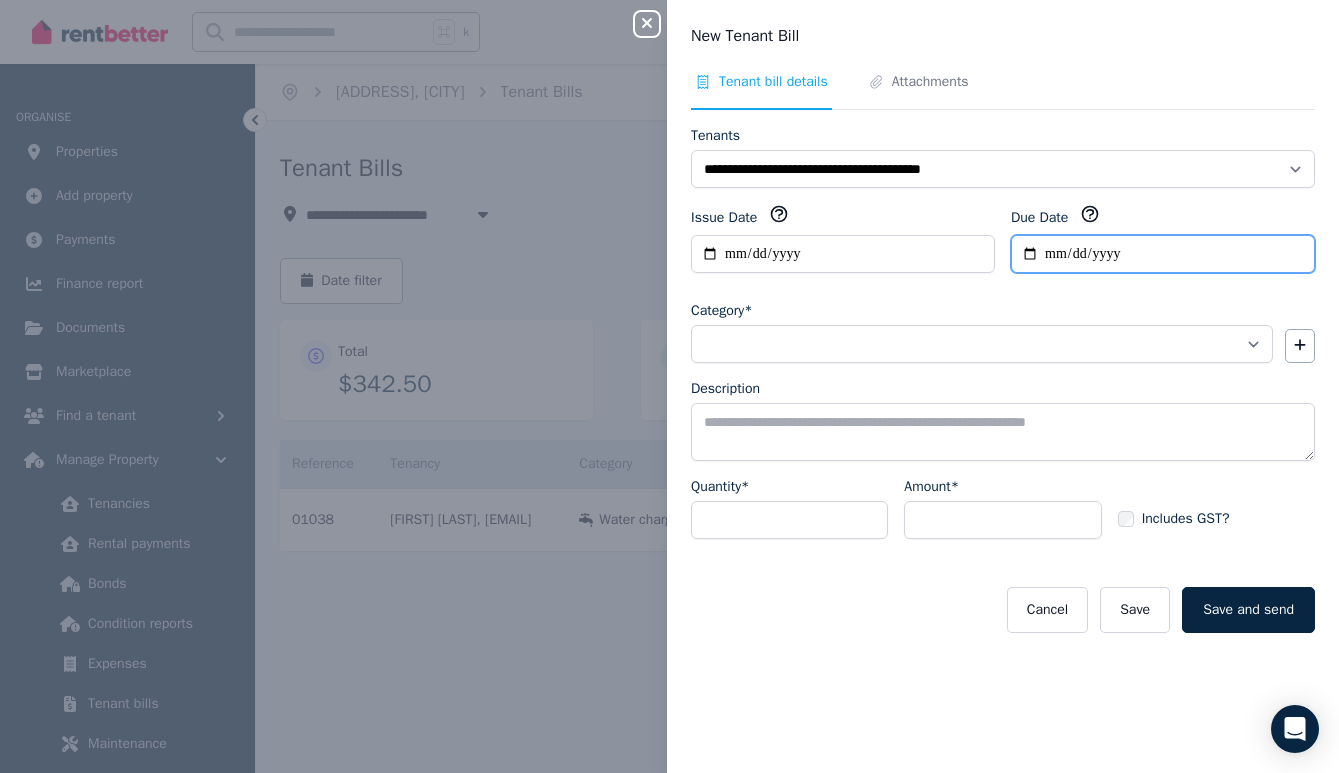 click on "Due Date" at bounding box center [1163, 254] 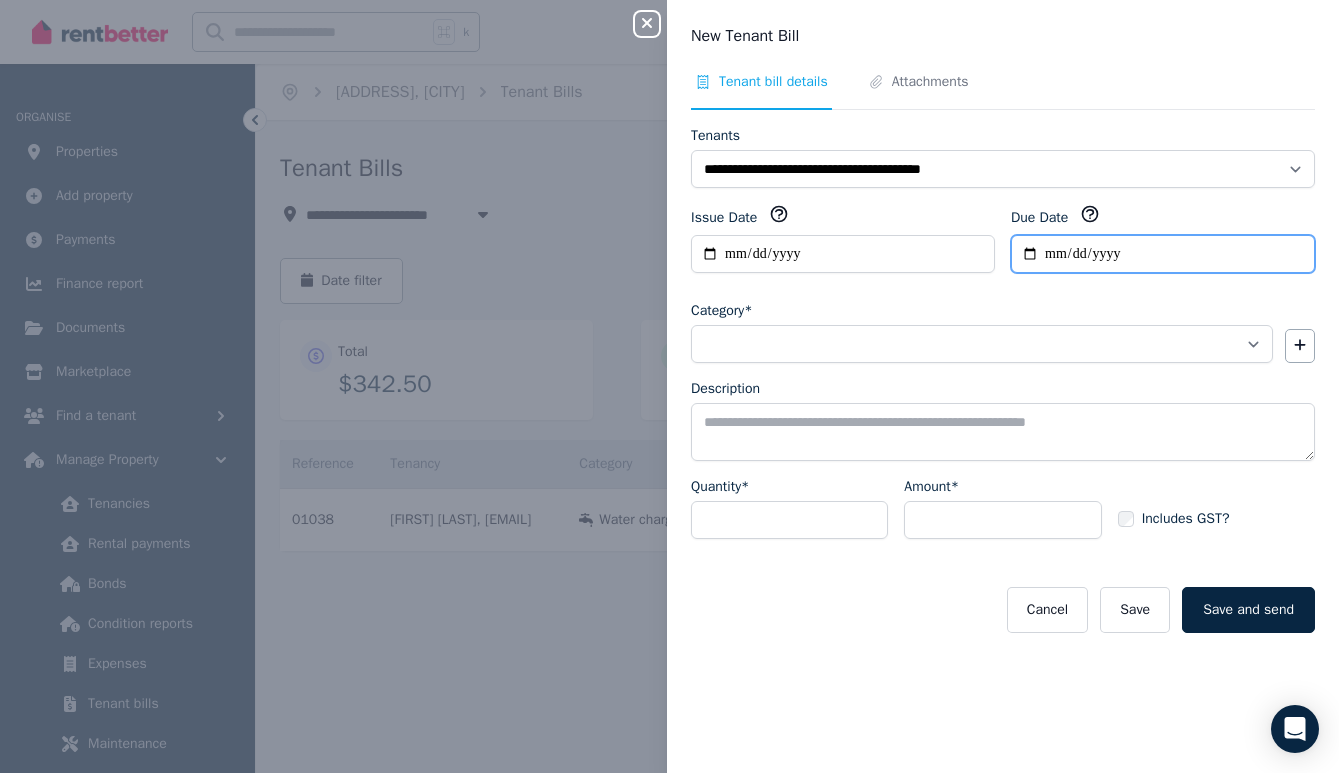 type on "**********" 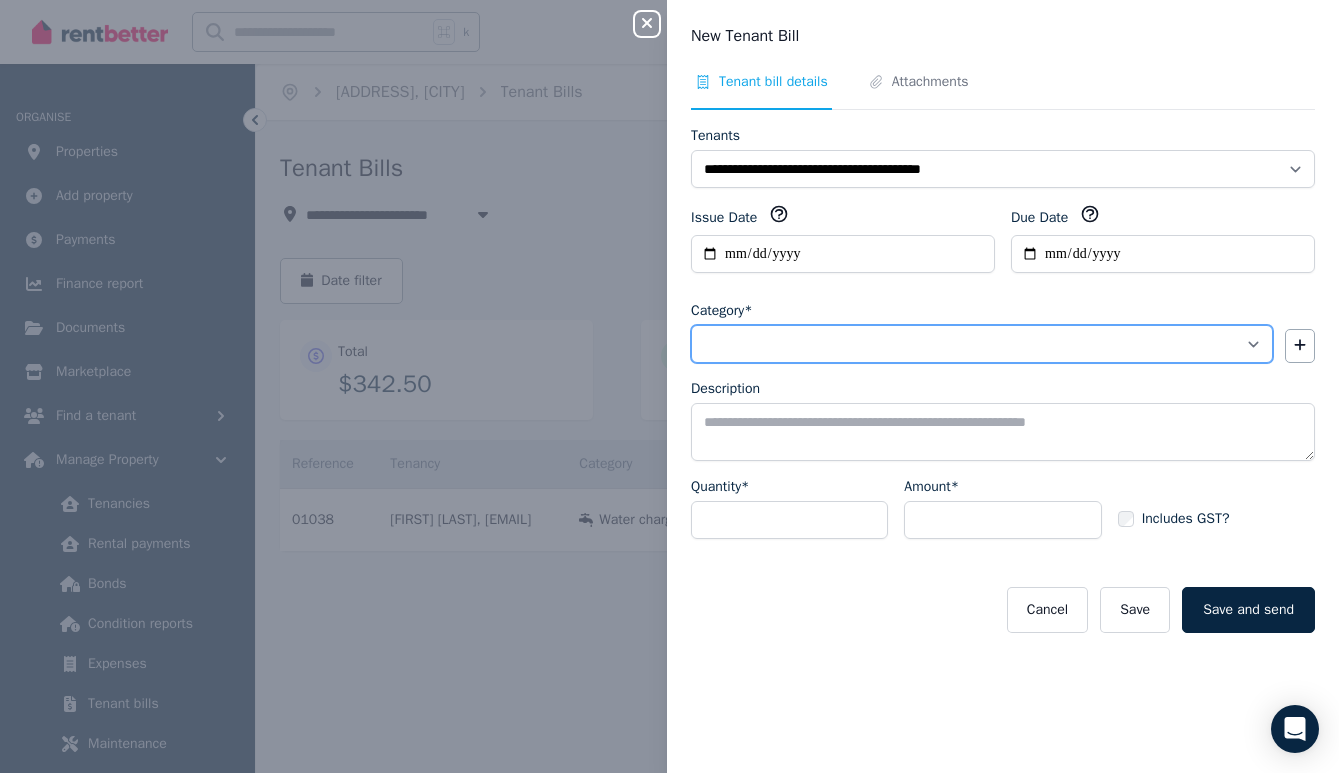 click on "**********" at bounding box center [982, 344] 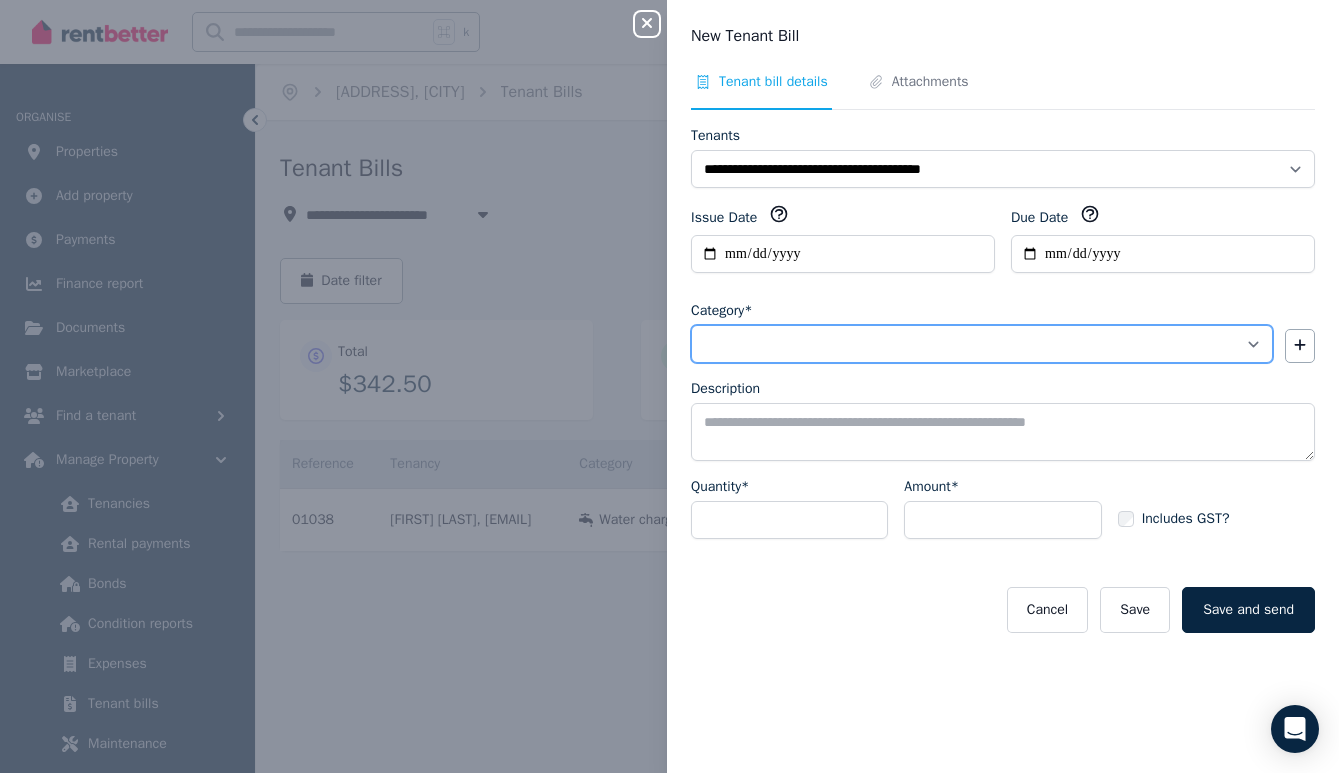 select on "**********" 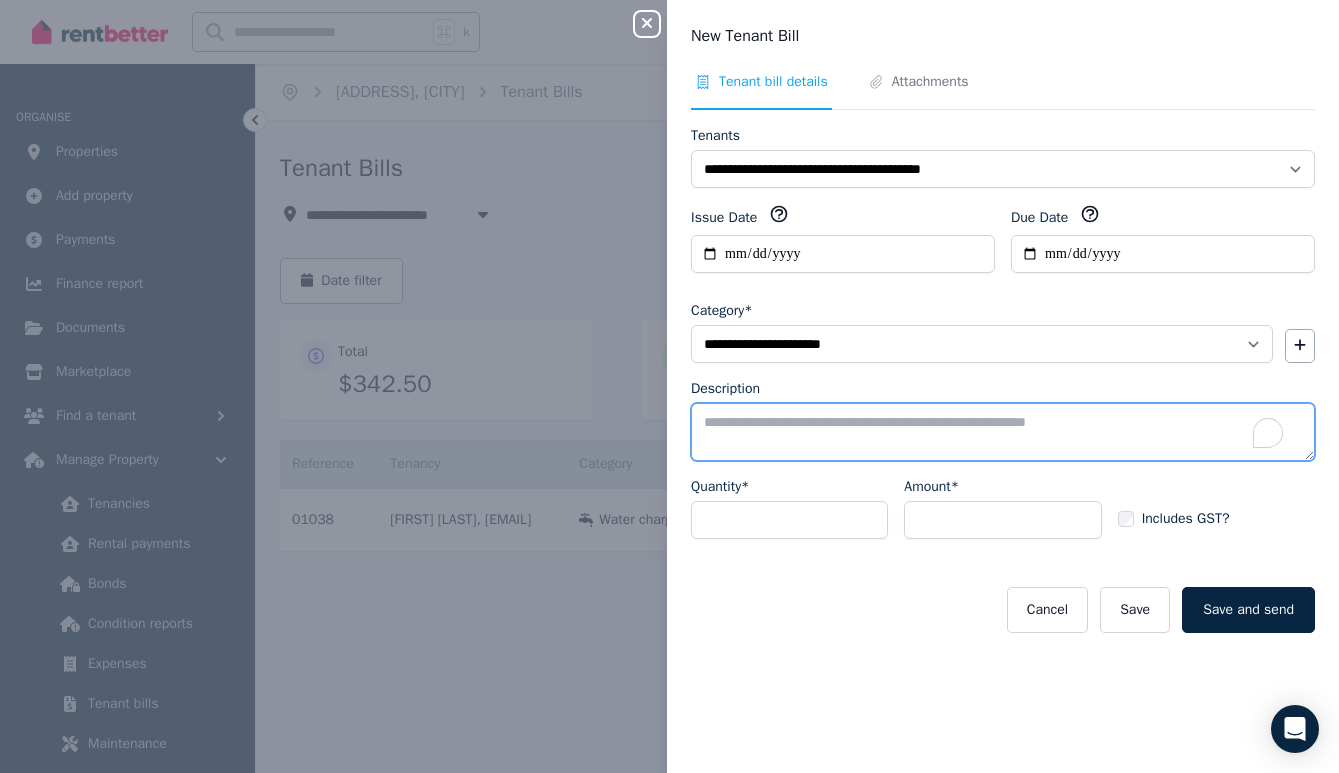 click on "Description" at bounding box center (1003, 432) 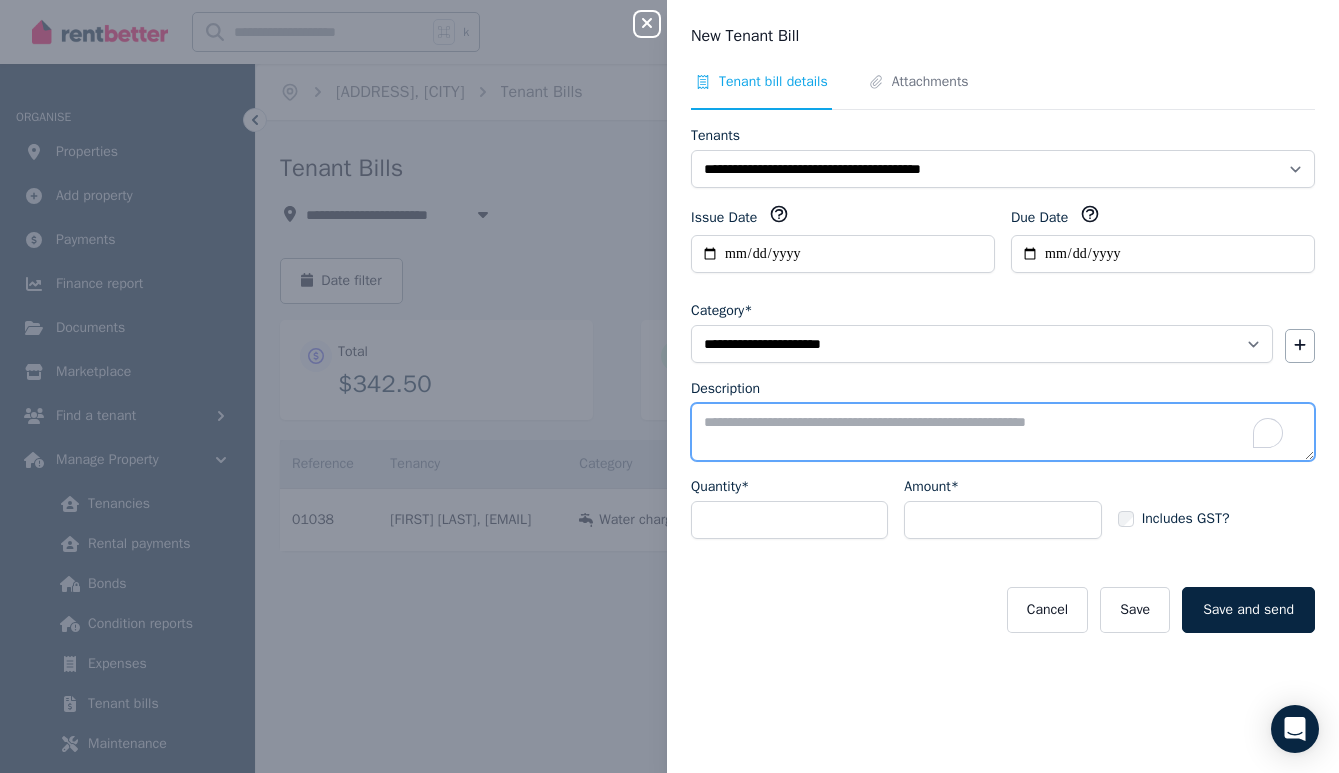 paste on "**********" 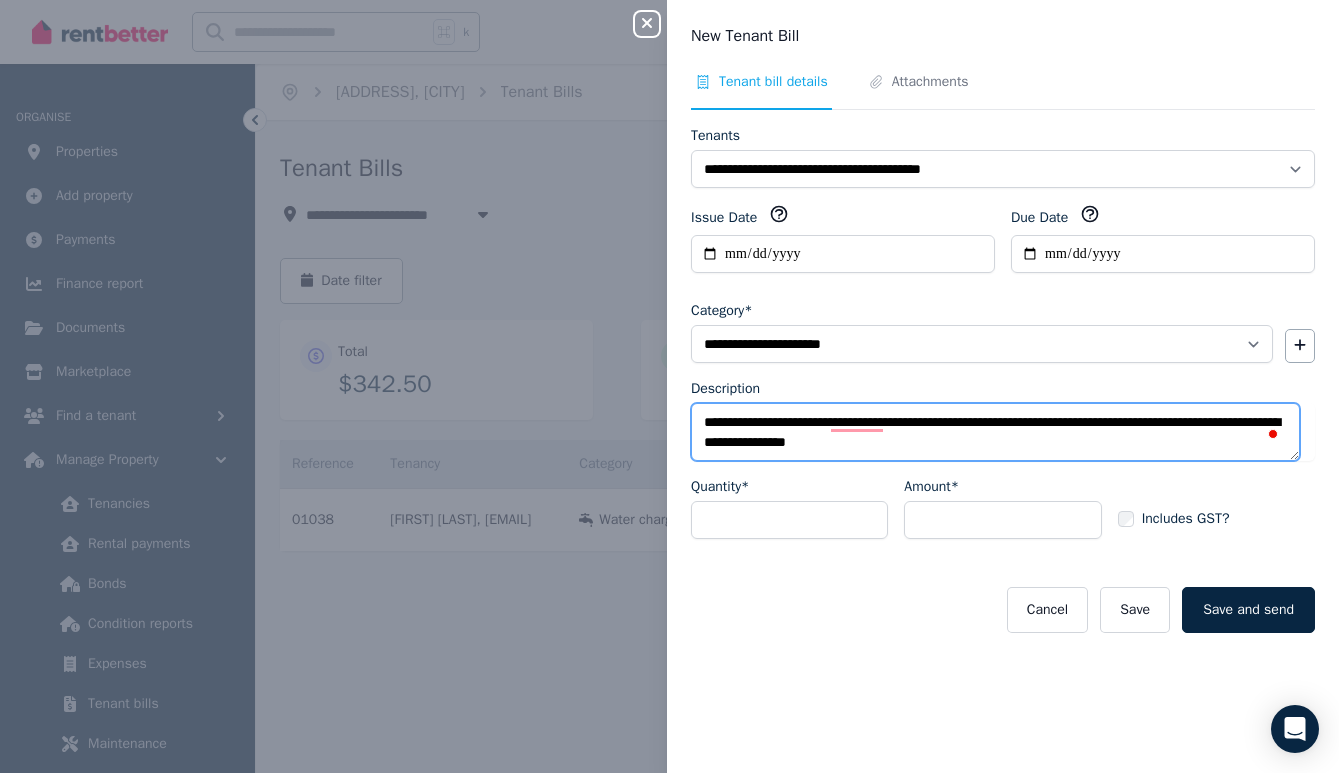 drag, startPoint x: 1083, startPoint y: 422, endPoint x: 1087, endPoint y: 443, distance: 21.377558 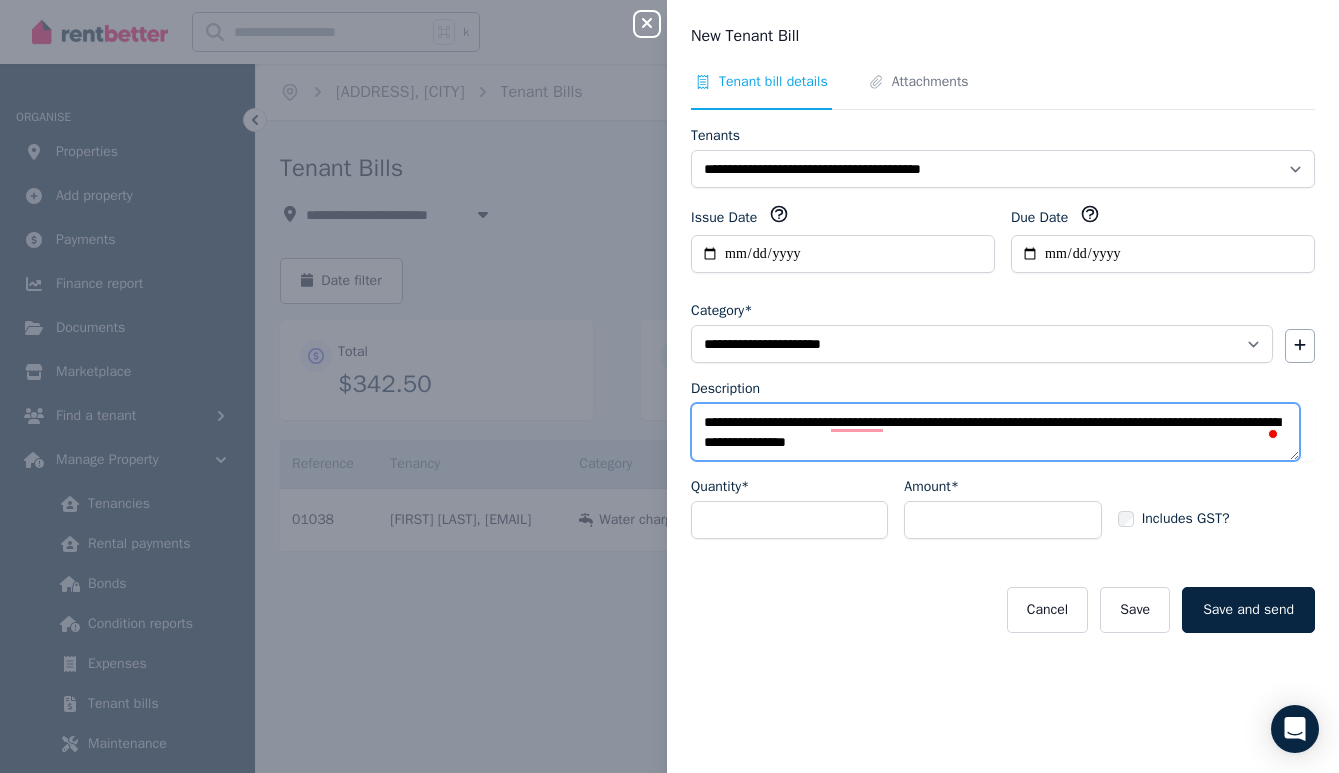 drag, startPoint x: 1175, startPoint y: 423, endPoint x: 1240, endPoint y: 419, distance: 65.12296 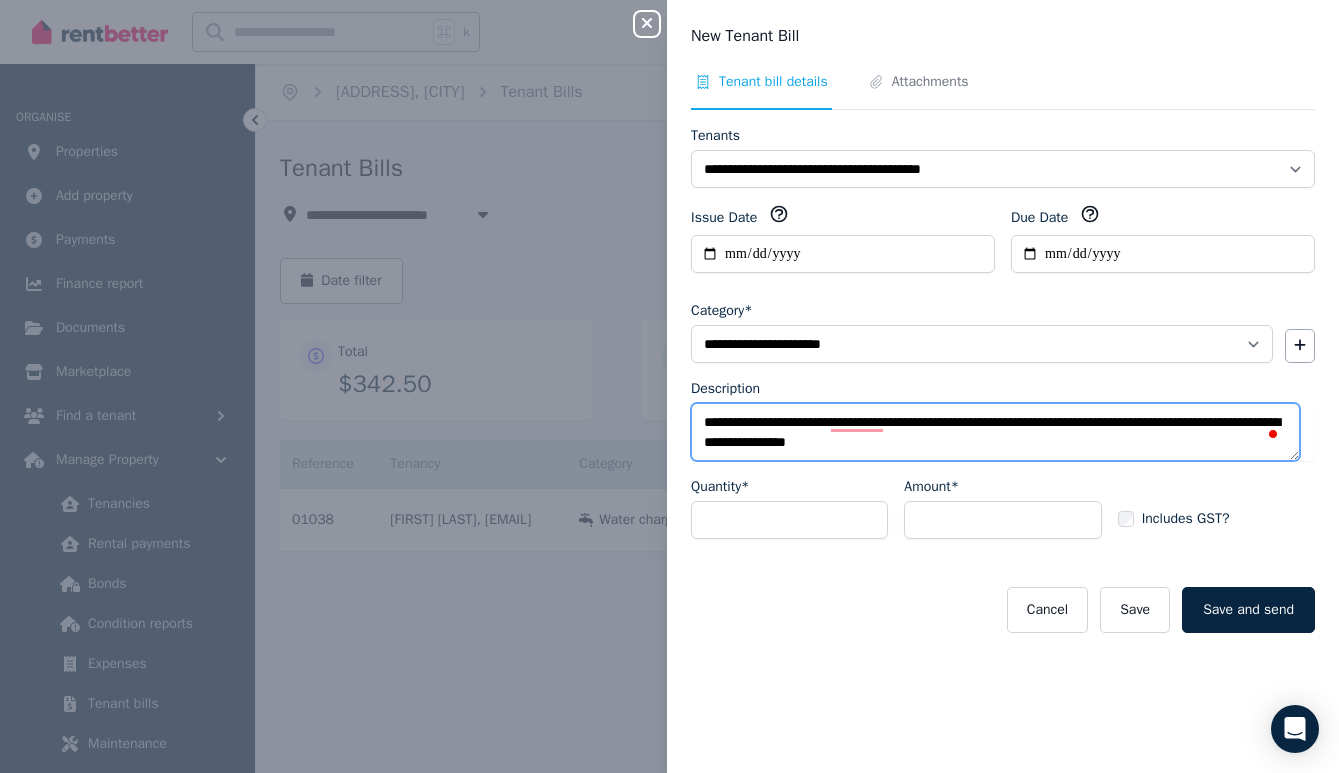 click on "**********" at bounding box center (995, 432) 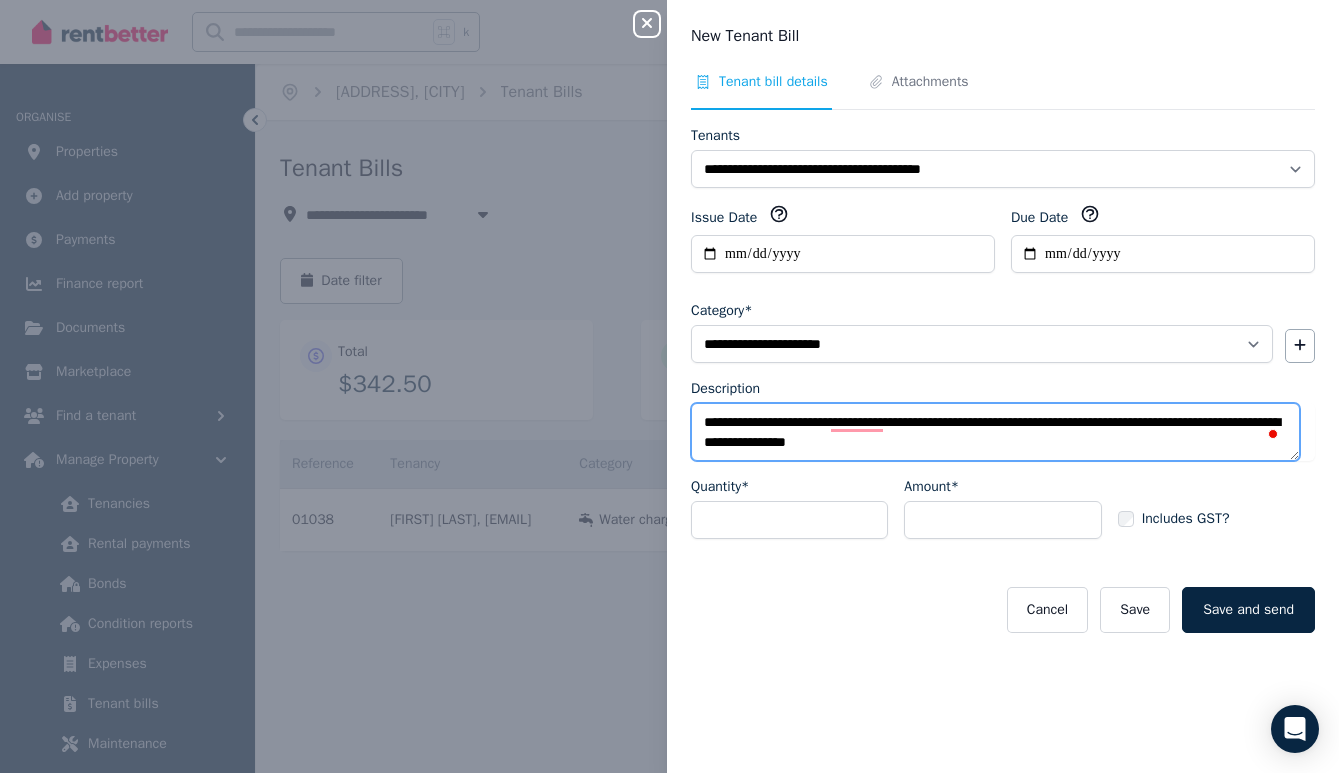 drag, startPoint x: 1219, startPoint y: 423, endPoint x: 1176, endPoint y: 422, distance: 43.011627 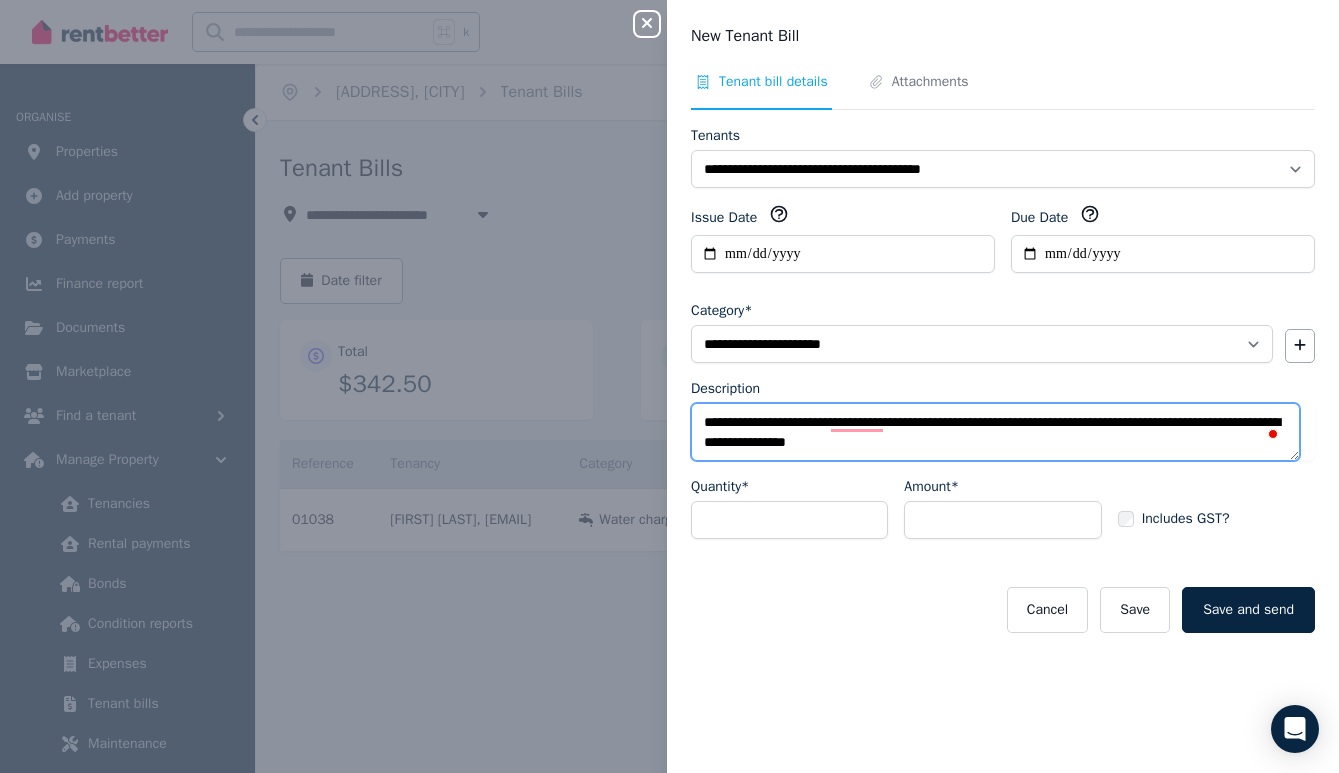 click on "**********" at bounding box center (995, 432) 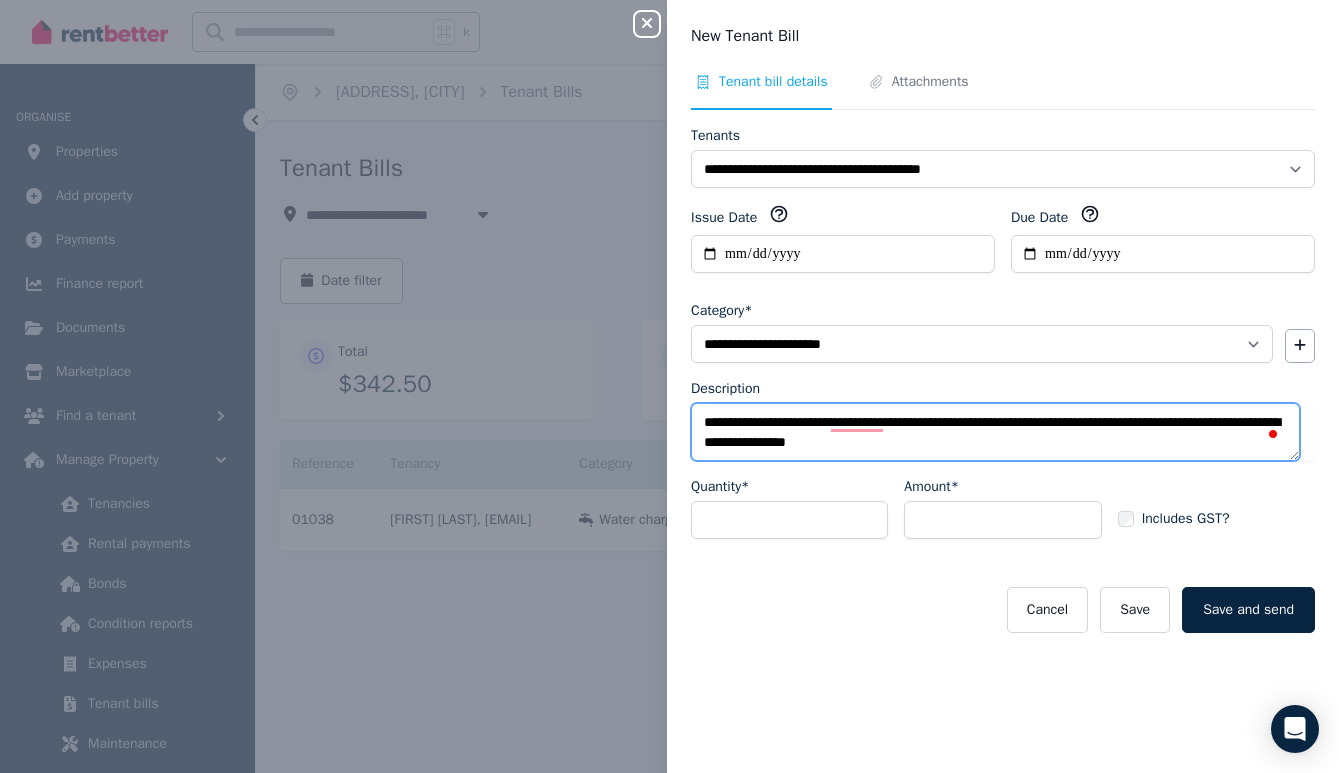 click on "**********" at bounding box center [995, 432] 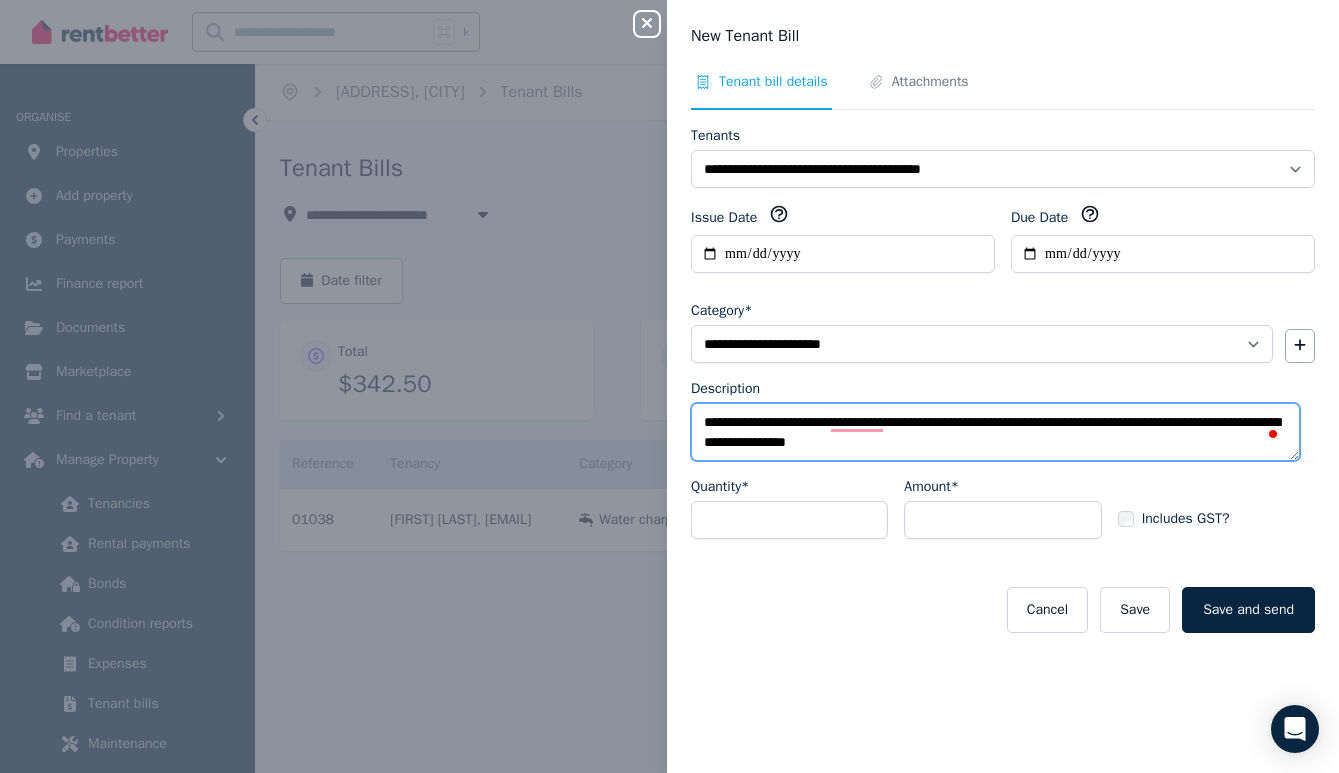 drag, startPoint x: 1092, startPoint y: 421, endPoint x: 1079, endPoint y: 421, distance: 13 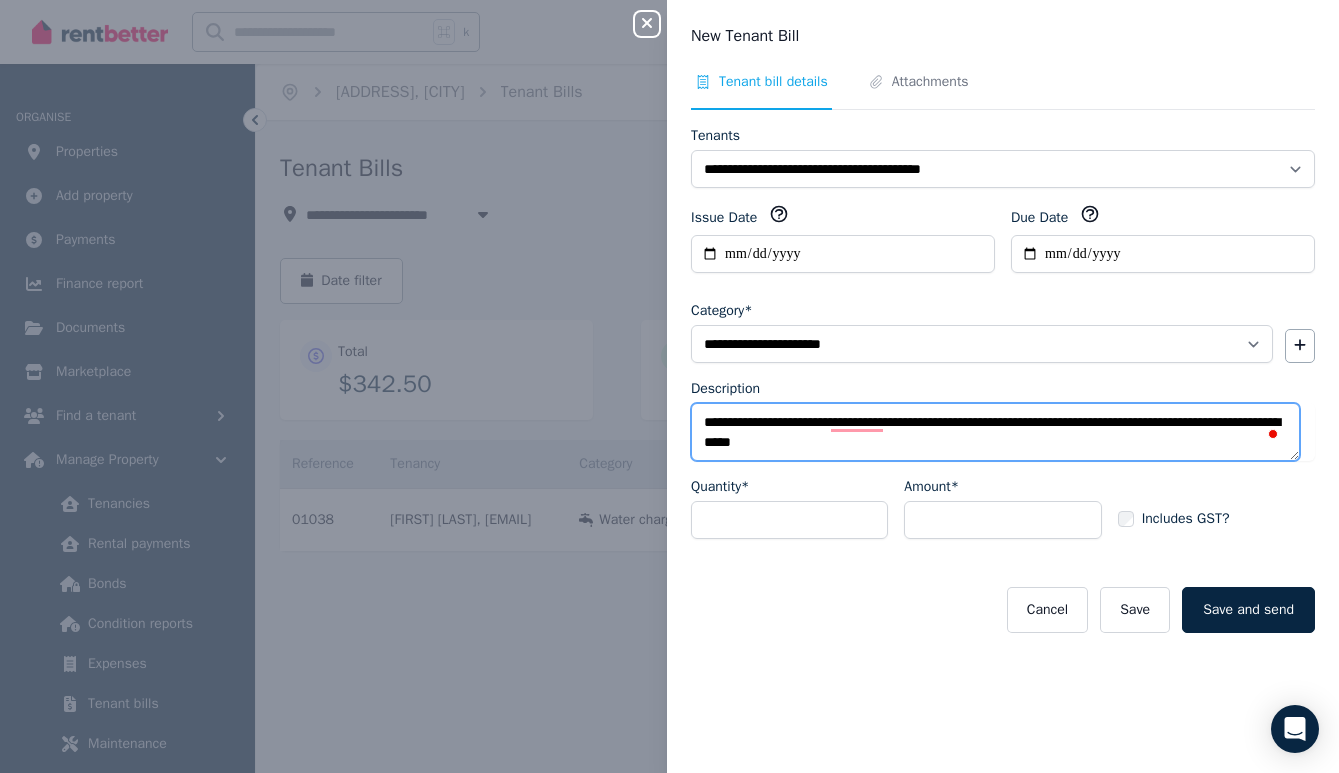 paste on "**********" 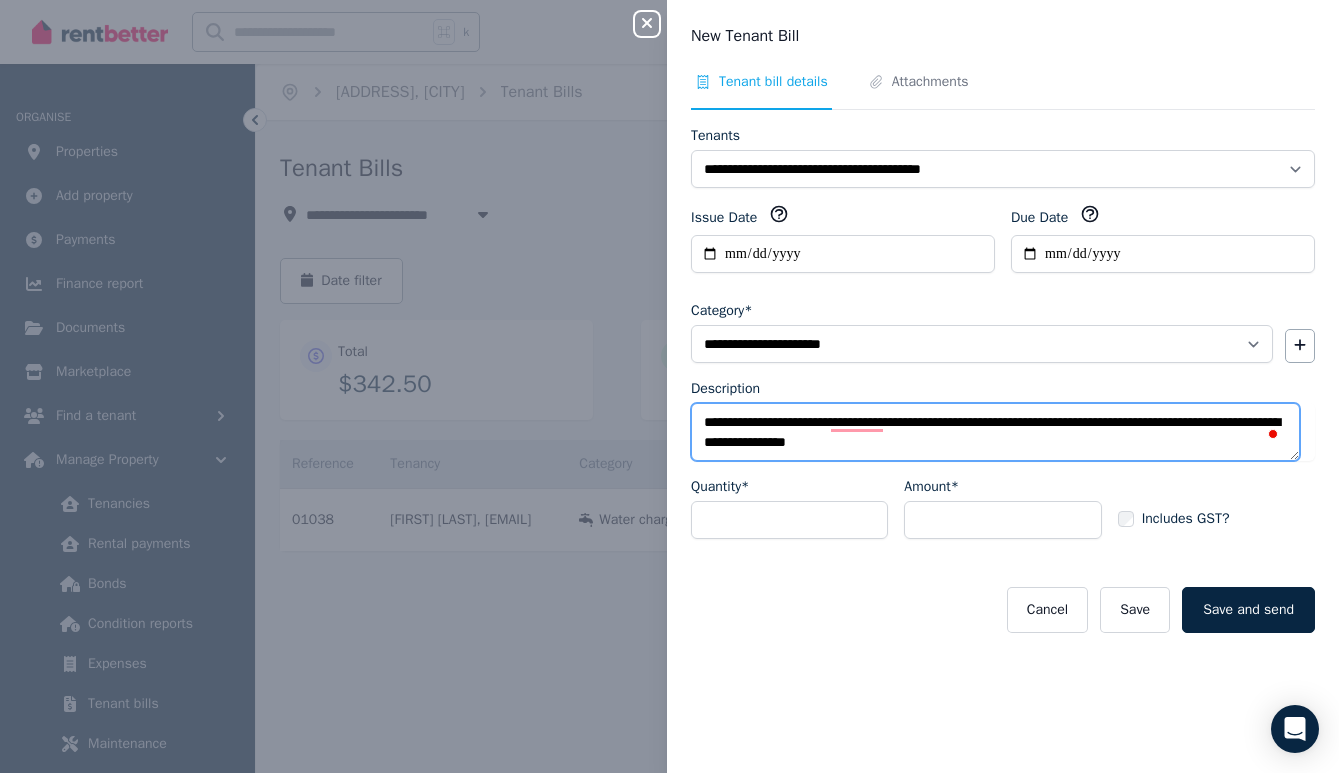 click on "**********" at bounding box center [995, 432] 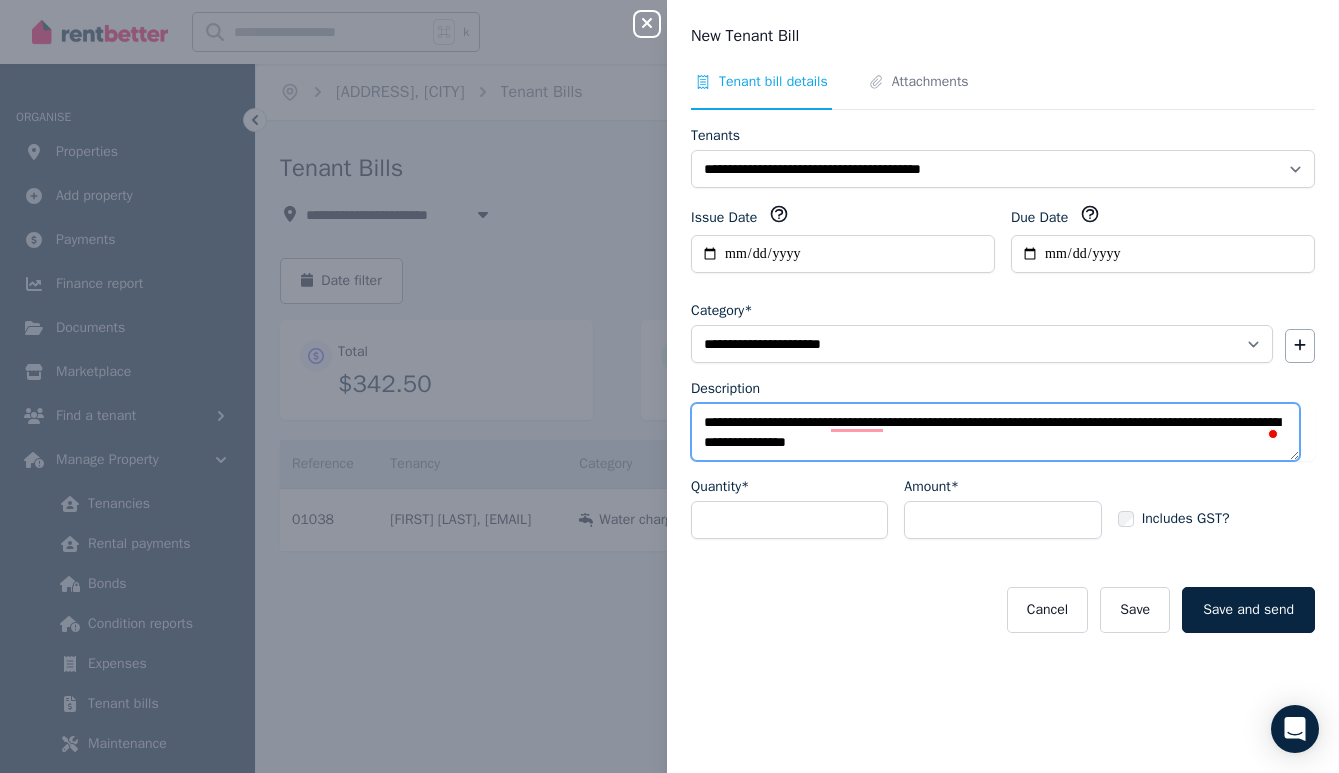 click on "**********" at bounding box center (995, 432) 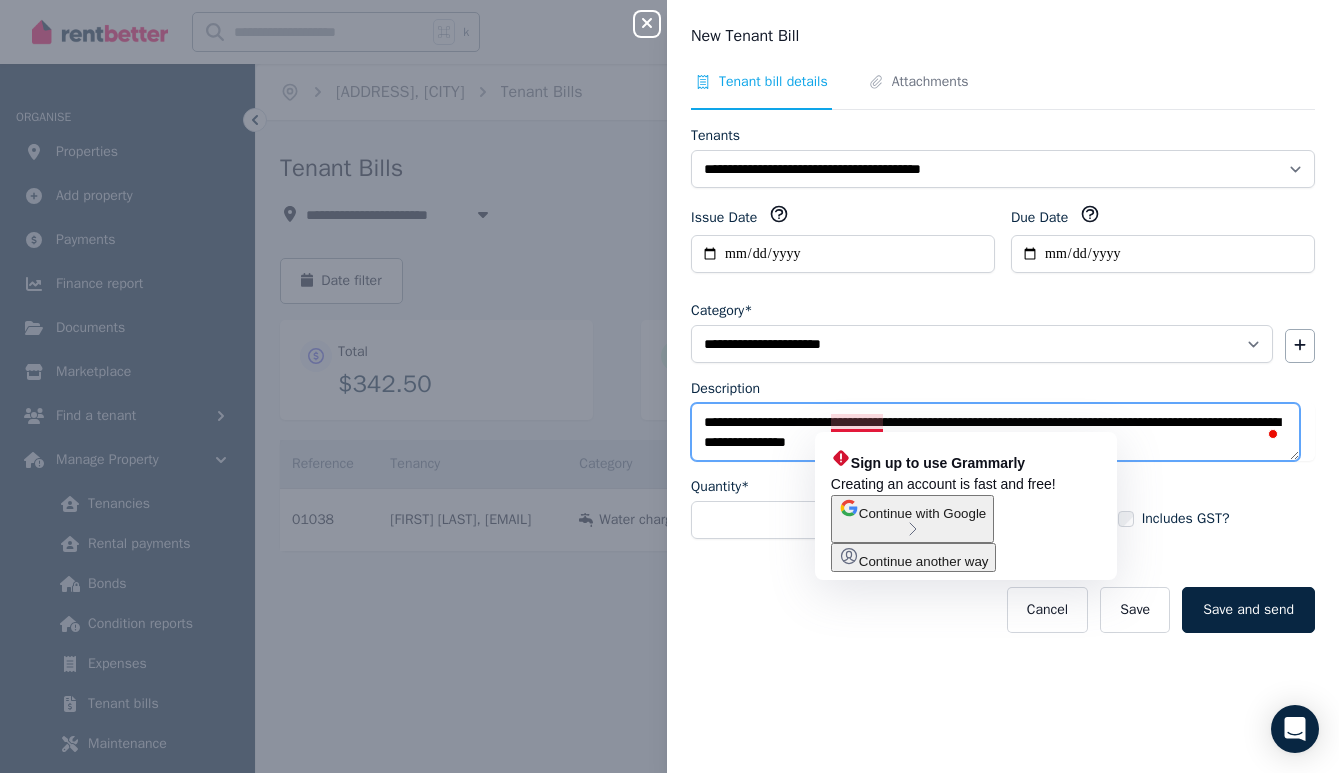 click on "**********" at bounding box center [995, 432] 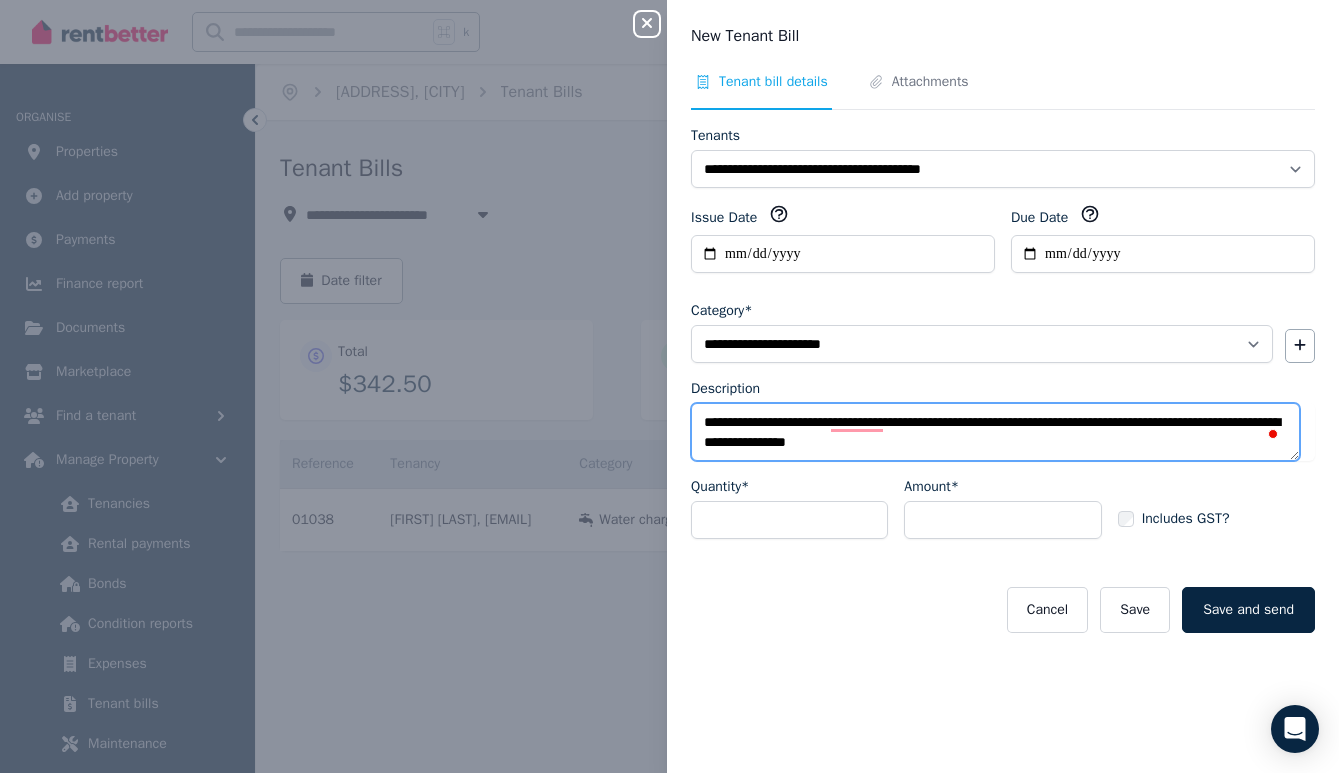 click on "**********" at bounding box center (995, 432) 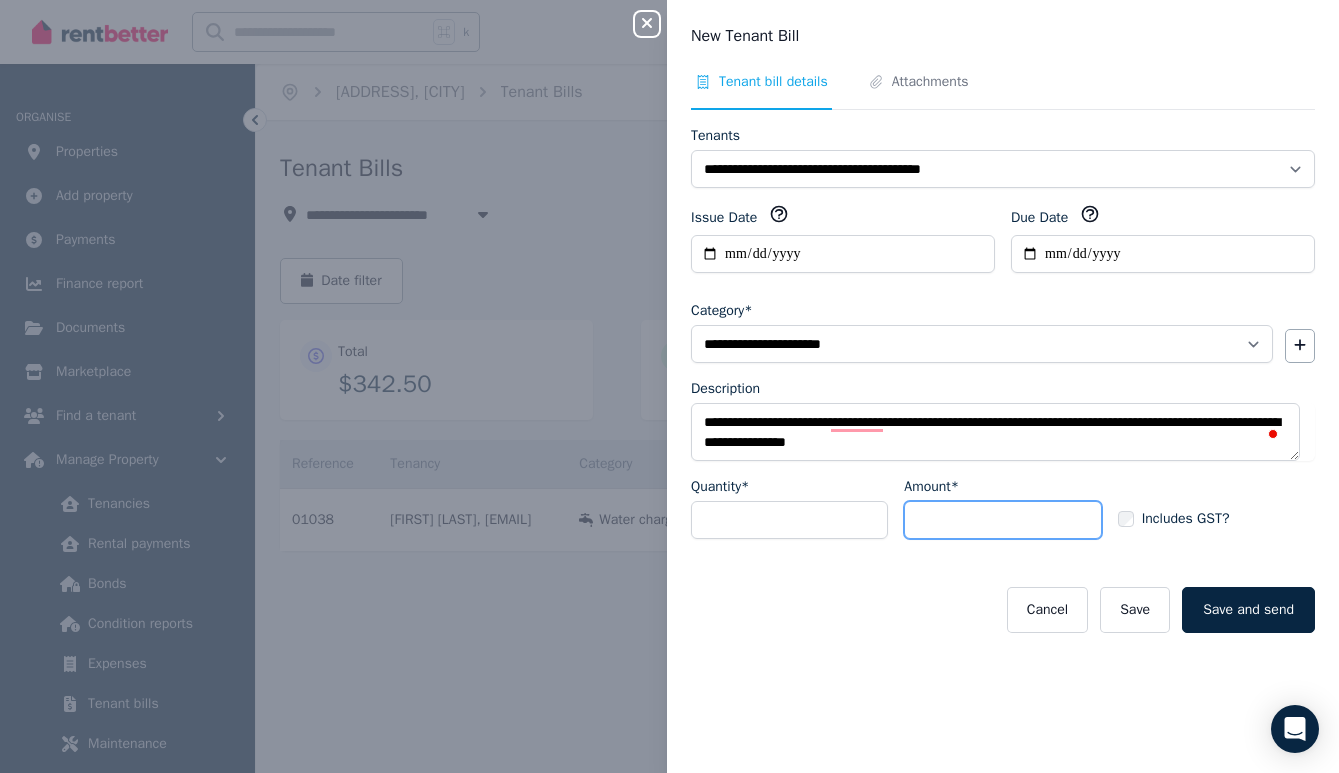 click on "Amount*" at bounding box center (1002, 520) 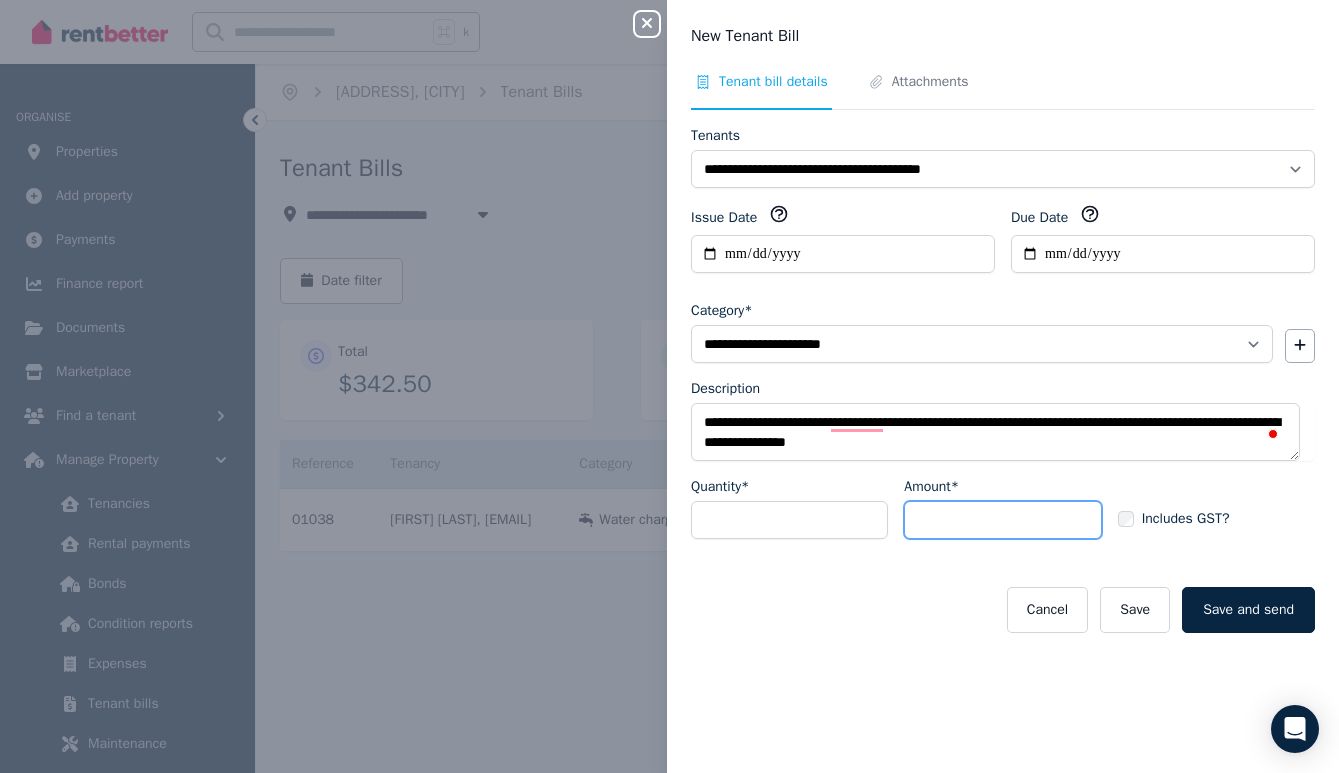paste on "******" 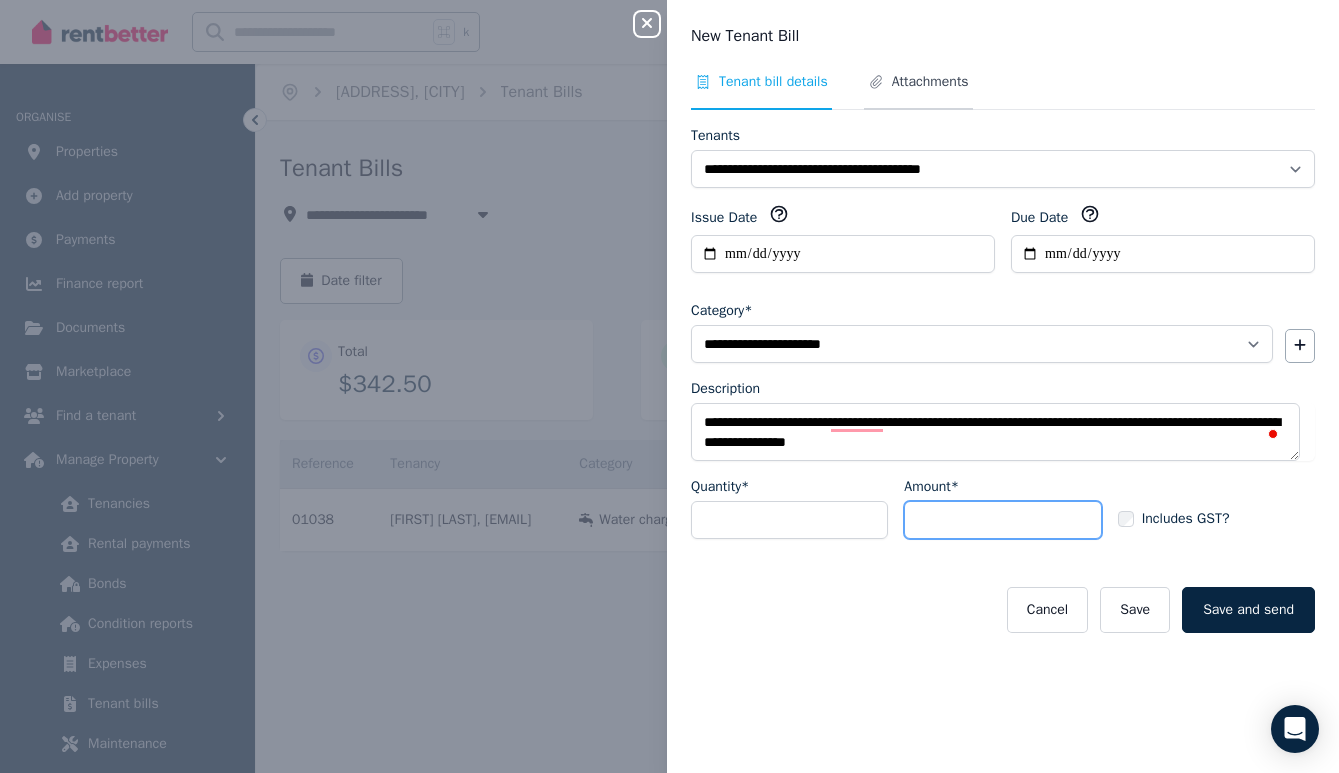 type on "******" 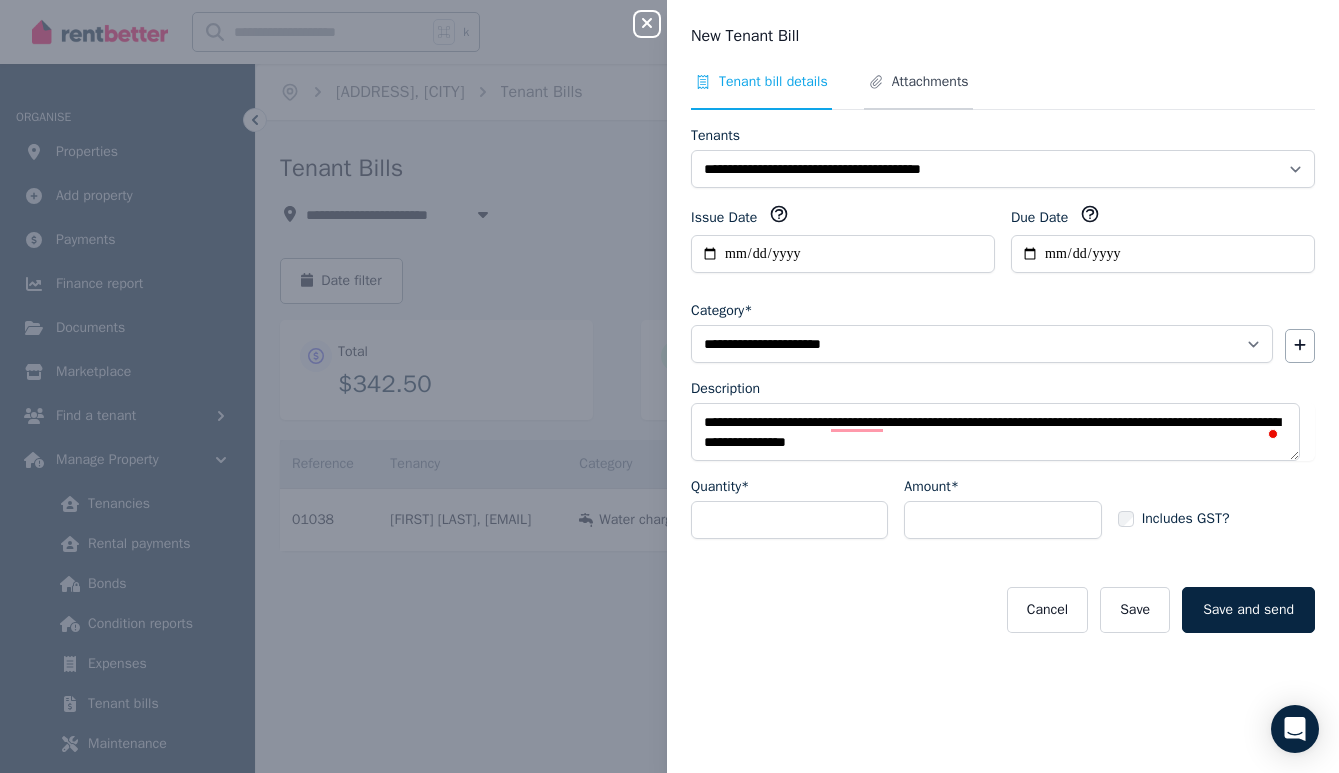 click on "Attachments" at bounding box center (930, 82) 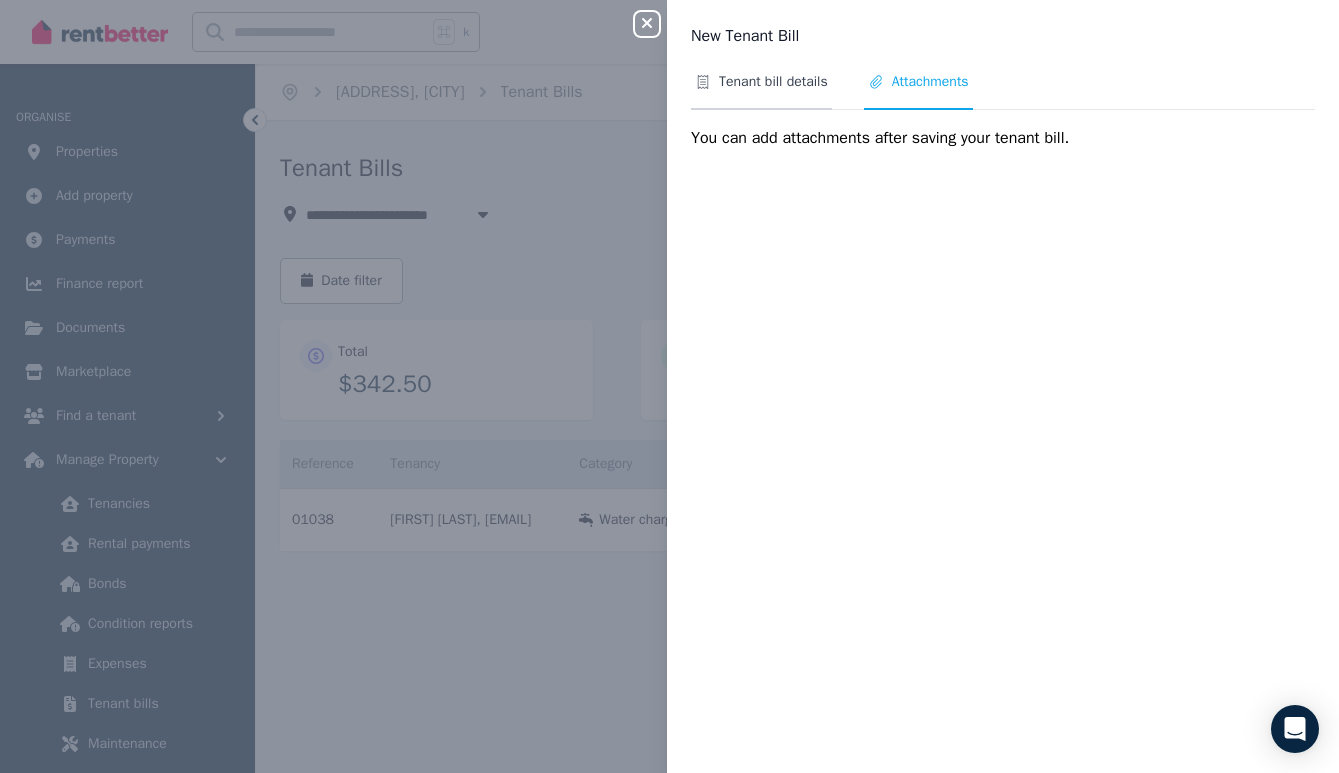 click on "Tenant bill details" at bounding box center [773, 82] 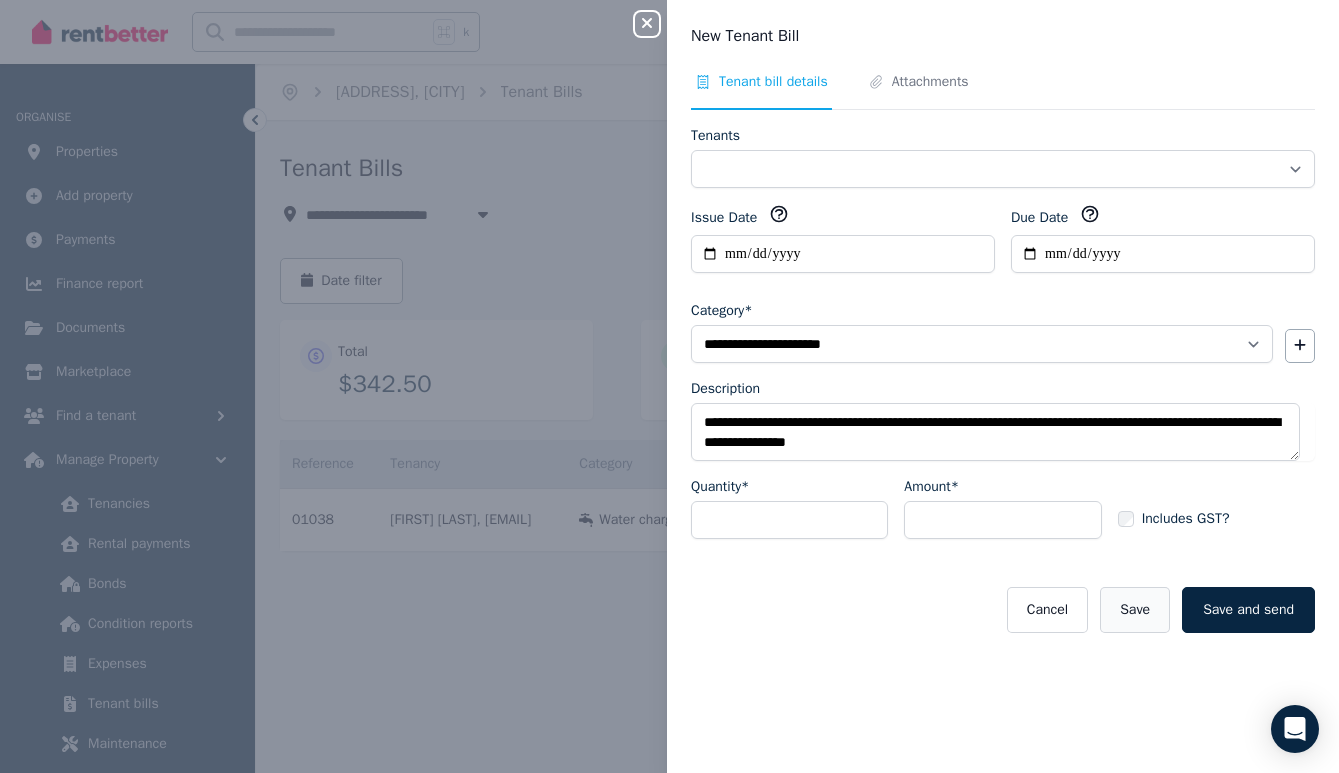 select on "**********" 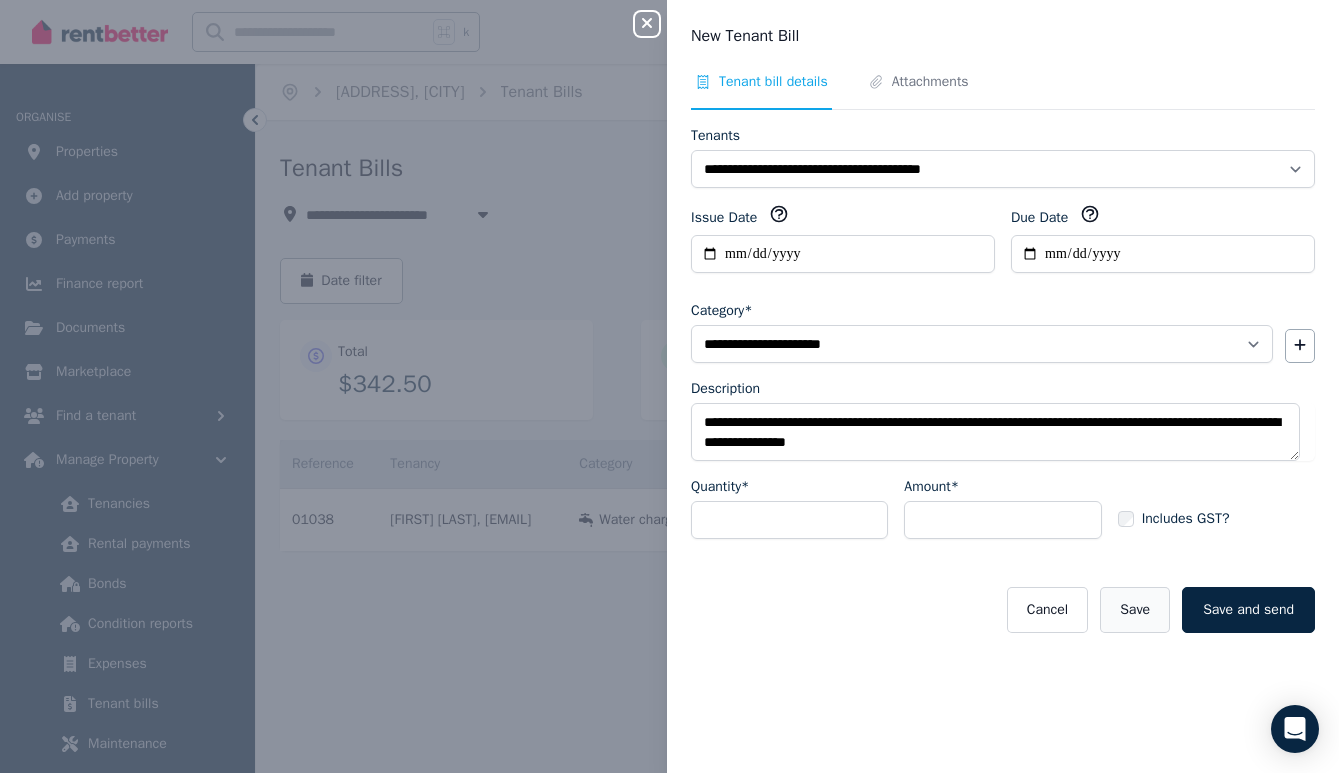 click on "Save" at bounding box center (1135, 610) 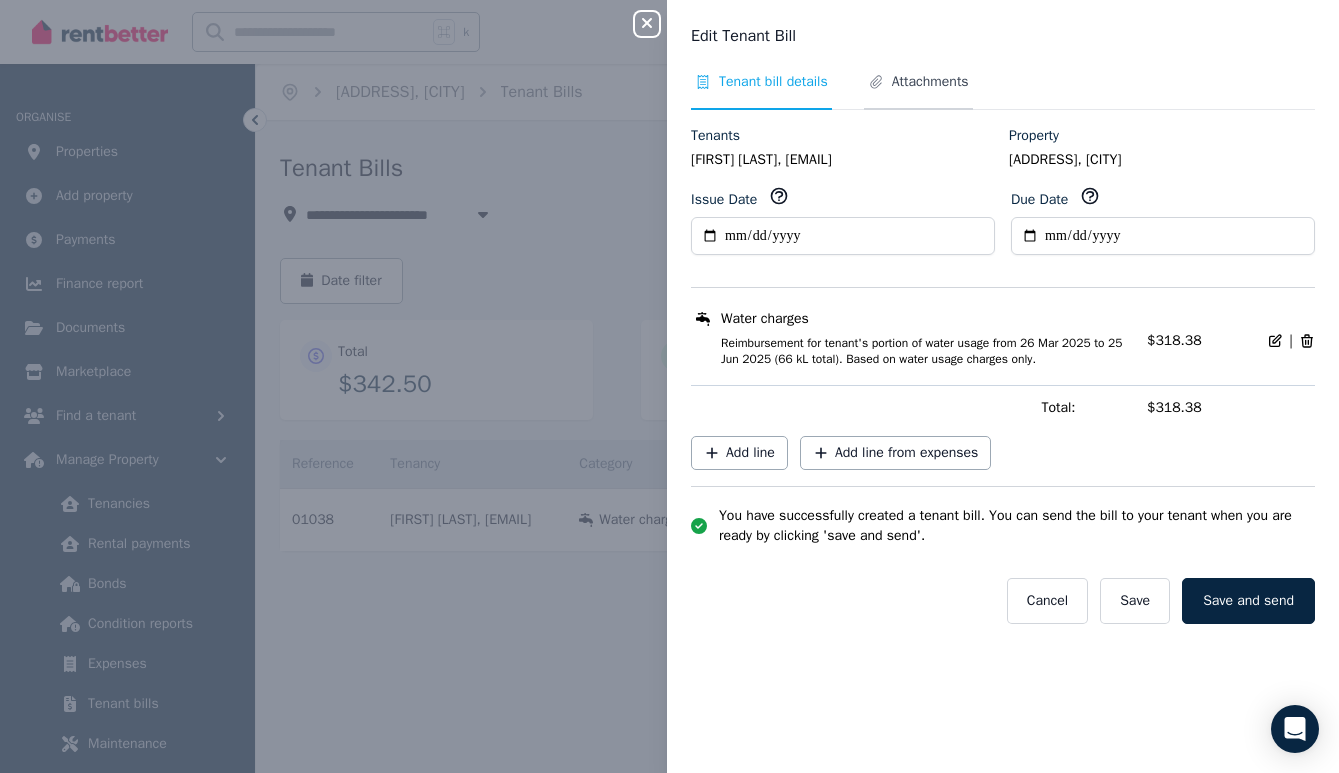 click on "Attachments" at bounding box center [930, 82] 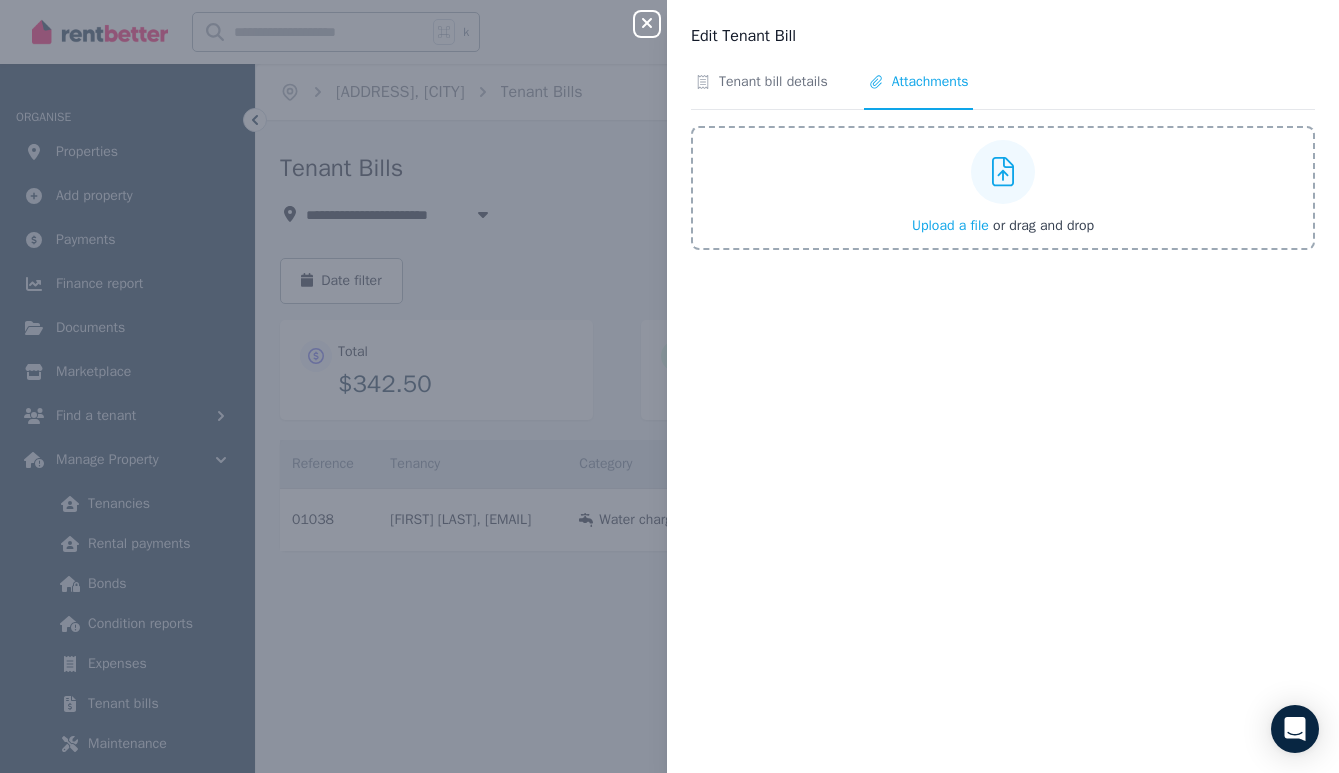 click at bounding box center (1003, 172) 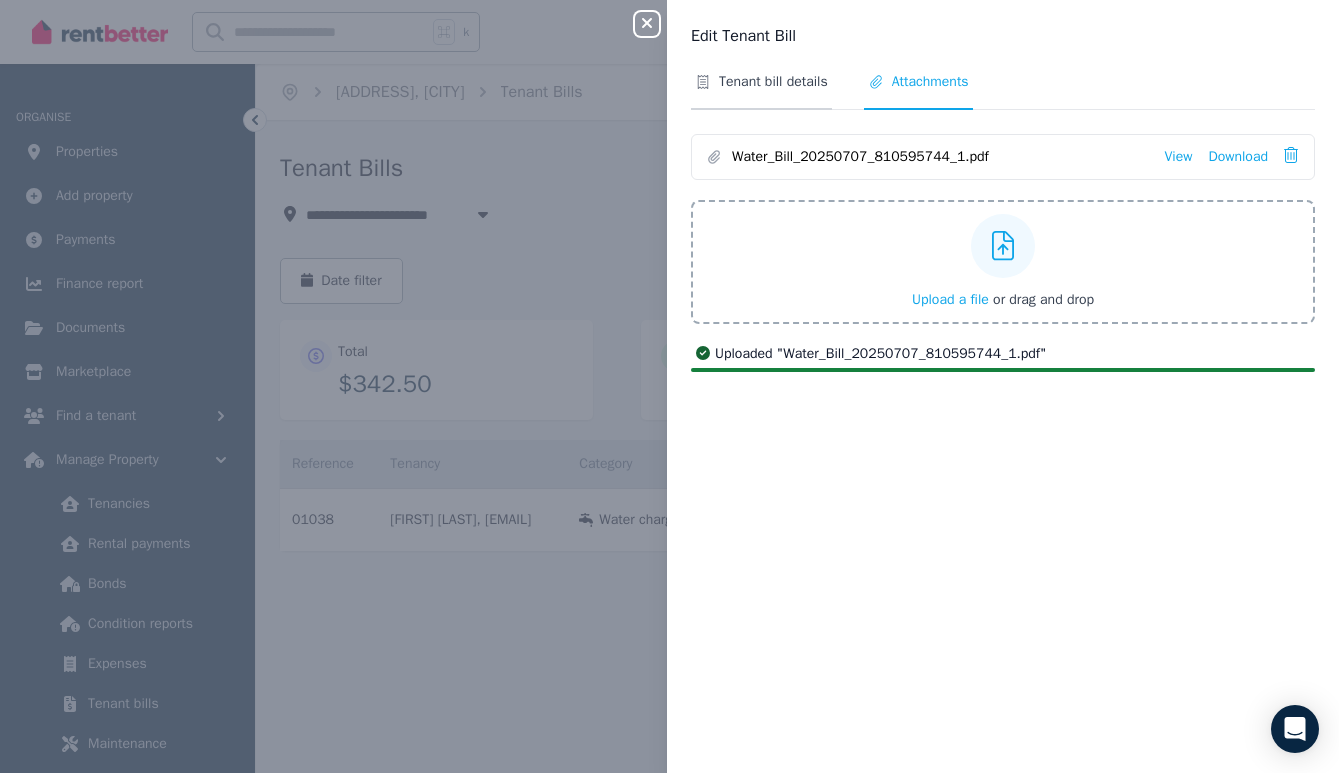 click on "Tenant bill details" at bounding box center (773, 82) 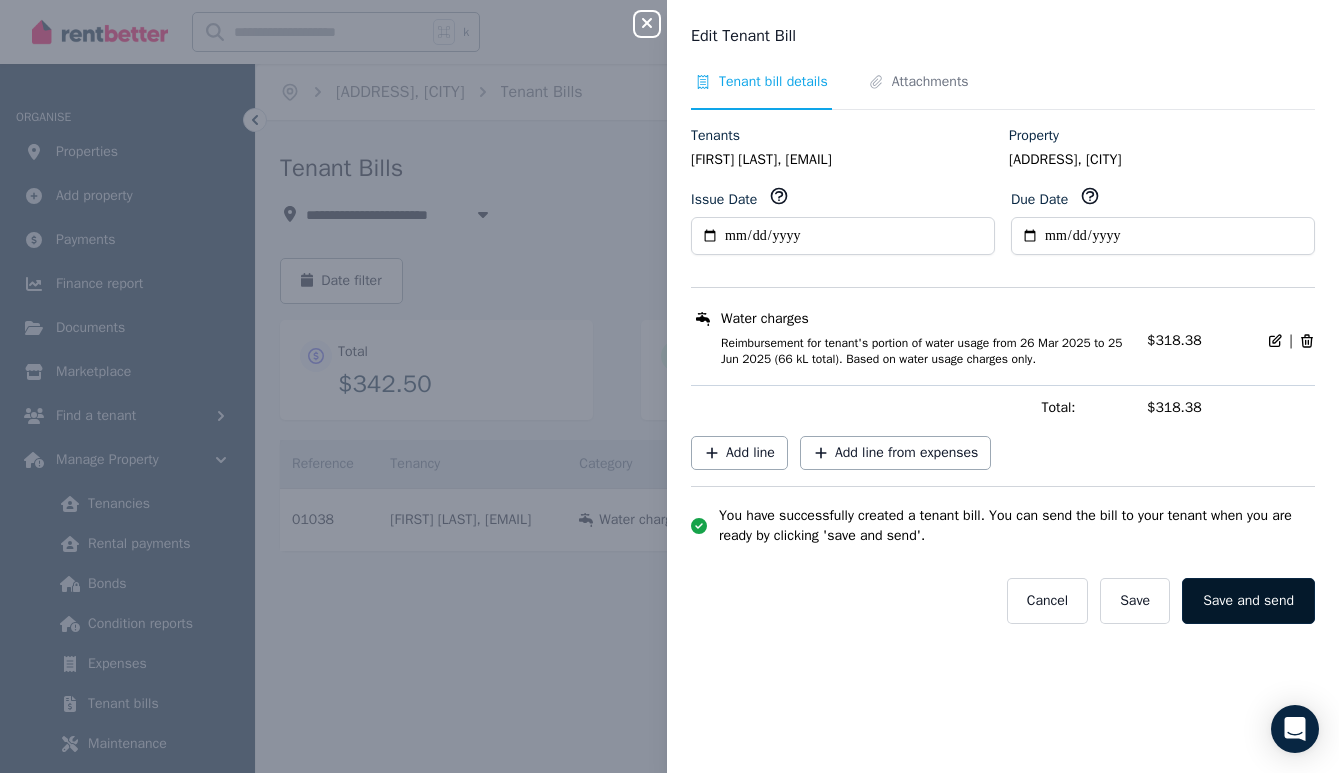 click on "Save and send" at bounding box center [1248, 601] 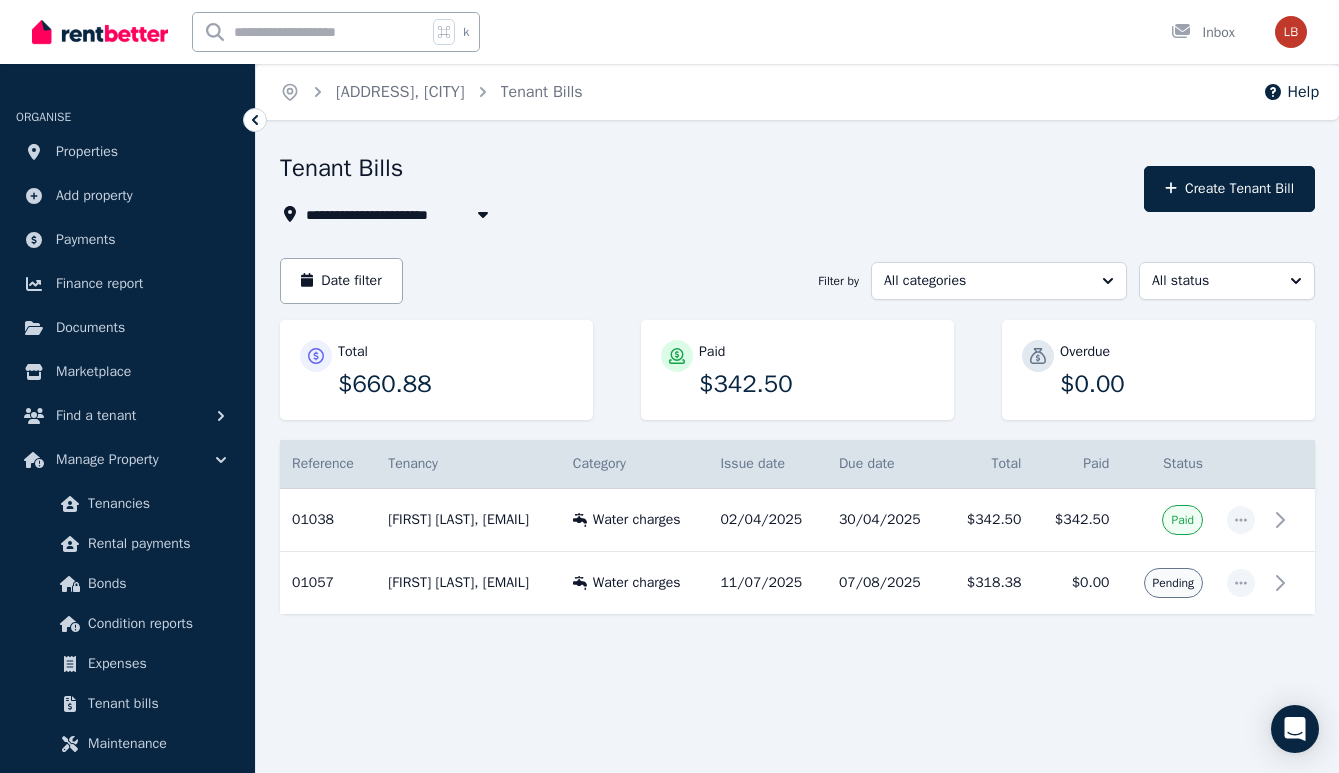 click at bounding box center (797, 668) 